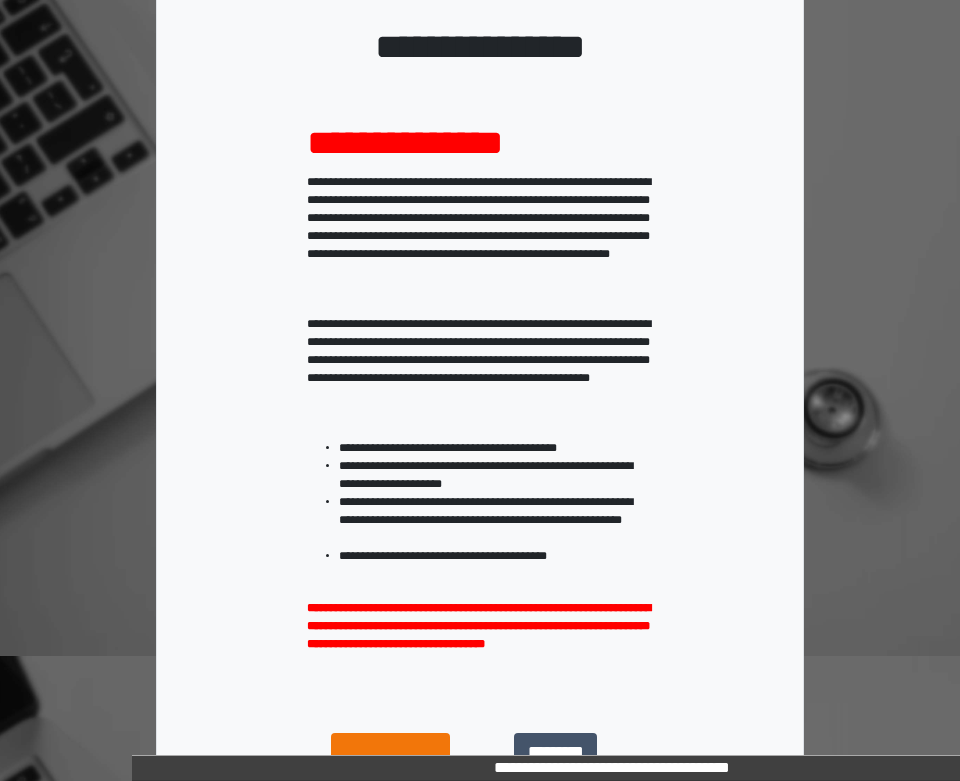 scroll, scrollTop: 300, scrollLeft: 0, axis: vertical 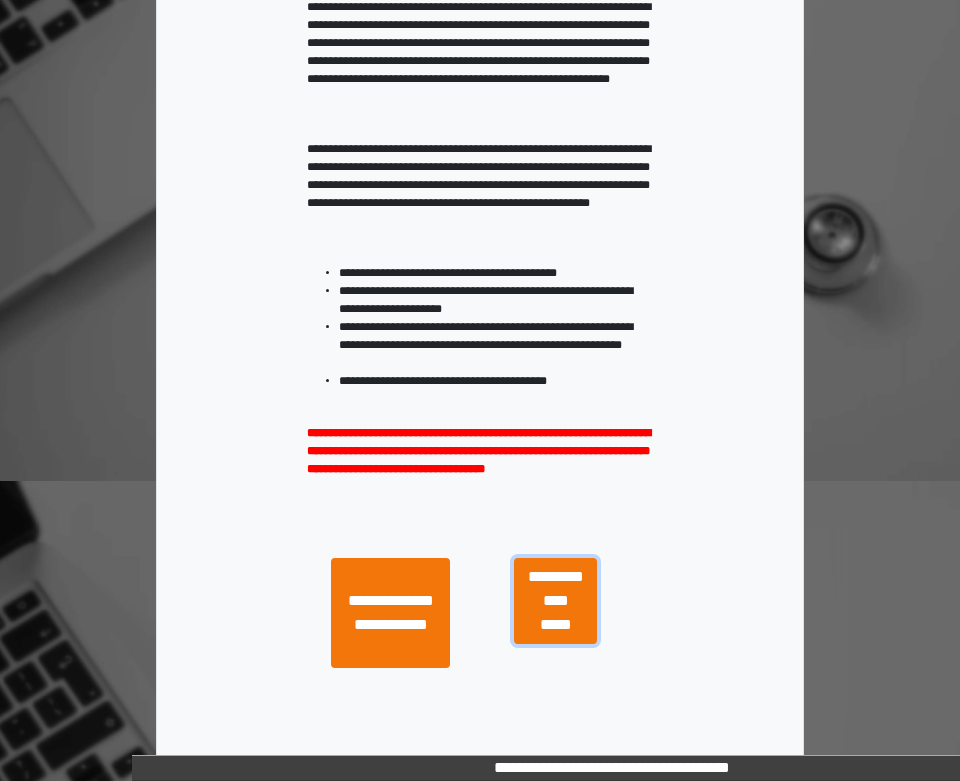 click on "**********" at bounding box center (555, 601) 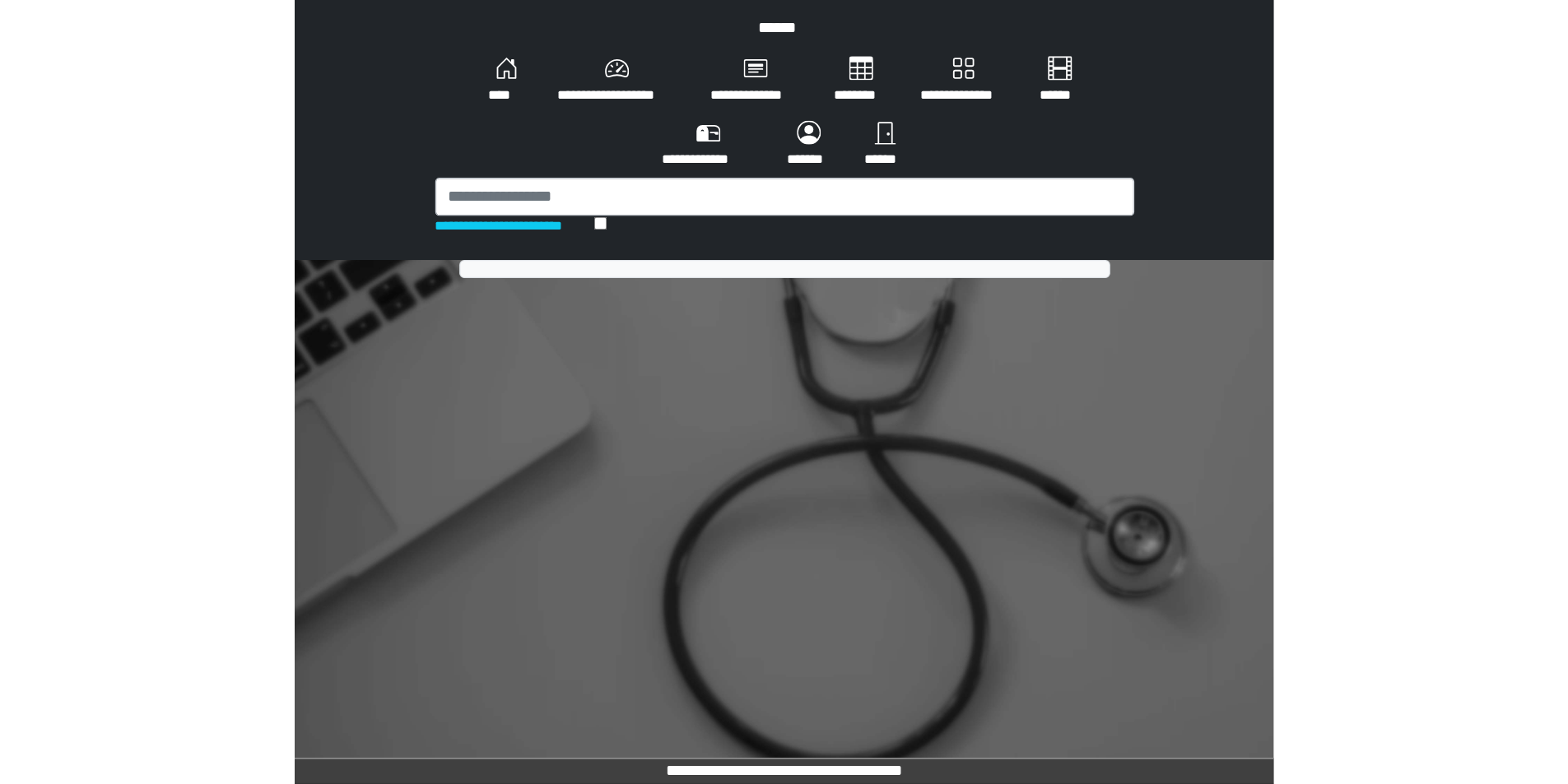scroll, scrollTop: 0, scrollLeft: 0, axis: both 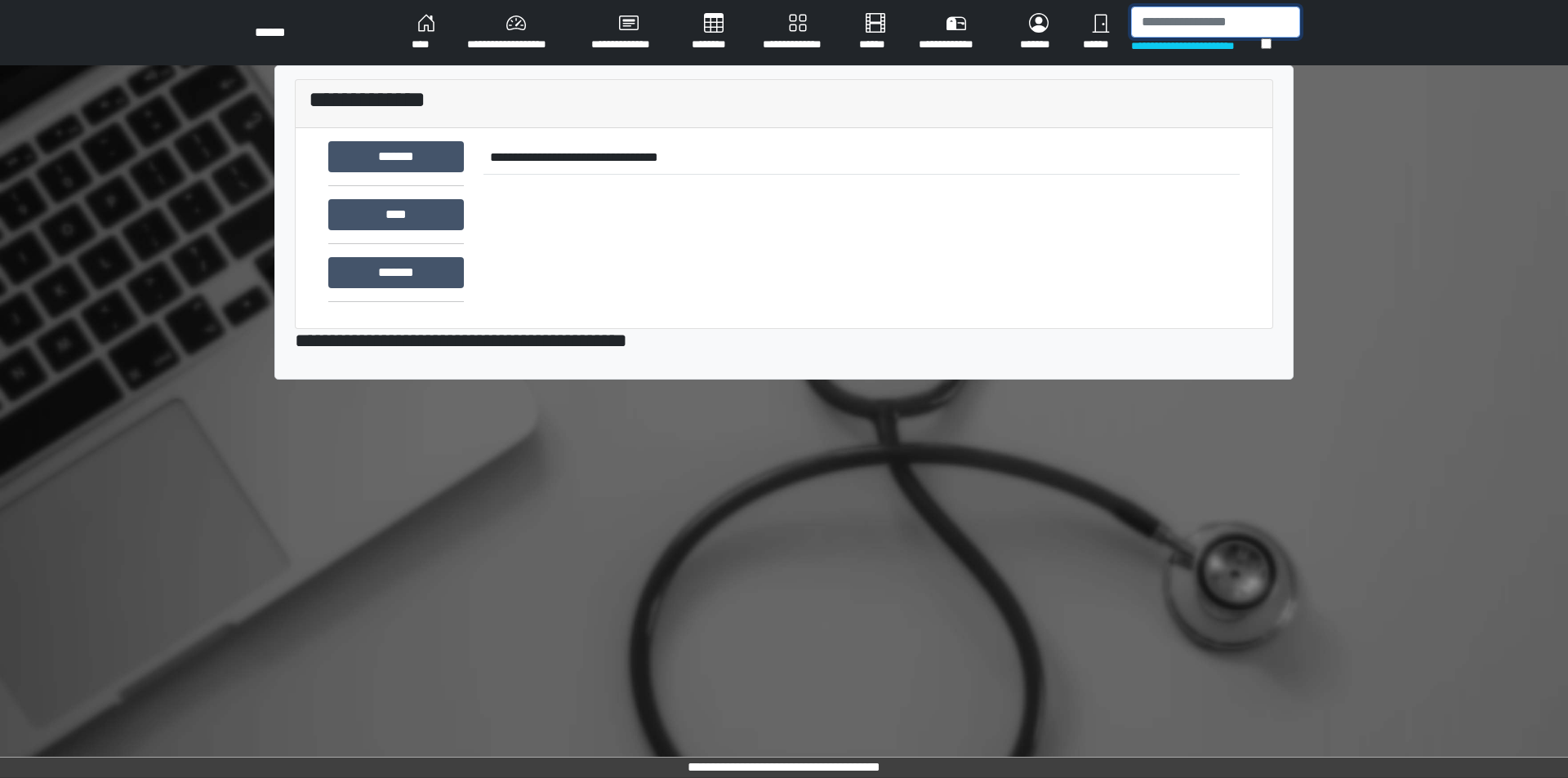 click at bounding box center [1215, 22] 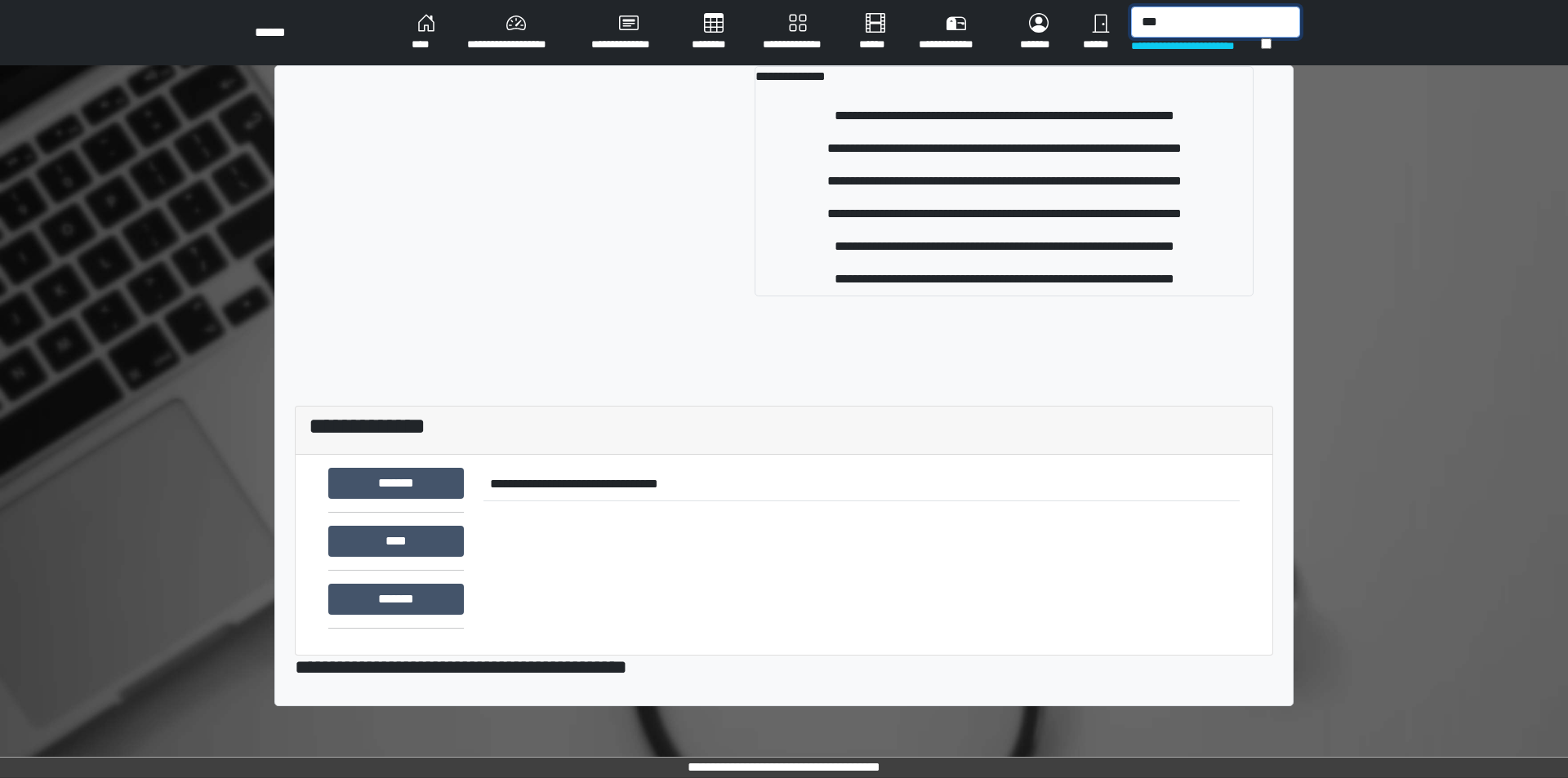 type on "***" 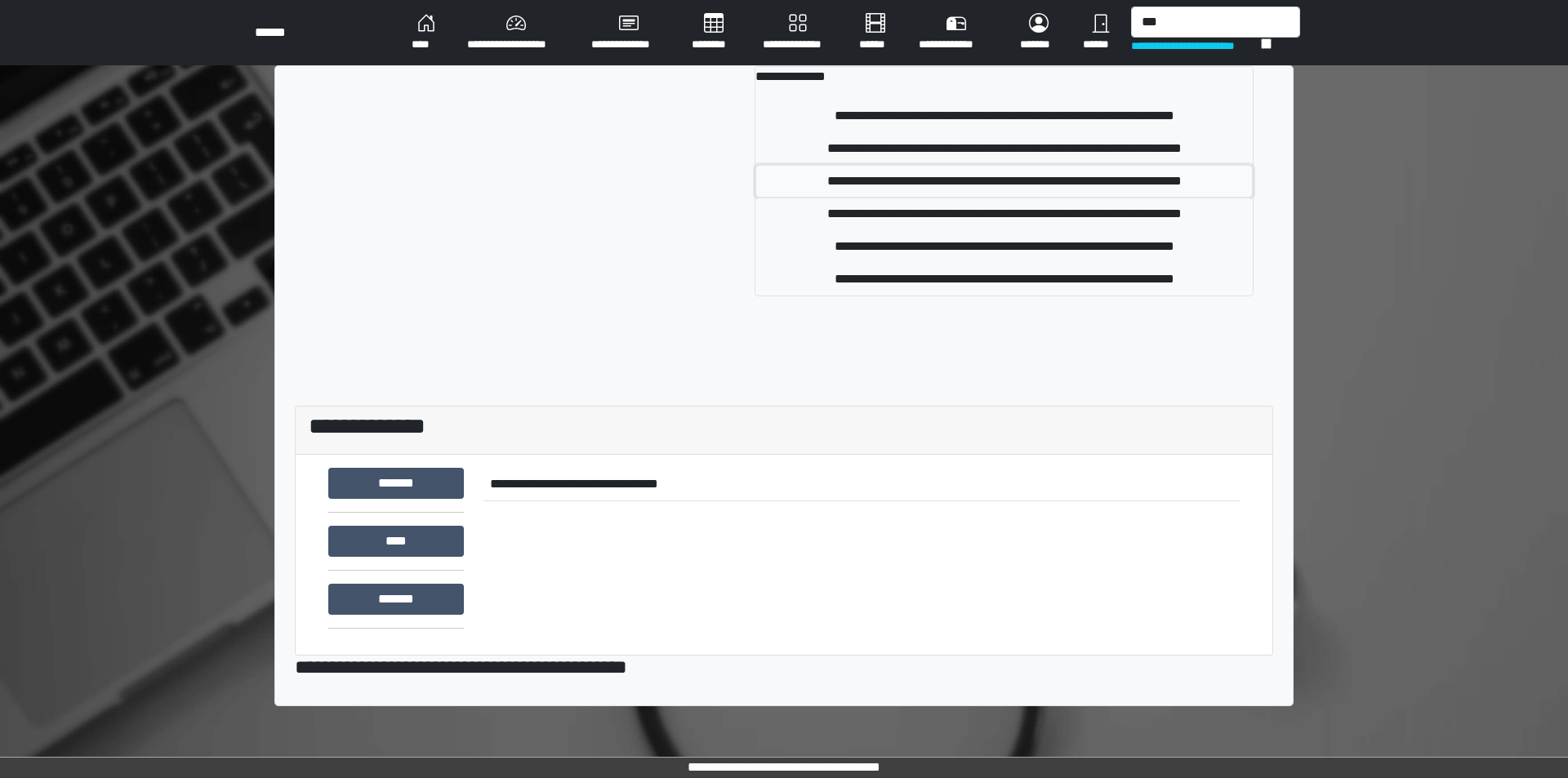click on "**********" at bounding box center [1004, 181] 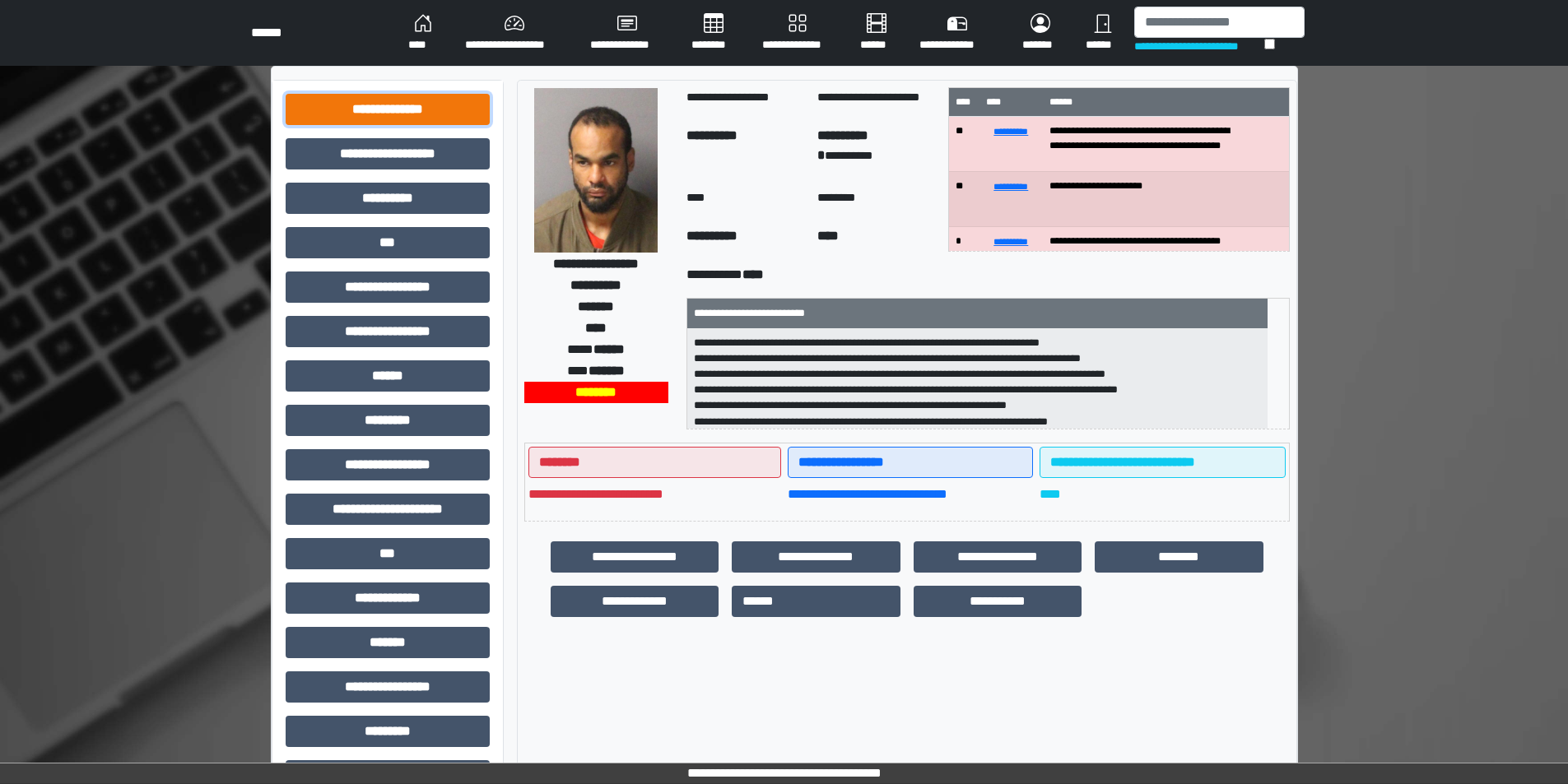 click on "**********" at bounding box center [388, 109] 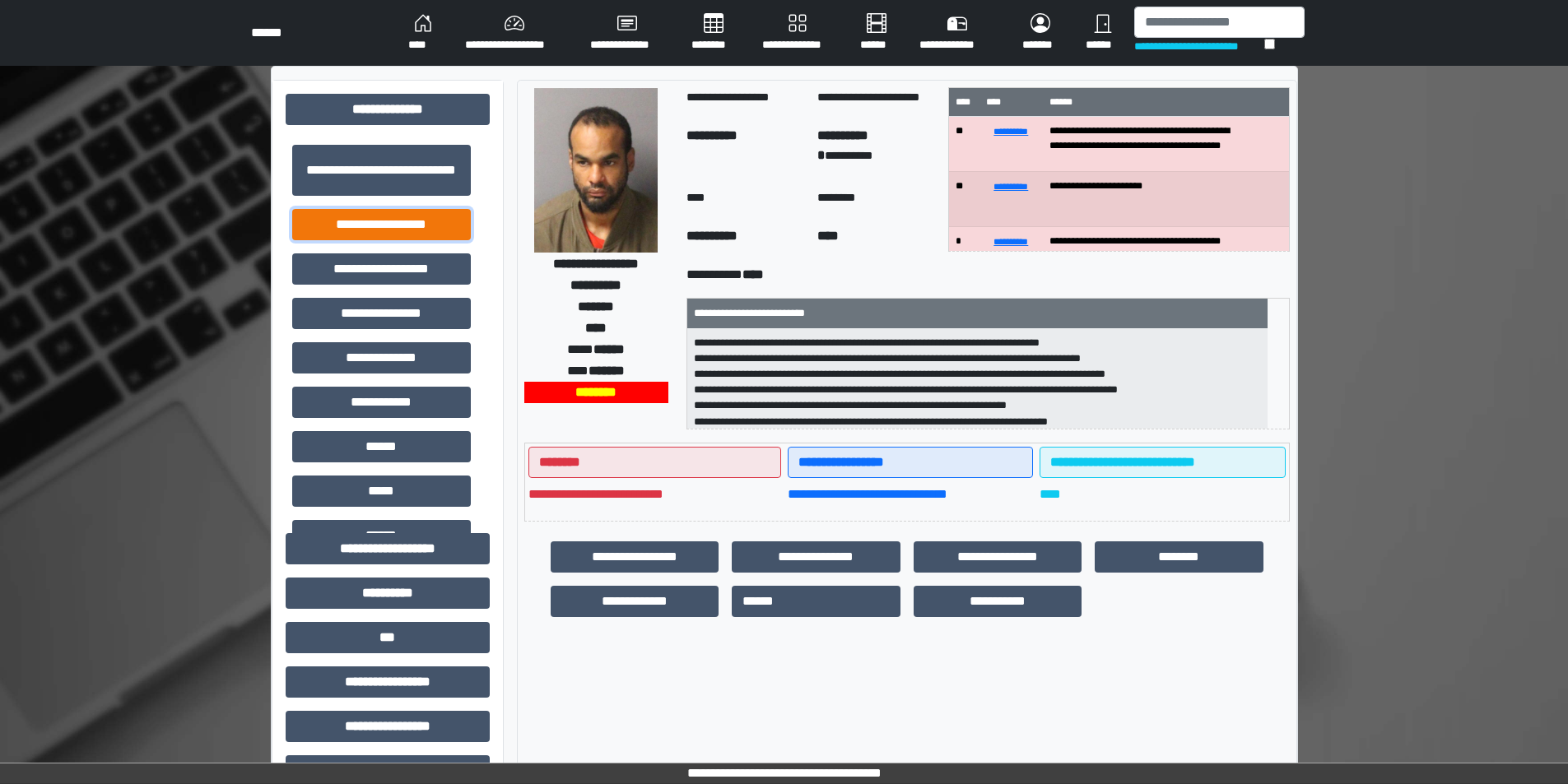 click on "**********" at bounding box center [381, 225] 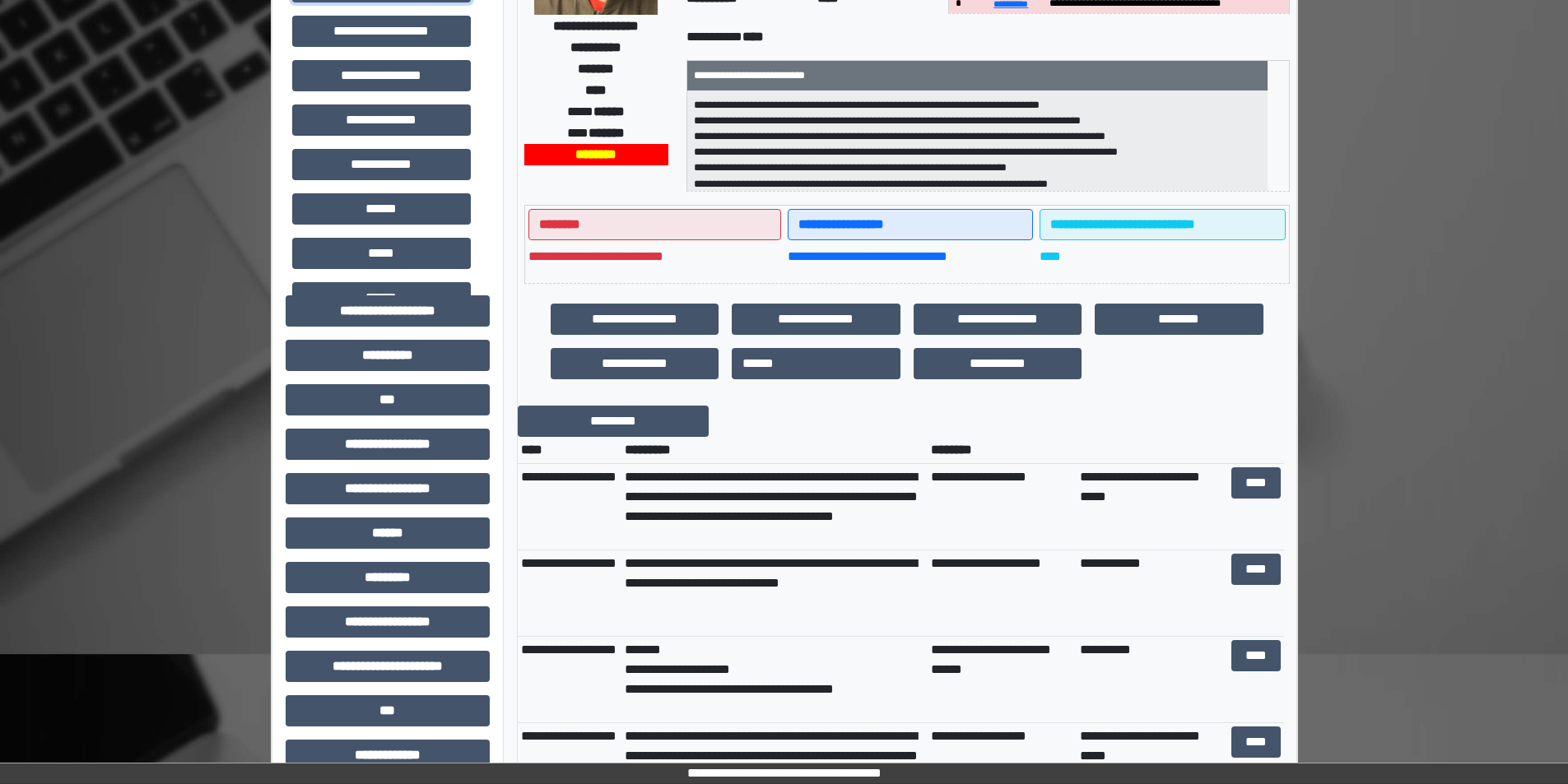 scroll, scrollTop: 247, scrollLeft: 0, axis: vertical 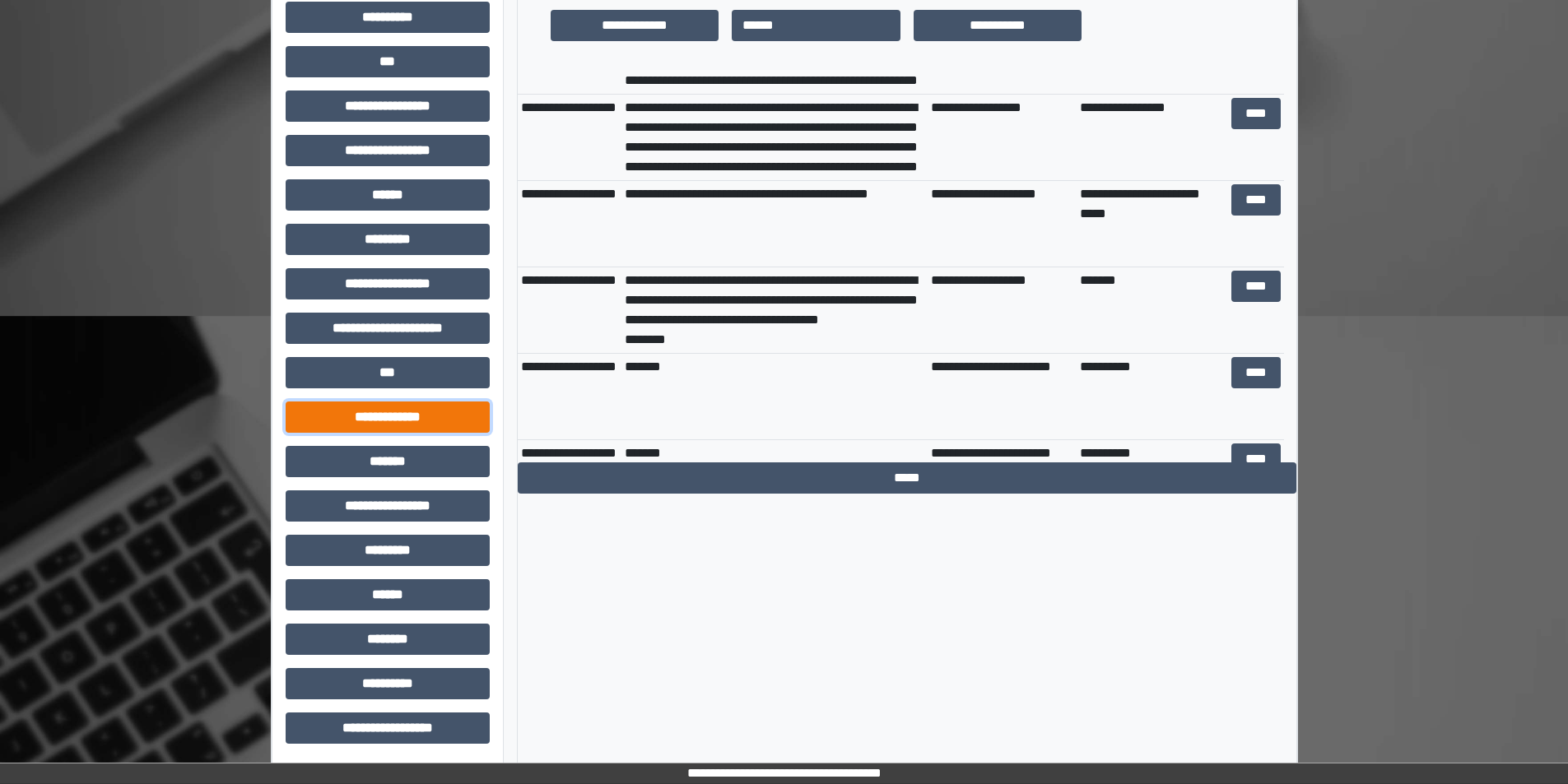 click on "**********" at bounding box center [388, 417] 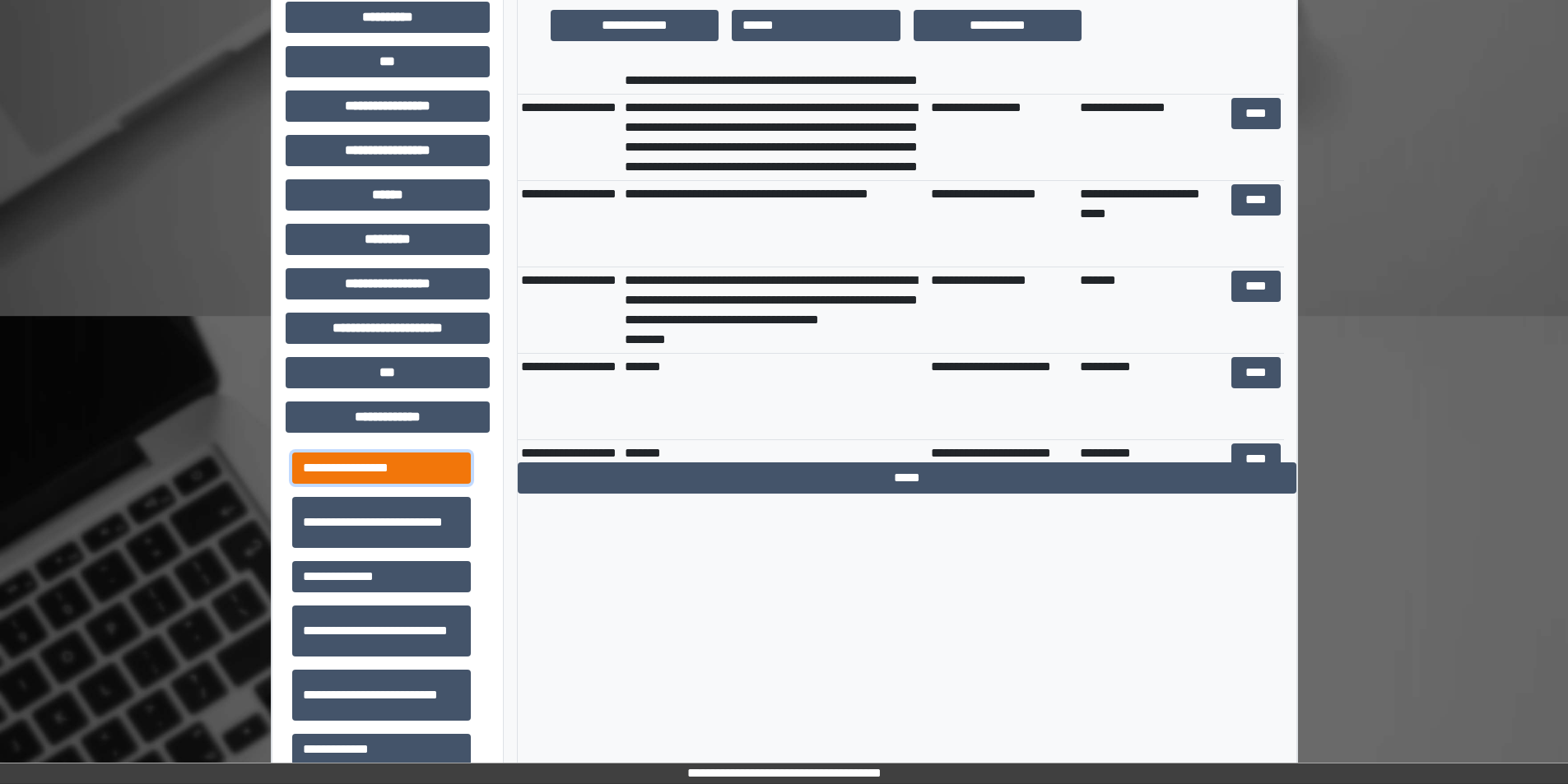 click on "**********" at bounding box center (381, 468) 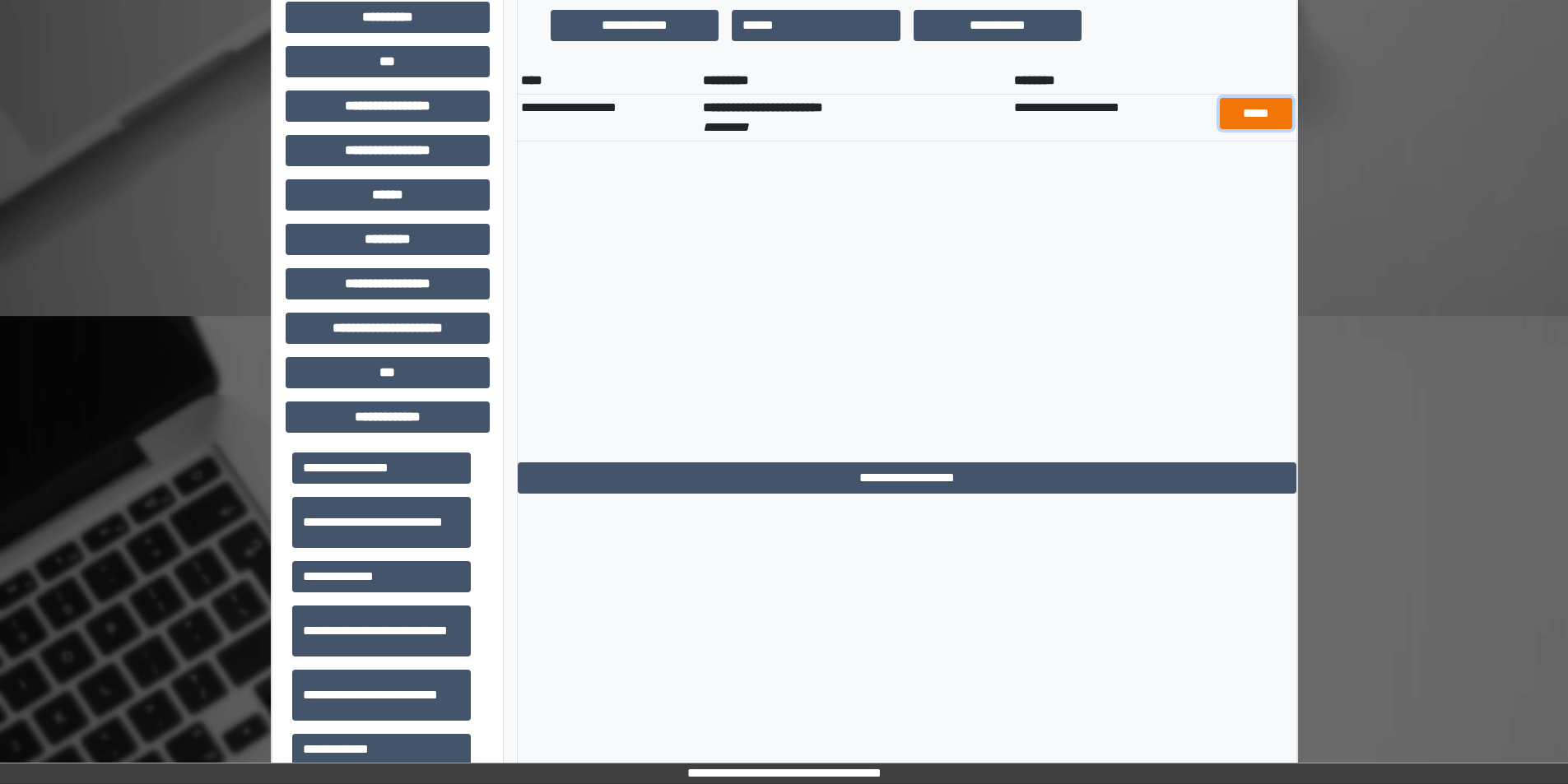click on "*****" at bounding box center (1256, 114) 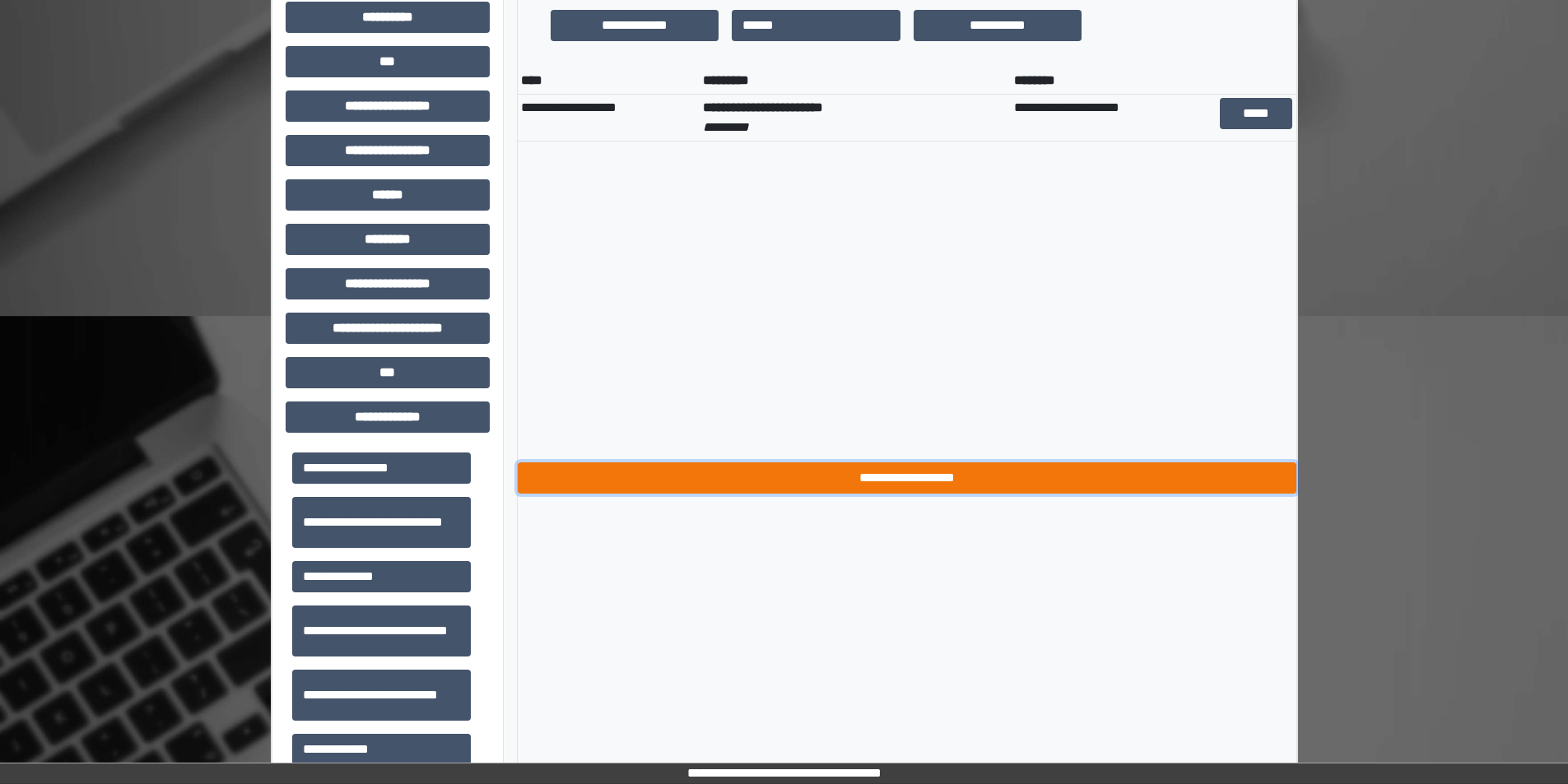 click on "**********" at bounding box center [907, 478] 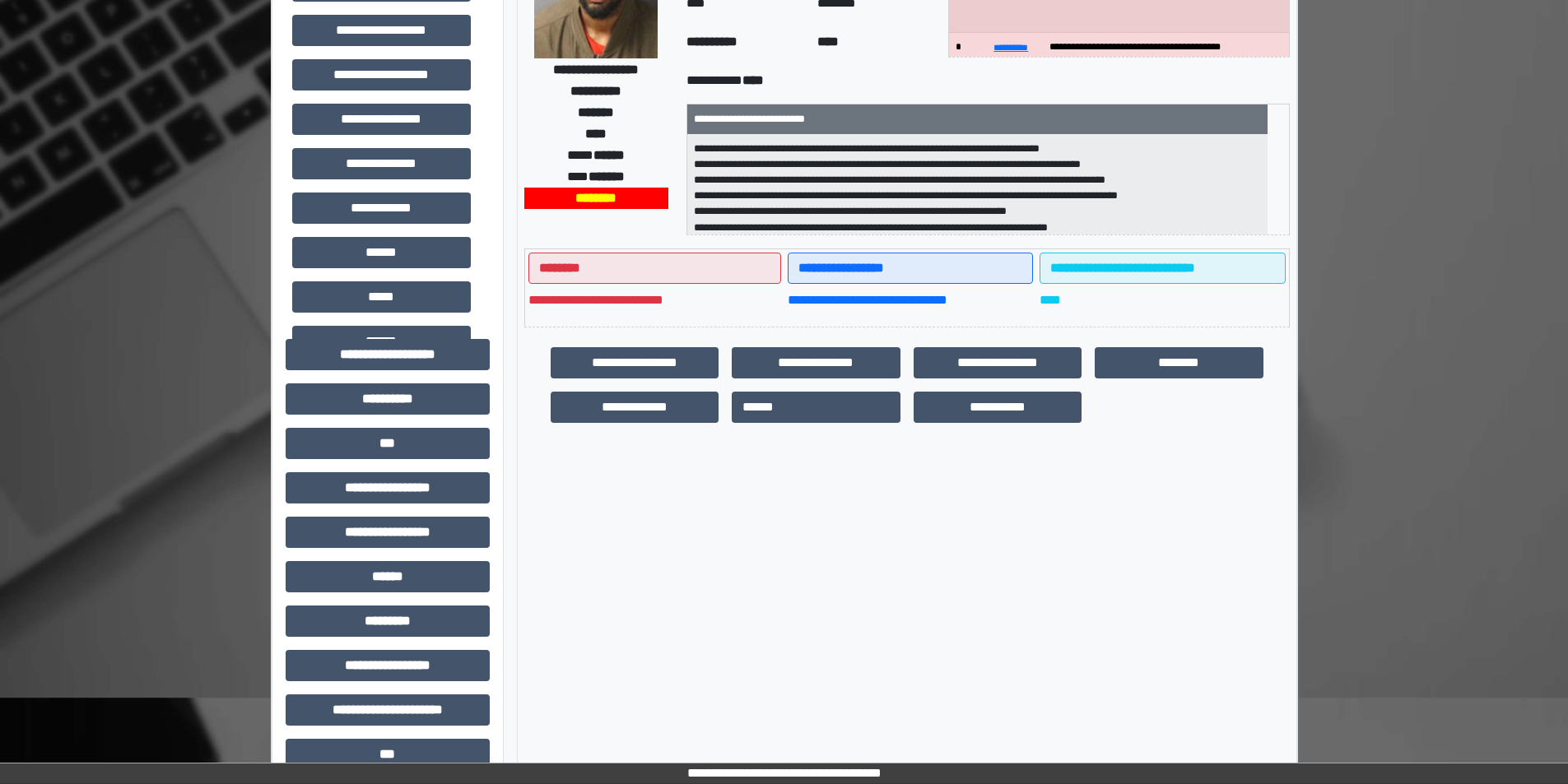 scroll, scrollTop: 165, scrollLeft: 0, axis: vertical 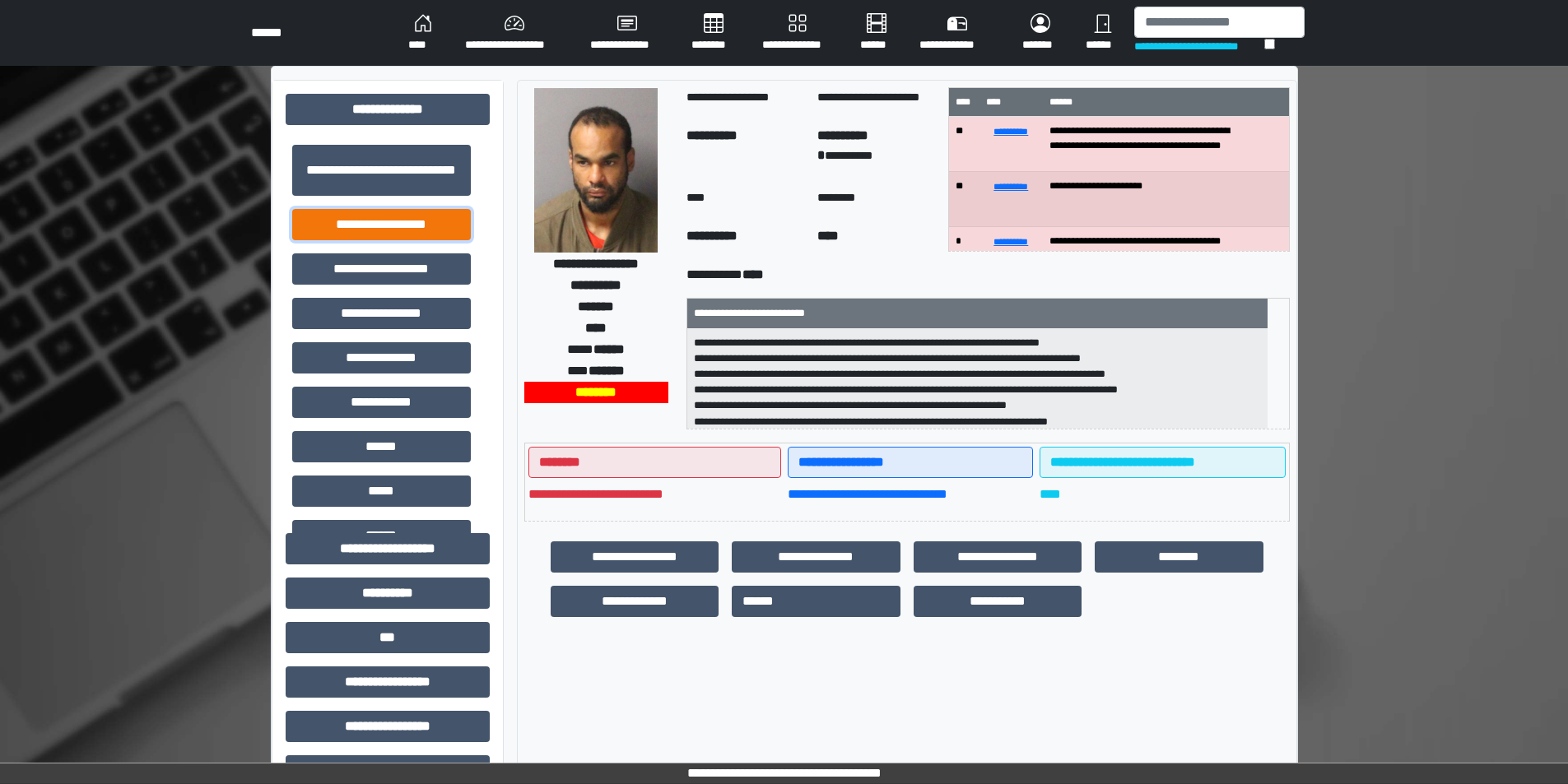 click on "**********" at bounding box center (381, 225) 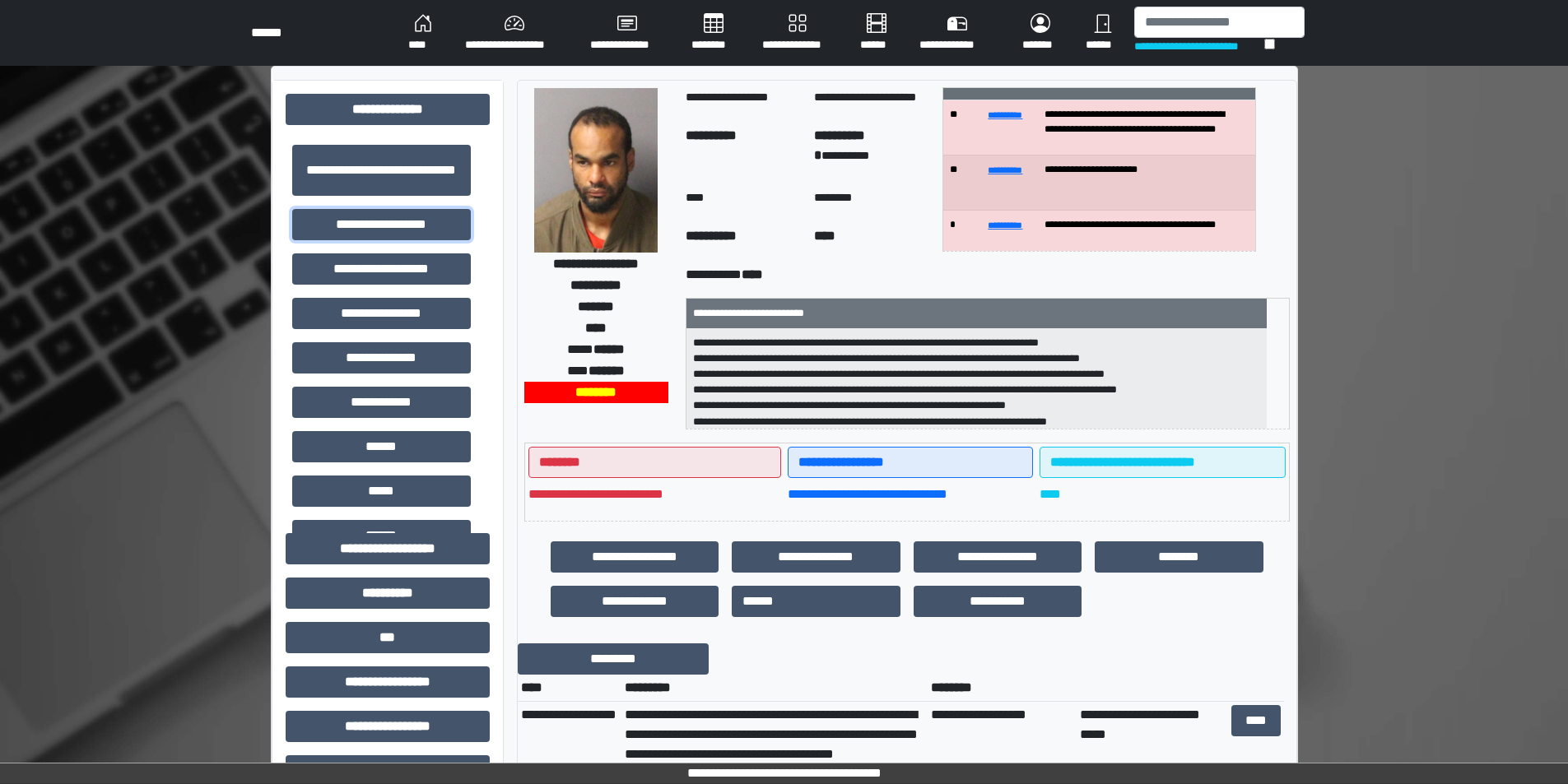 scroll, scrollTop: 51, scrollLeft: 0, axis: vertical 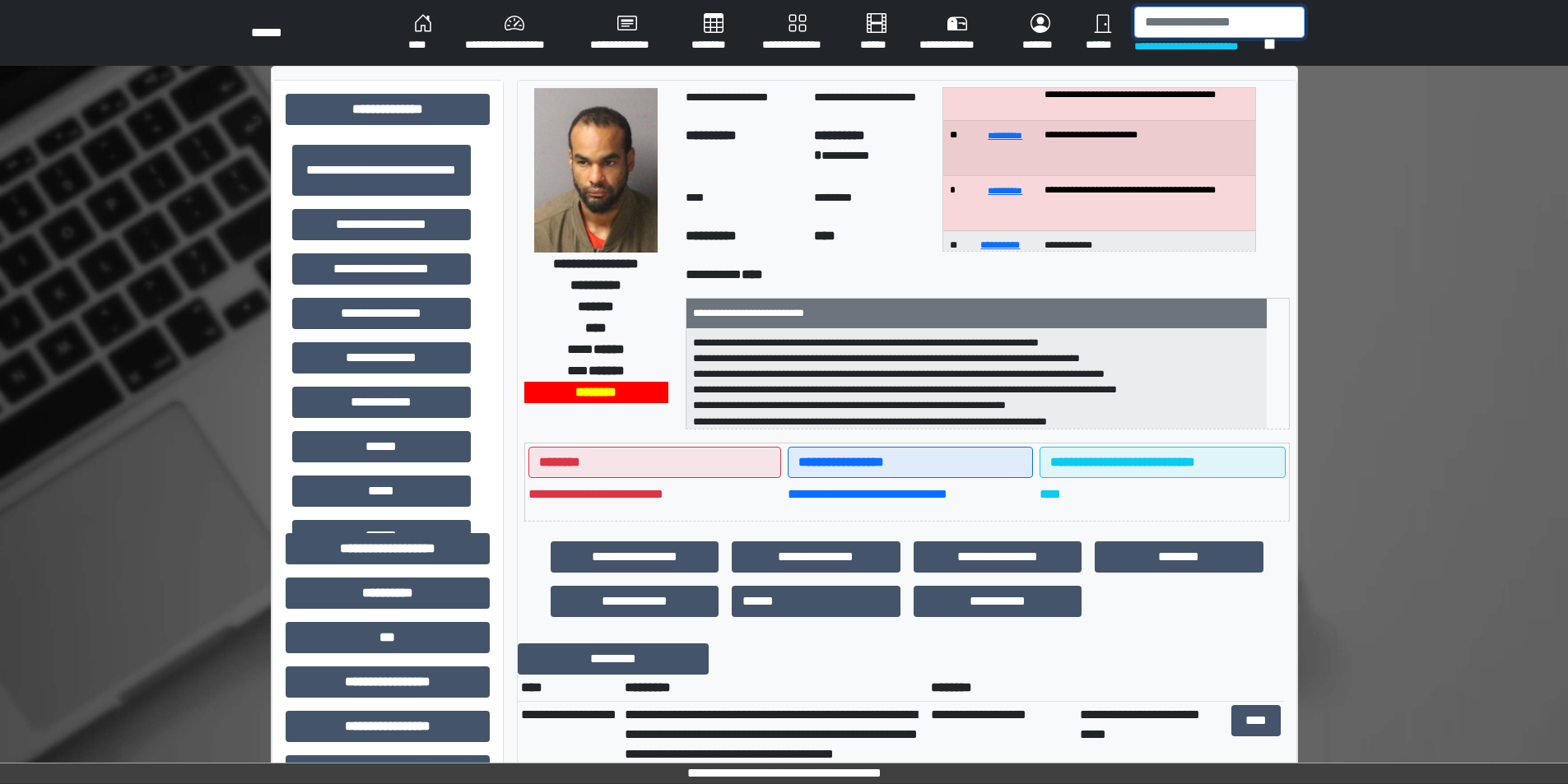 click at bounding box center (1219, 22) 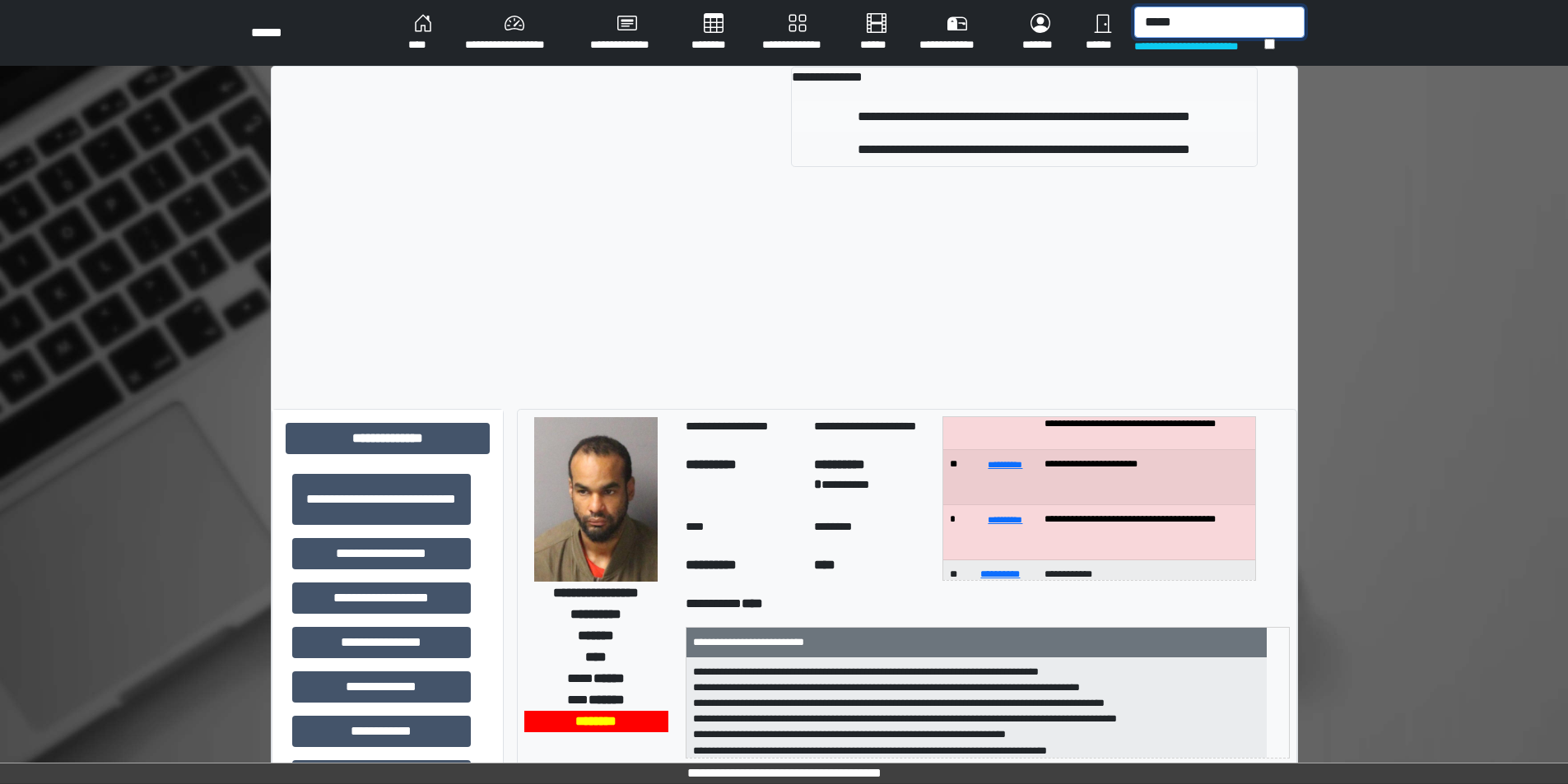 type on "*****" 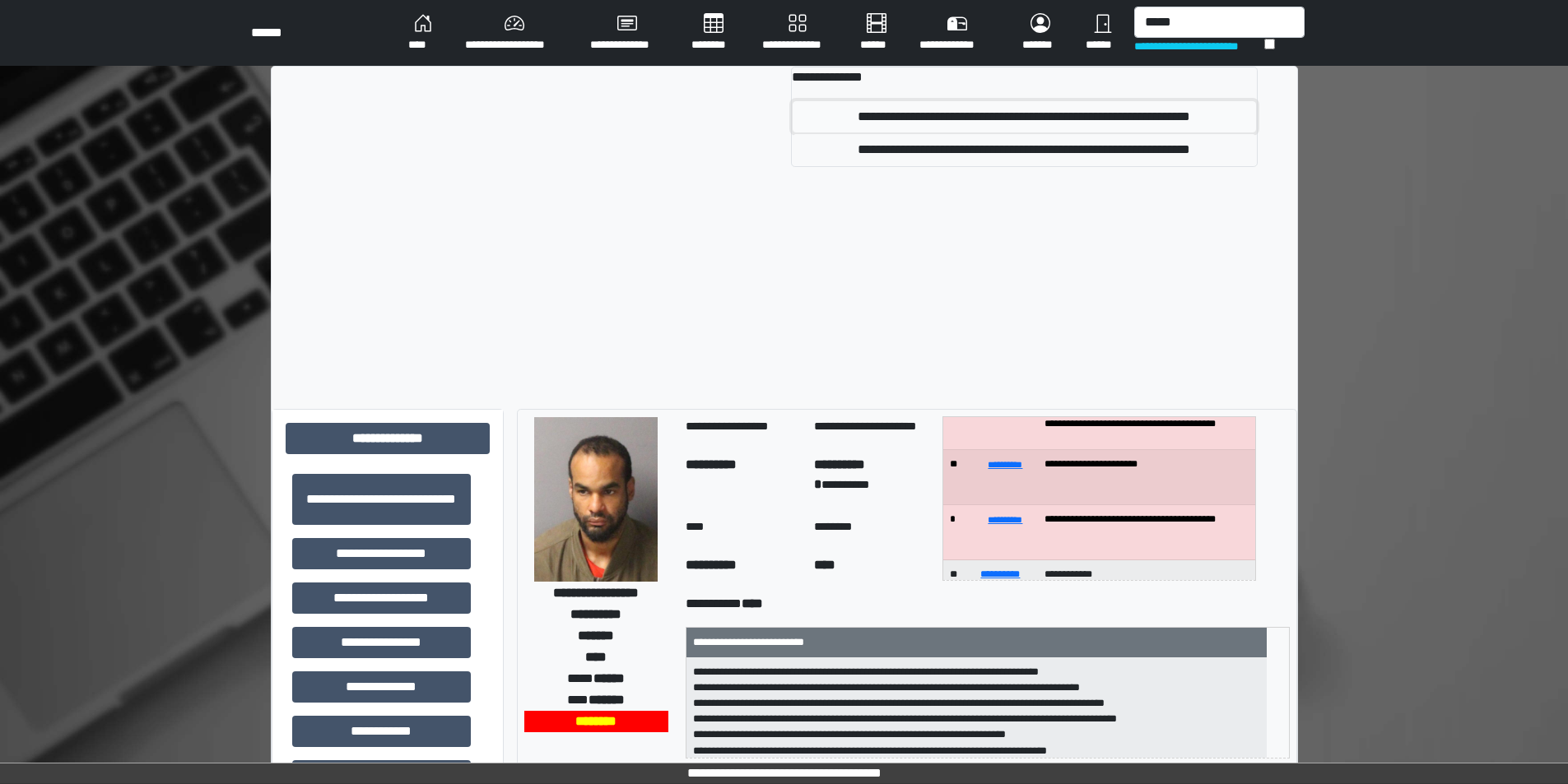 click on "**********" at bounding box center (1024, 117) 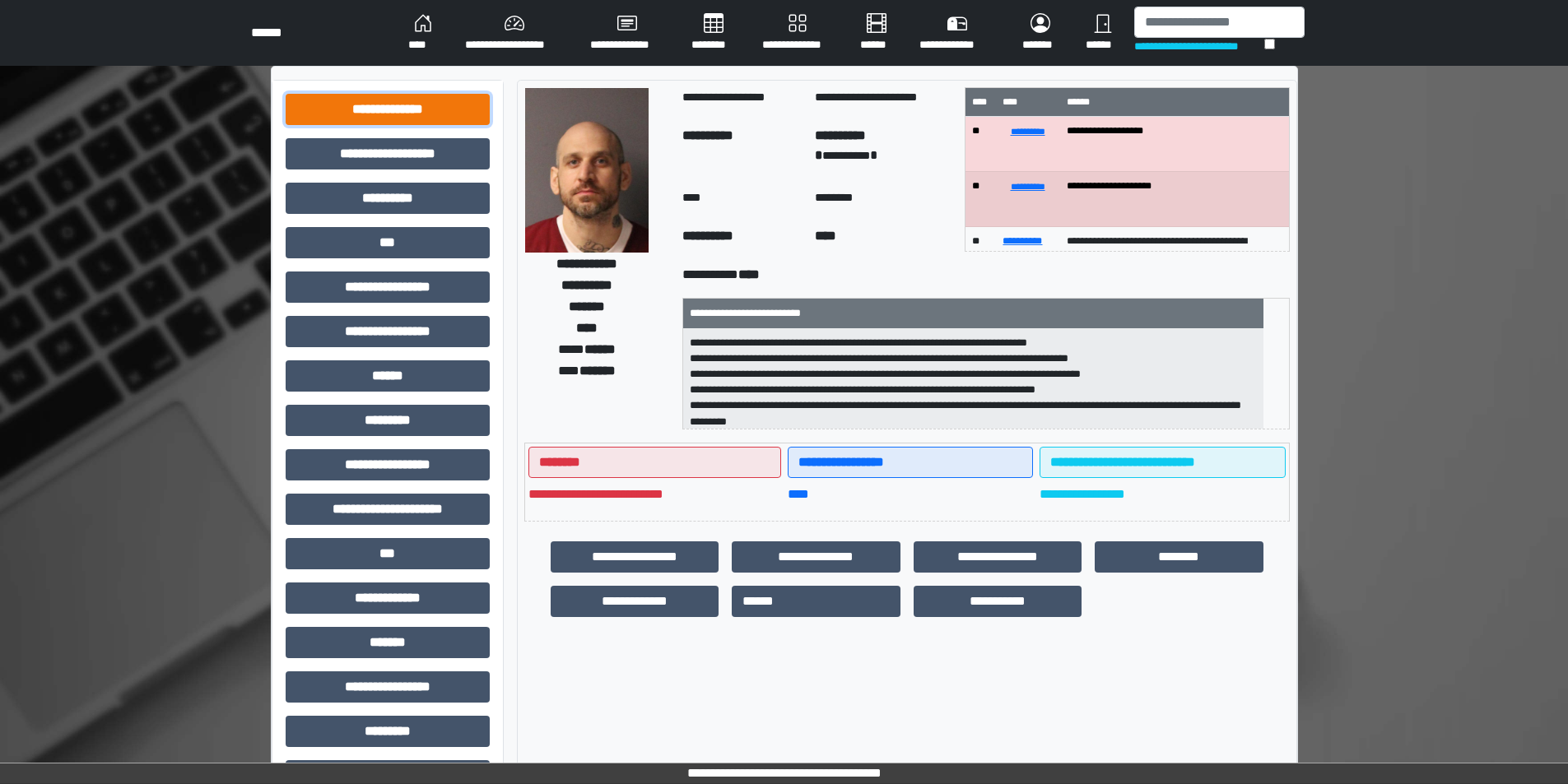 click on "**********" at bounding box center (388, 109) 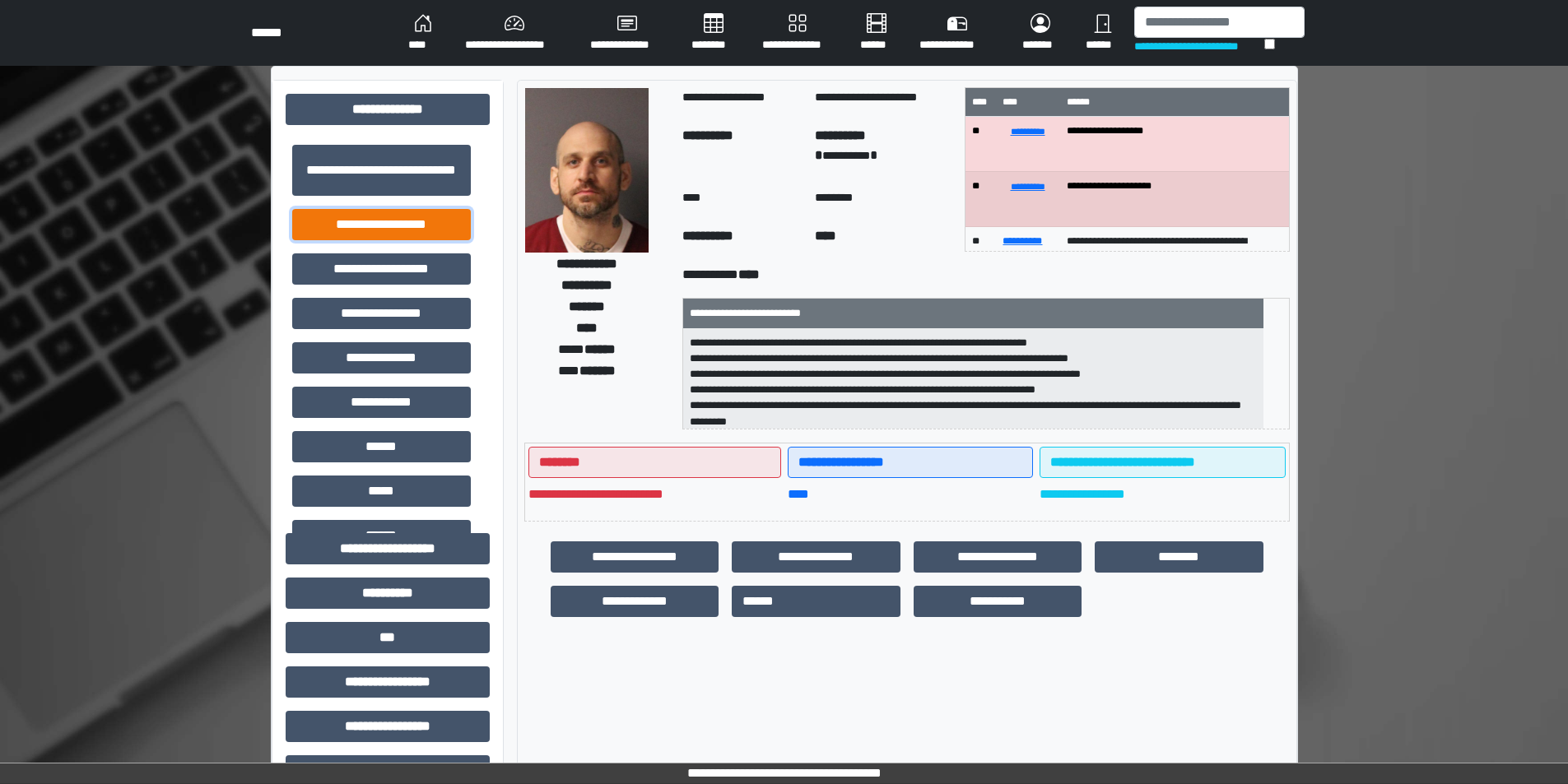 click on "**********" at bounding box center (381, 225) 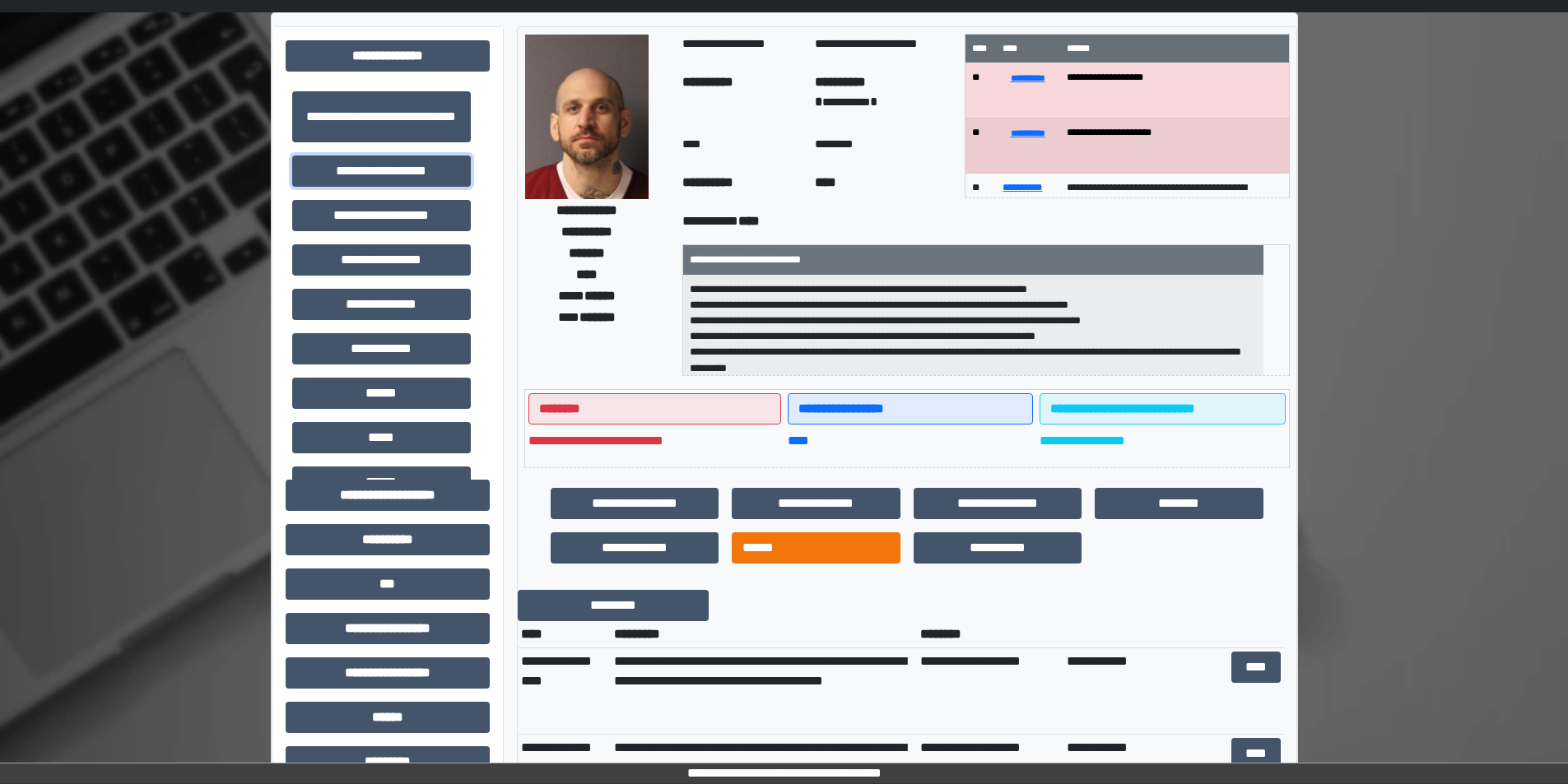 scroll, scrollTop: 82, scrollLeft: 0, axis: vertical 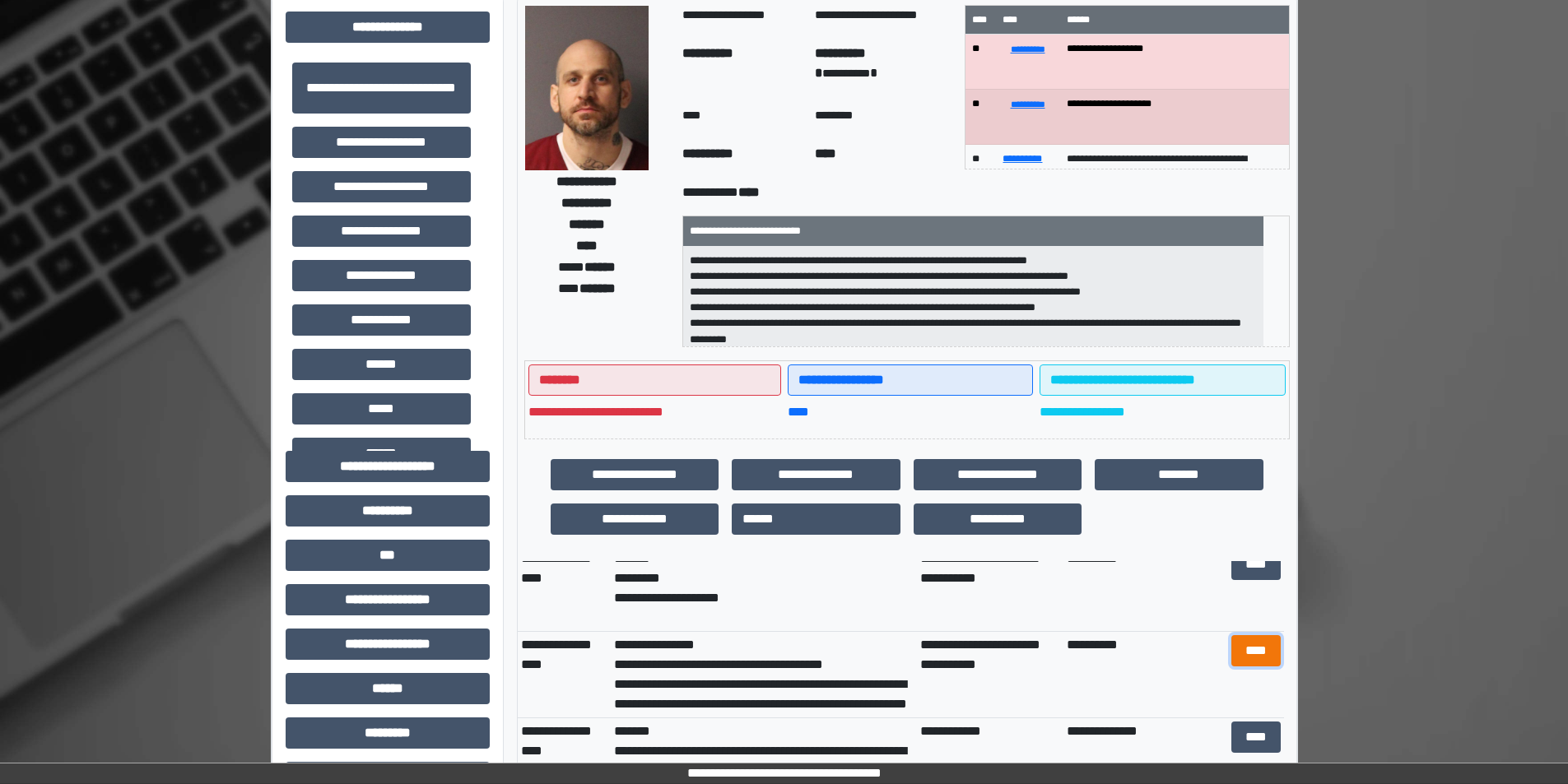 click on "****" at bounding box center (1256, 651) 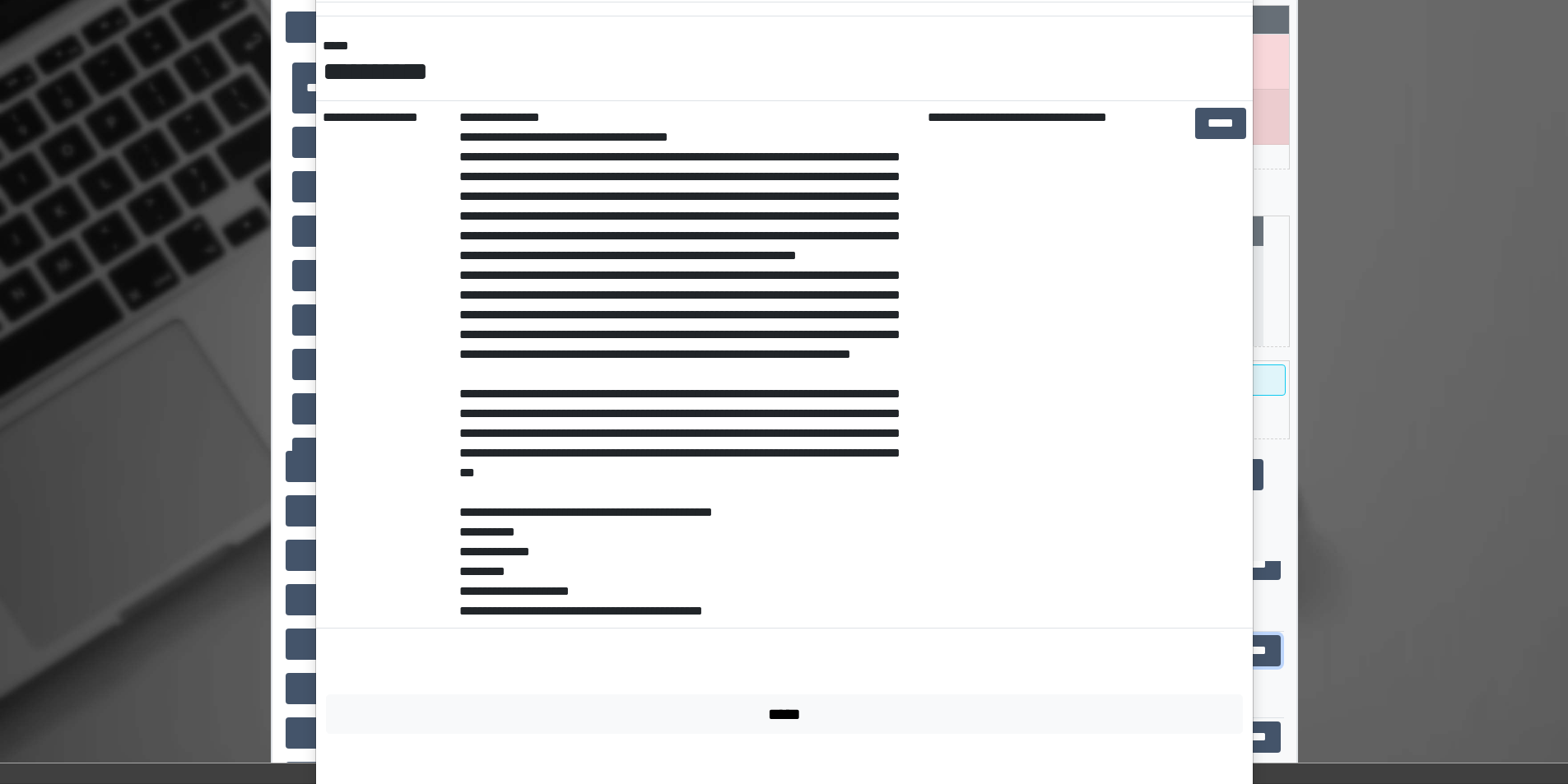 scroll, scrollTop: 239, scrollLeft: 0, axis: vertical 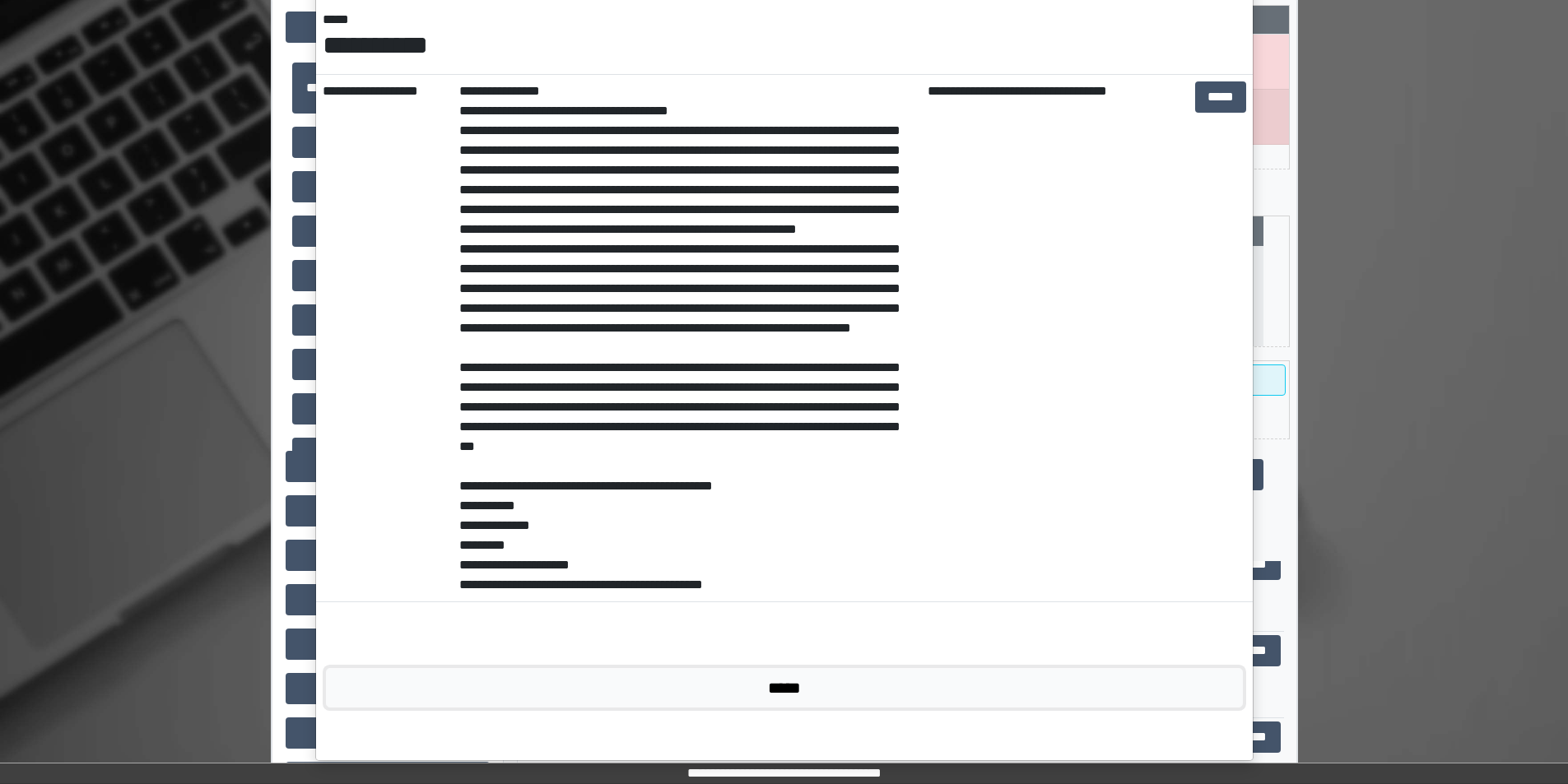 click on "*****" at bounding box center [784, 688] 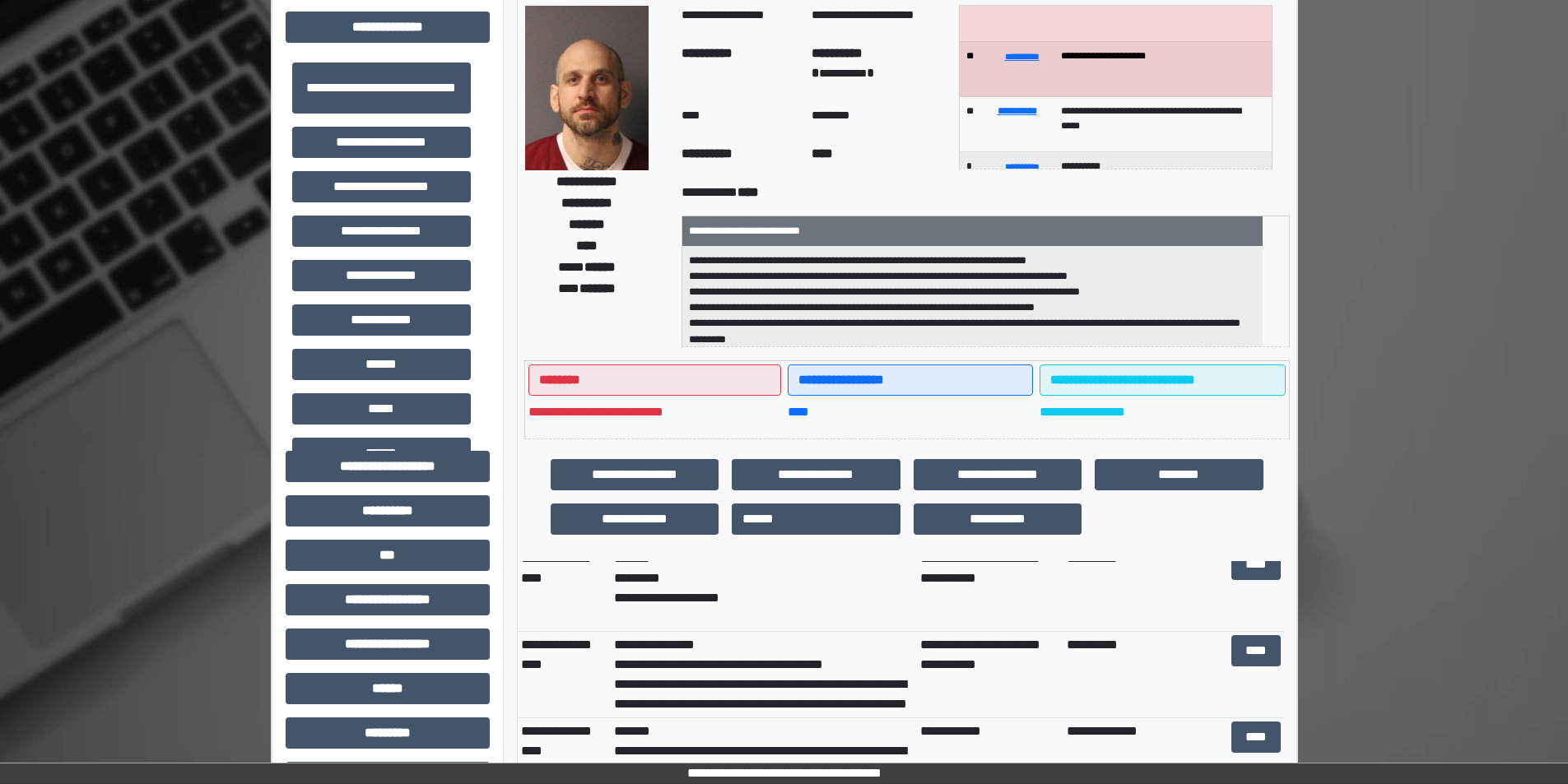 scroll, scrollTop: 50, scrollLeft: 0, axis: vertical 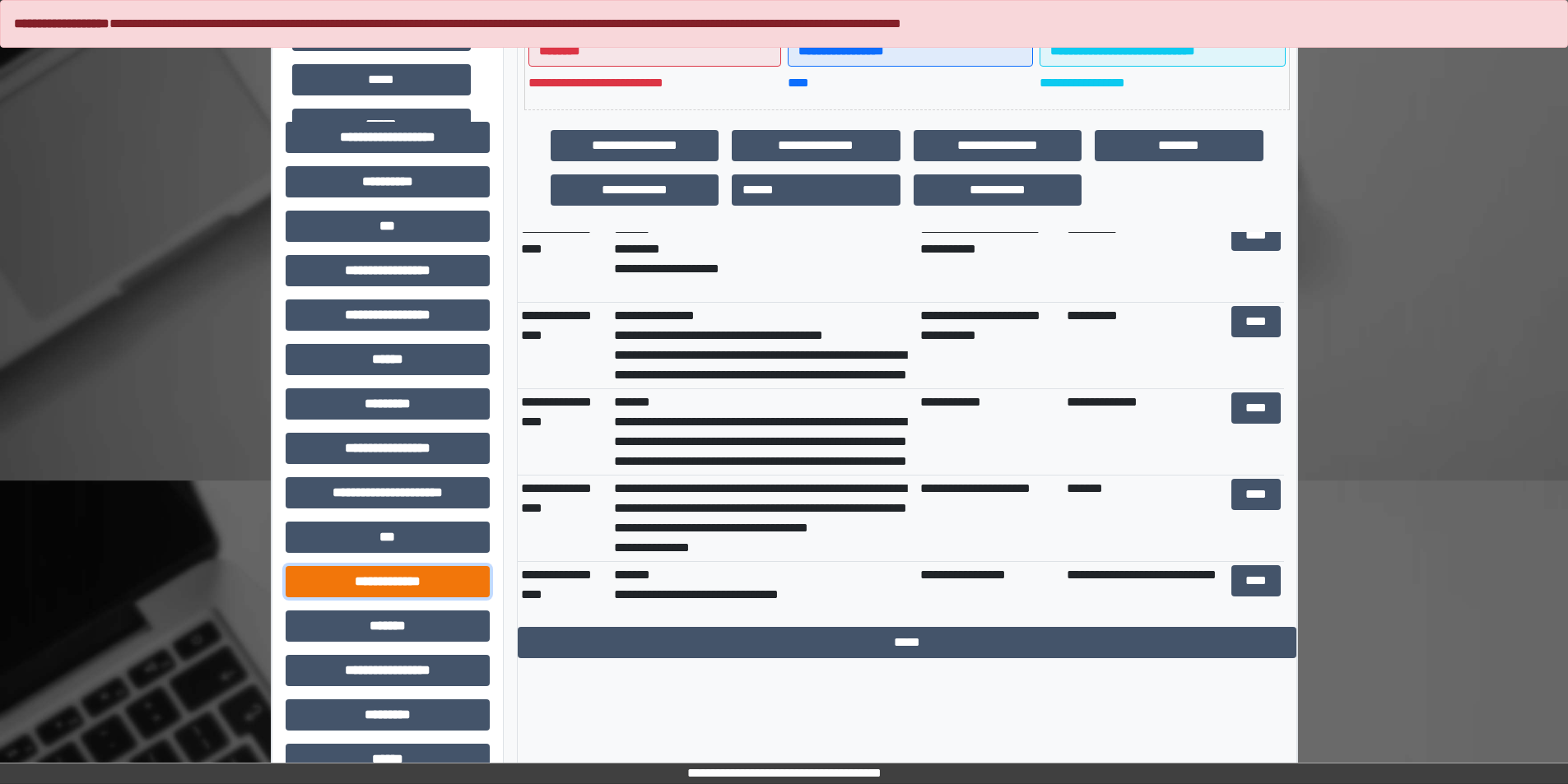 click on "**********" at bounding box center (388, 582) 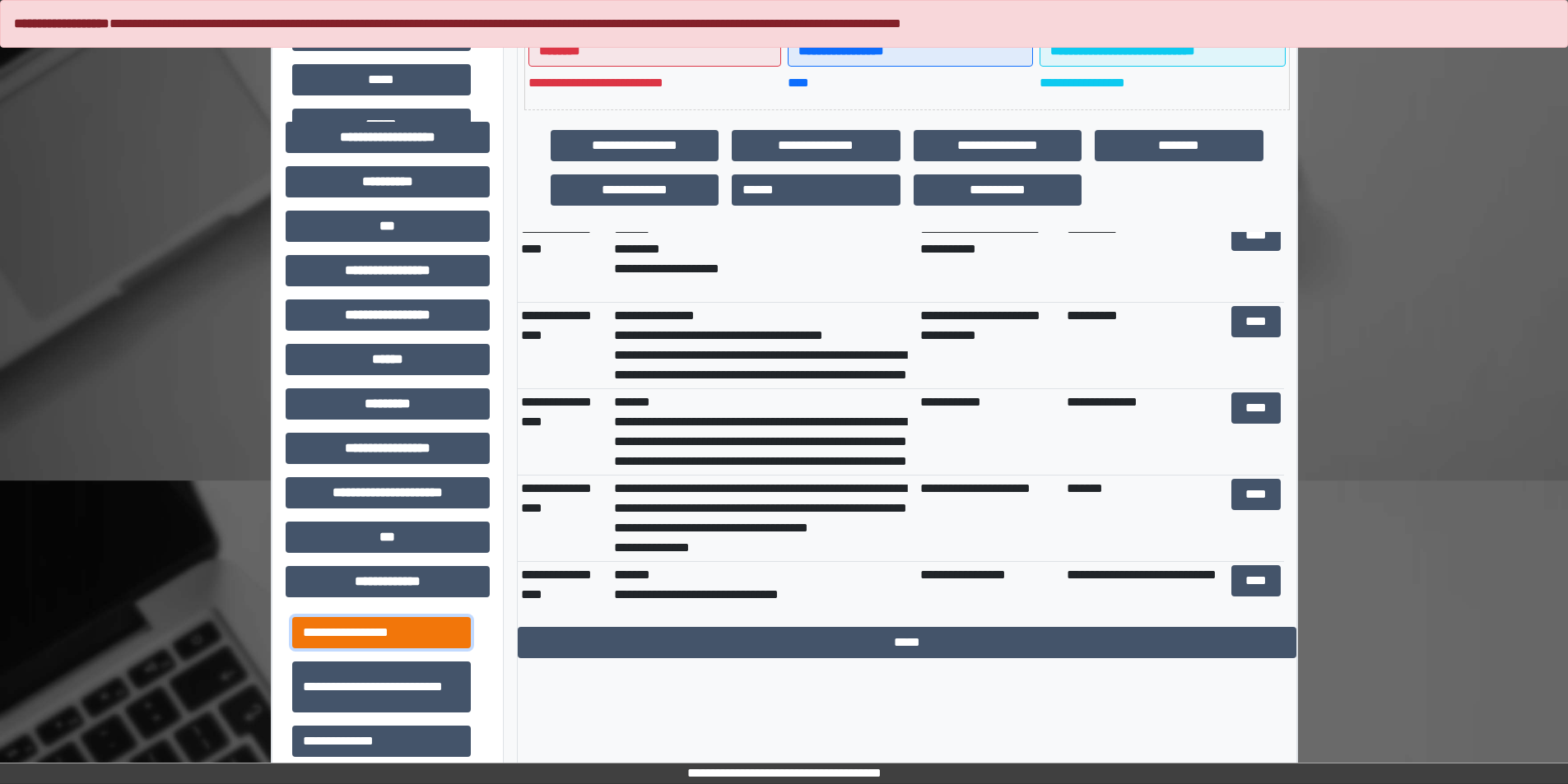 click on "**********" at bounding box center [381, 633] 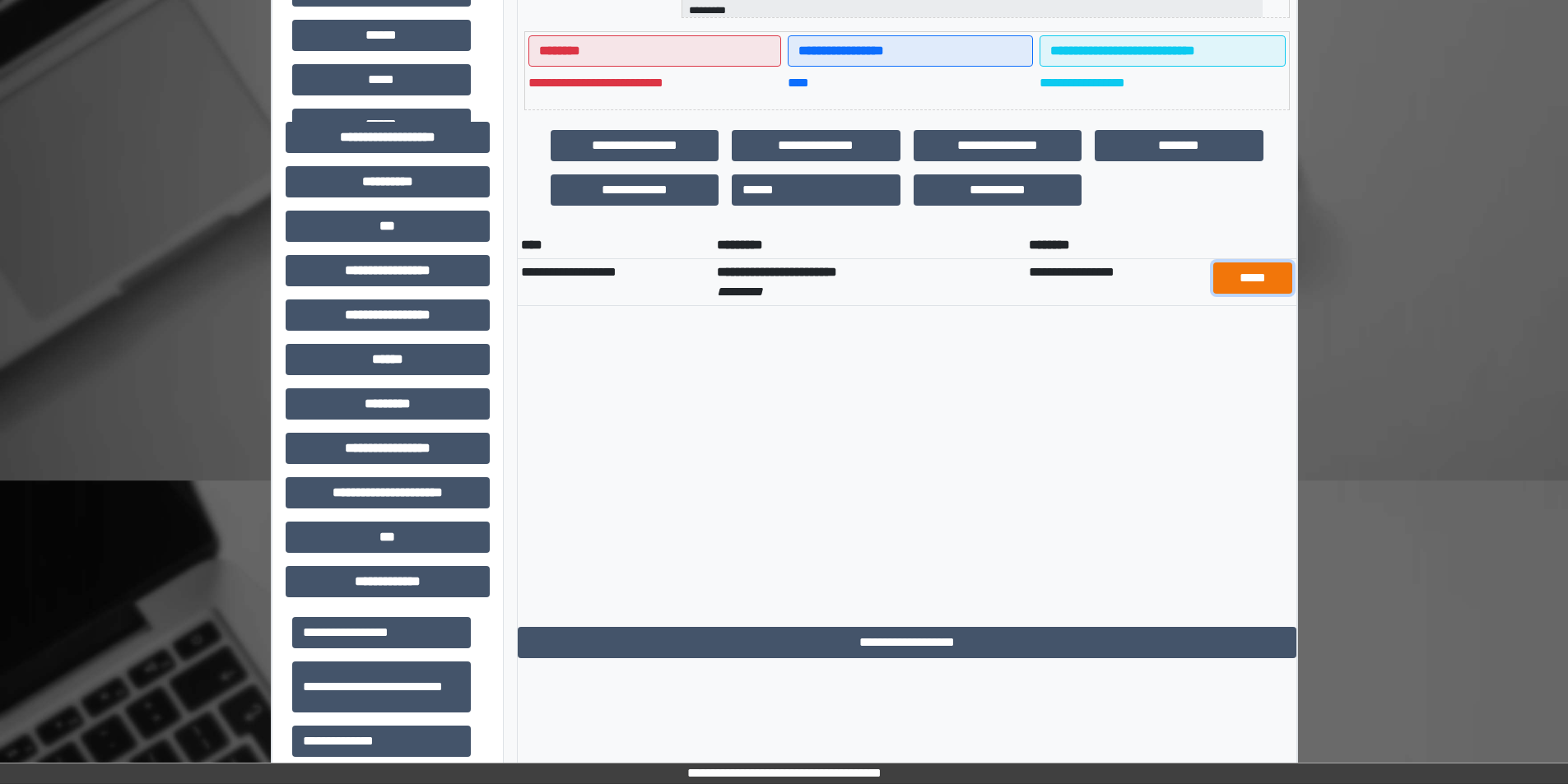 click on "*****" at bounding box center (1253, 278) 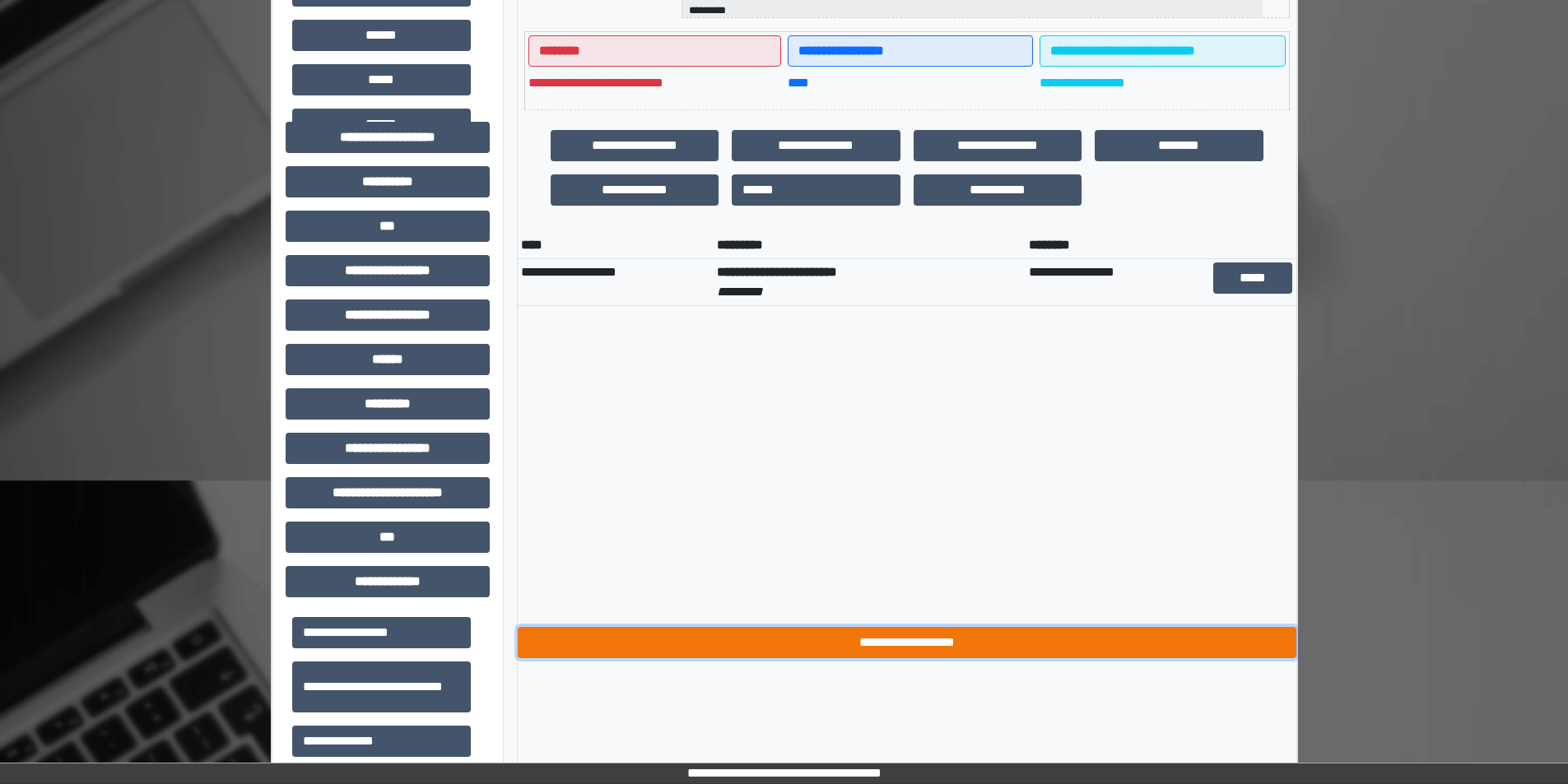 click on "**********" at bounding box center (907, 643) 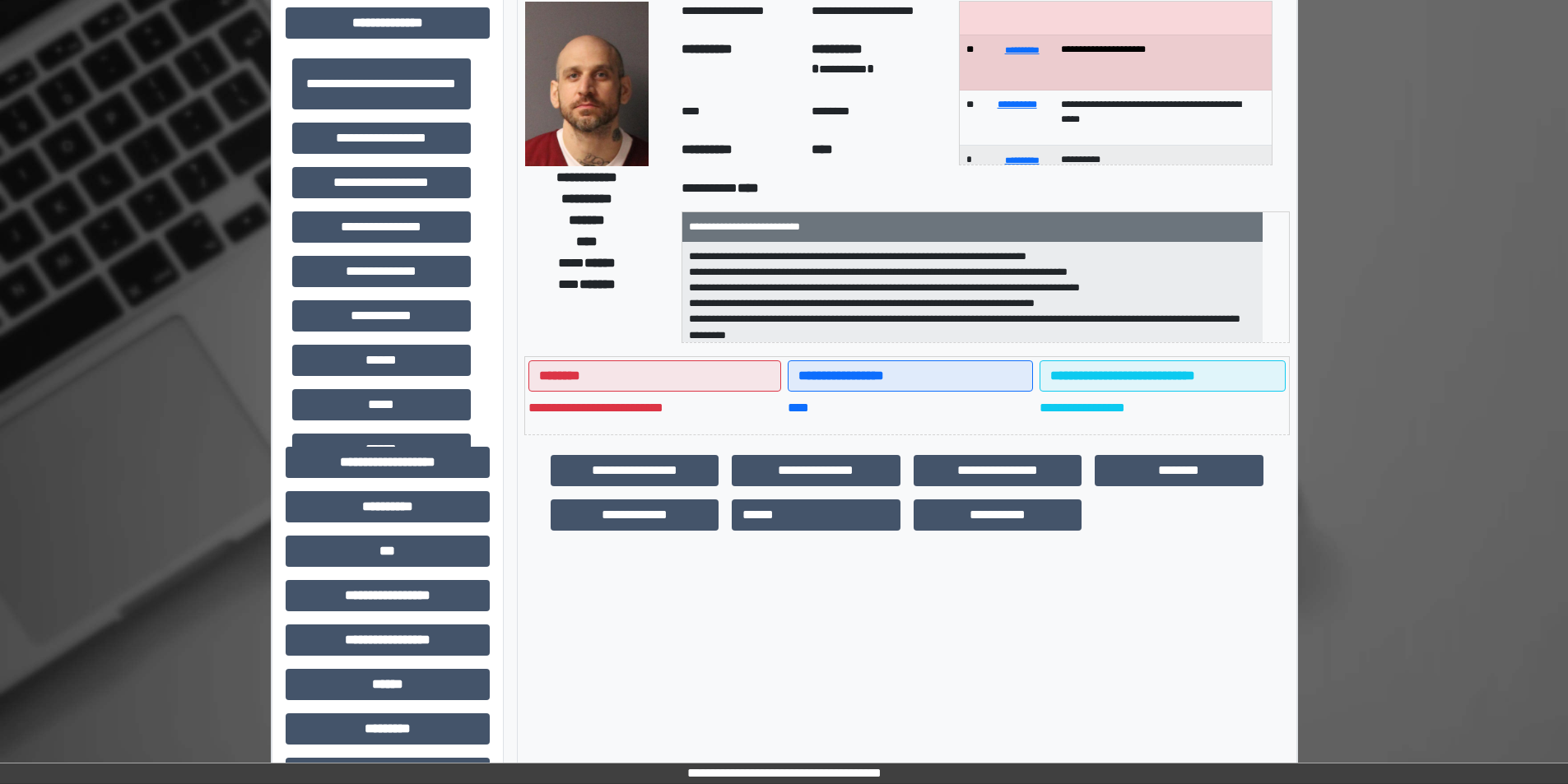 scroll, scrollTop: 0, scrollLeft: 0, axis: both 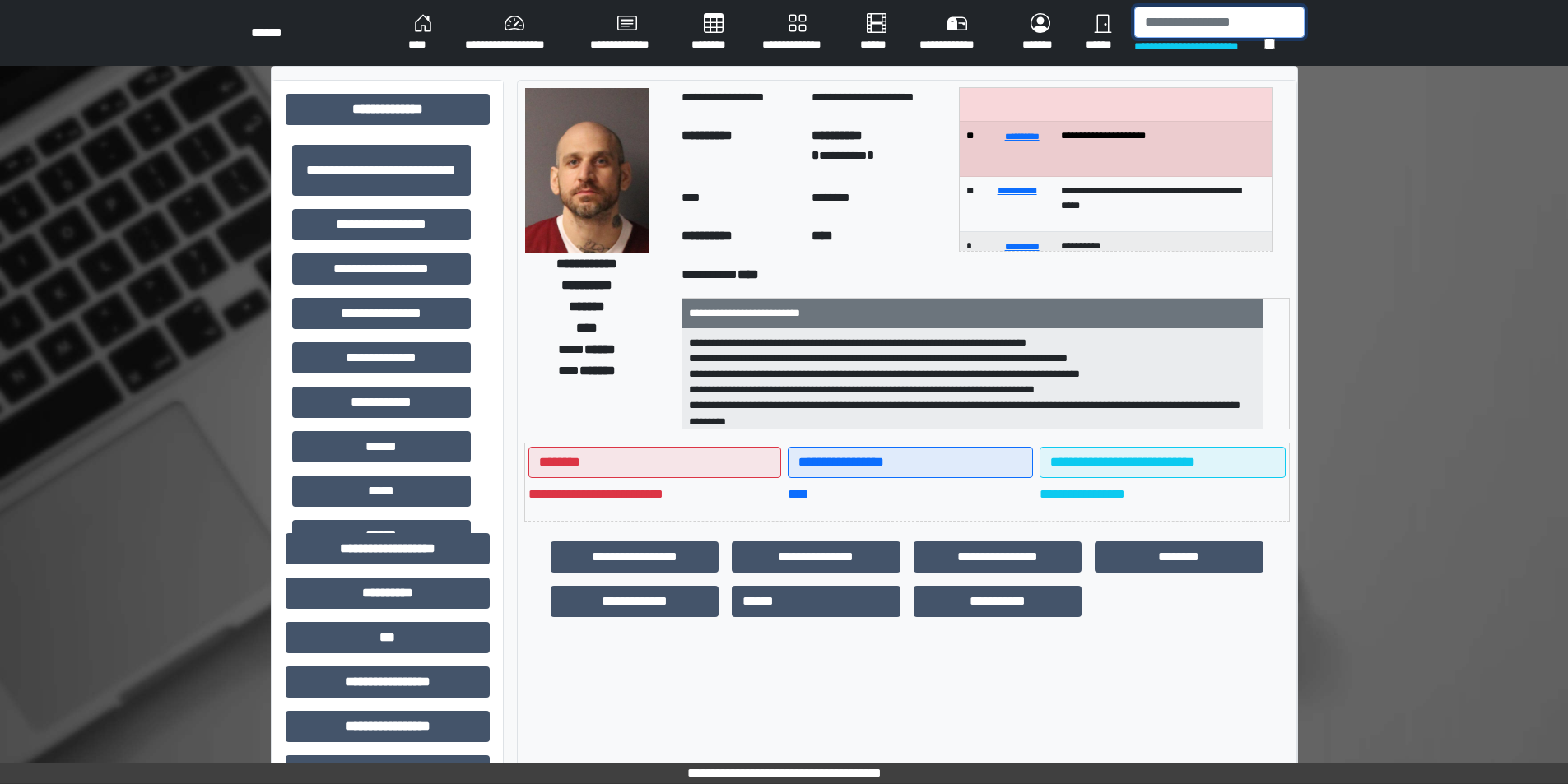 click at bounding box center [1219, 22] 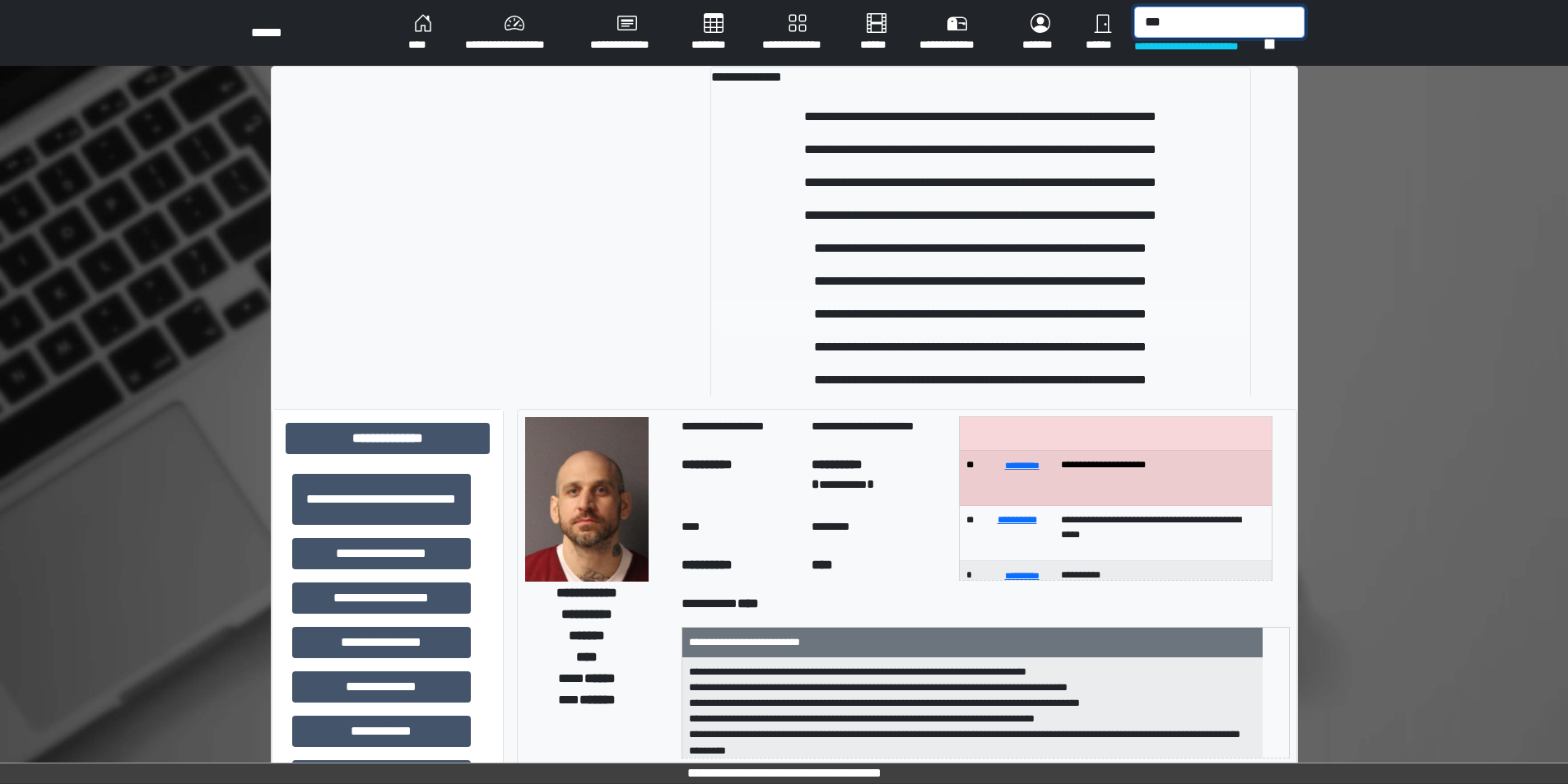 type on "***" 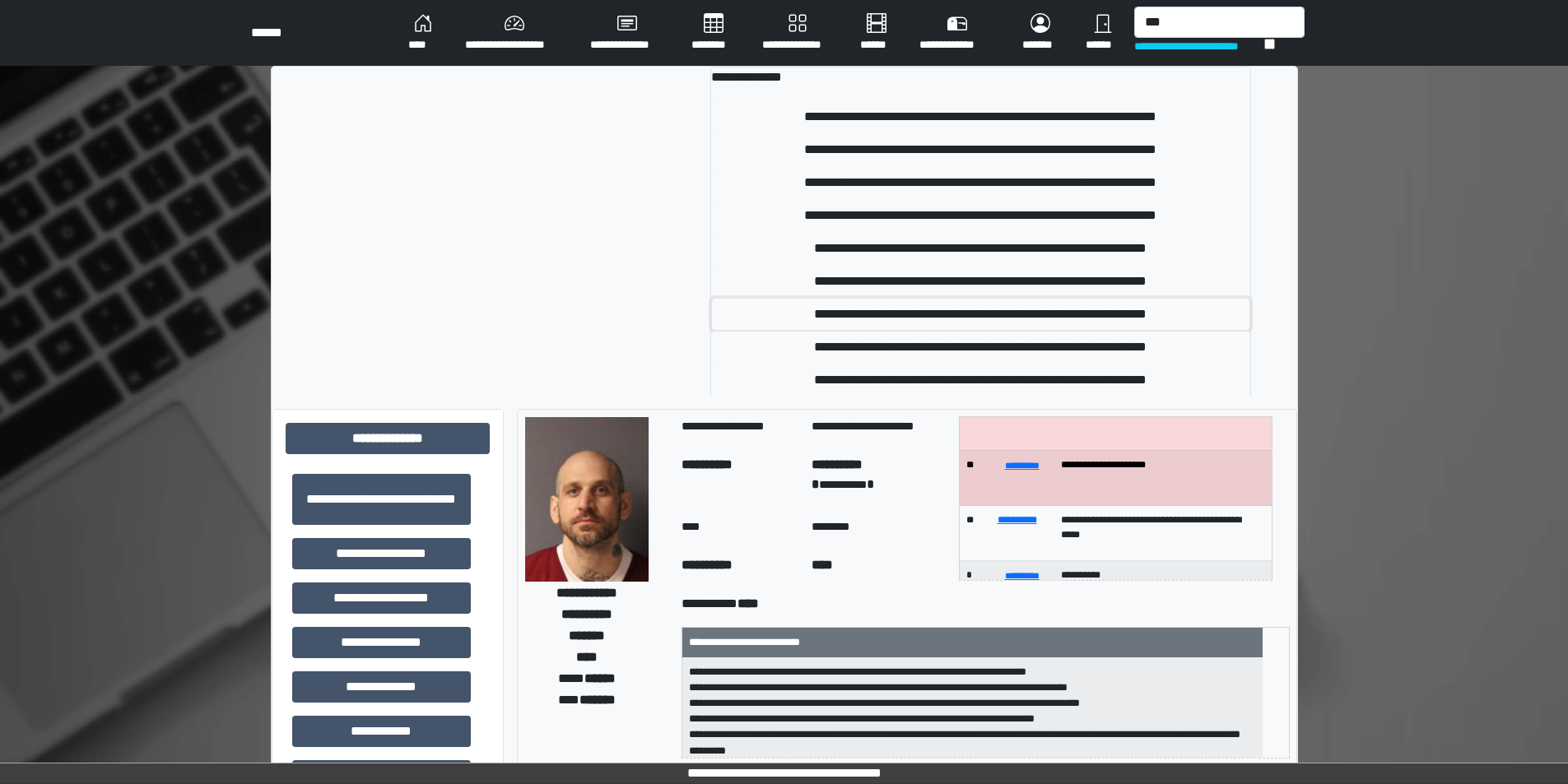 click on "**********" at bounding box center [980, 314] 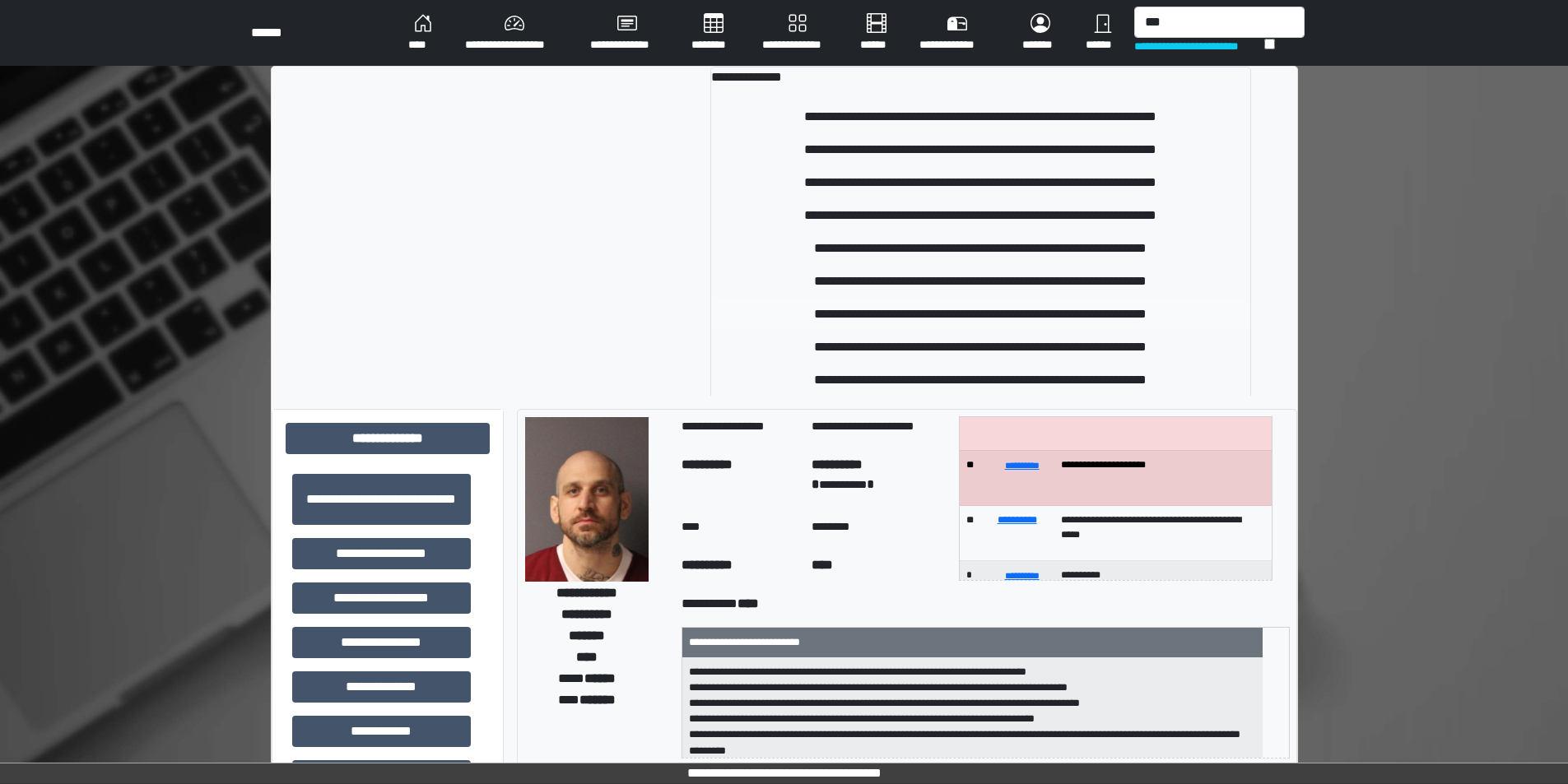 type 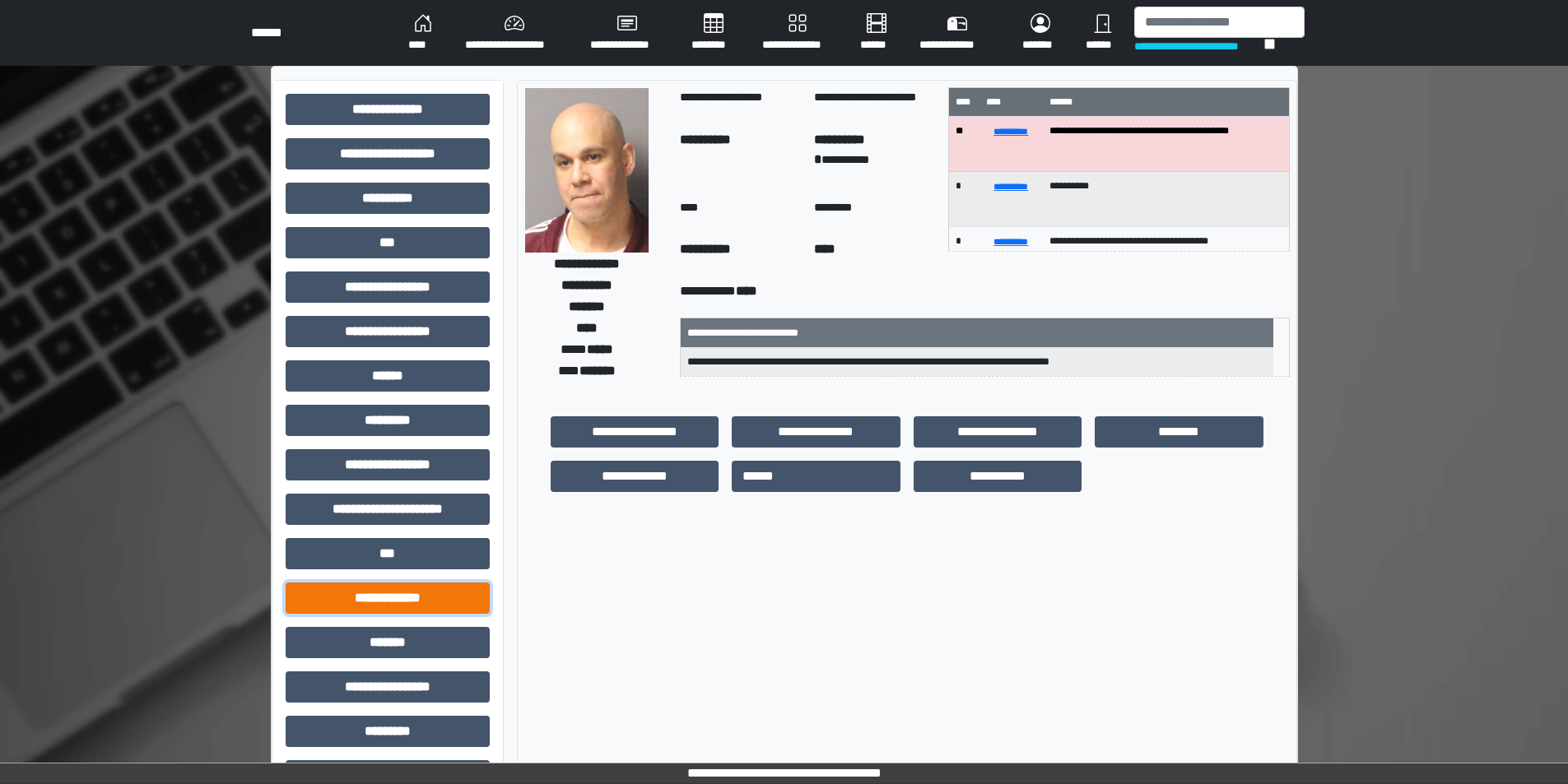 click on "**********" at bounding box center (388, 598) 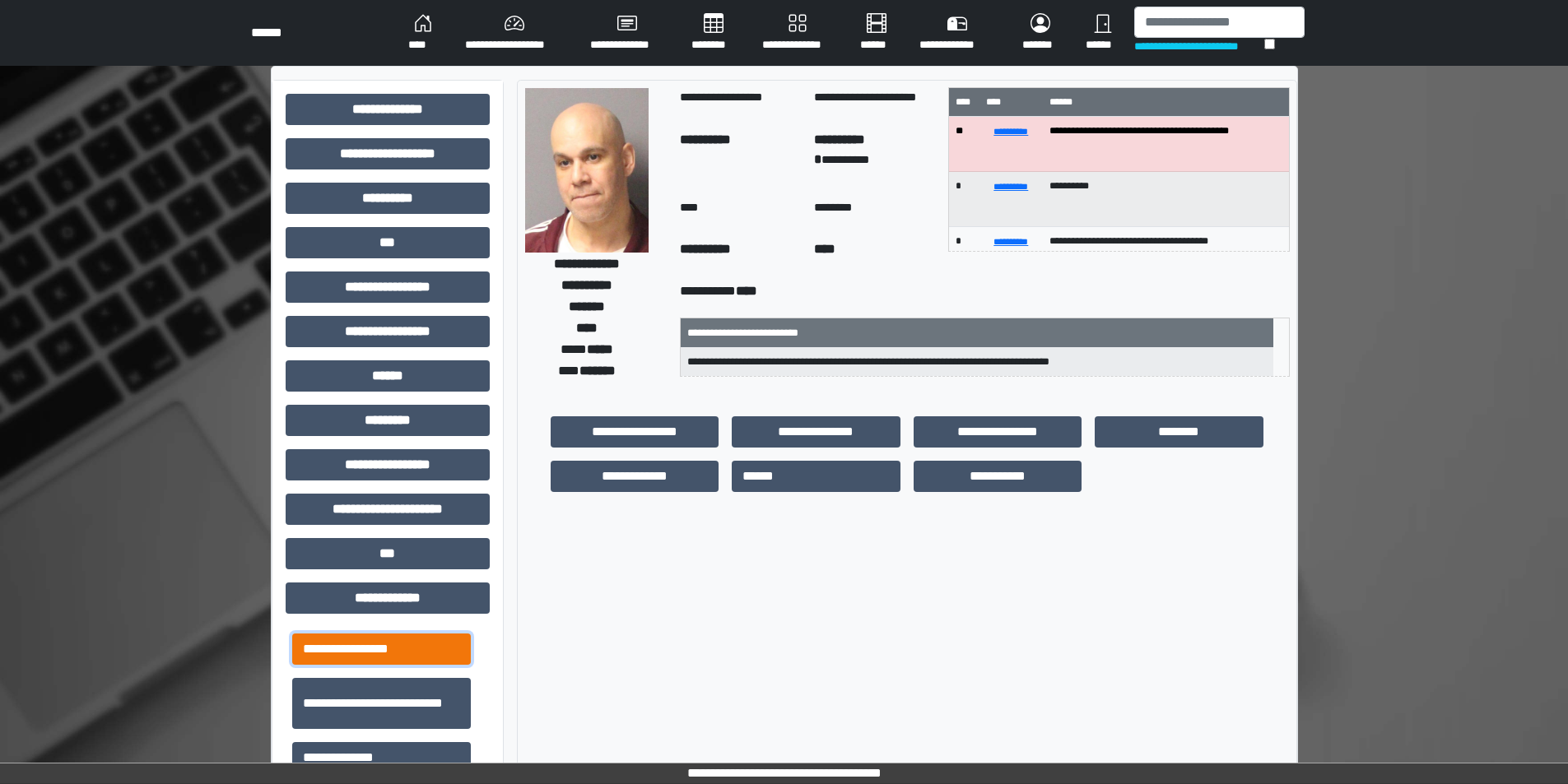 click on "**********" at bounding box center (381, 649) 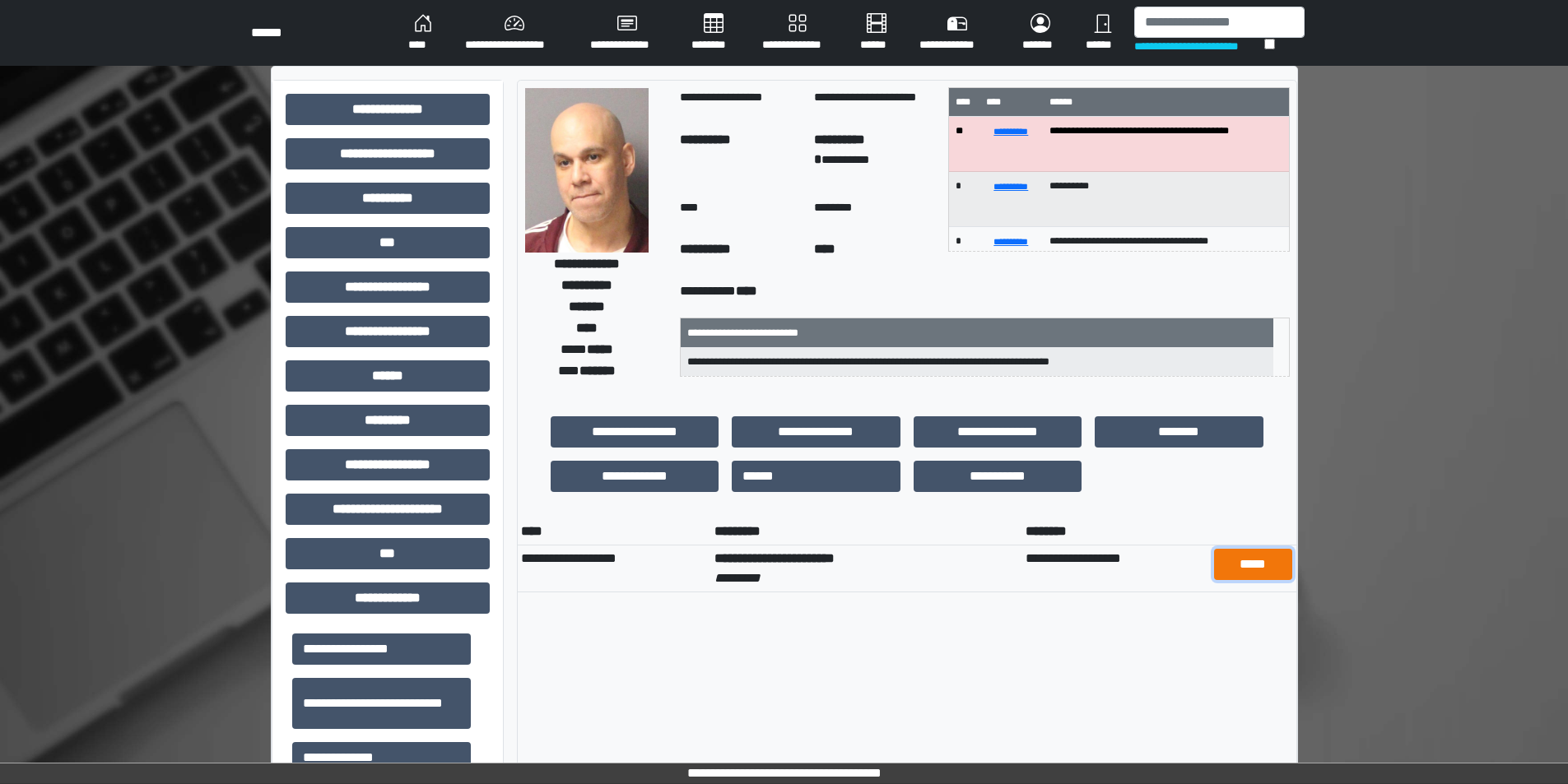 click on "*****" at bounding box center [1253, 564] 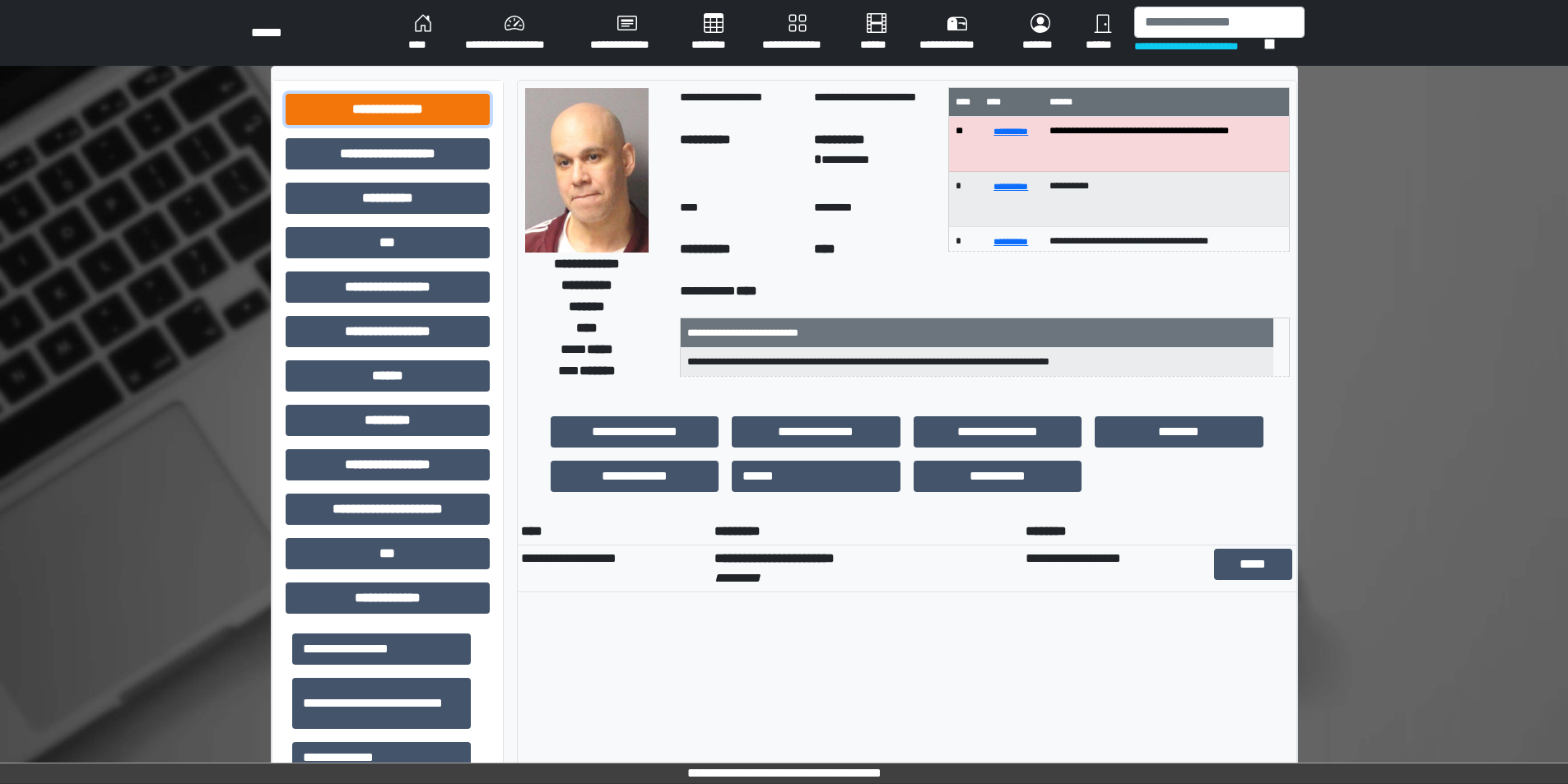 click on "**********" at bounding box center [388, 109] 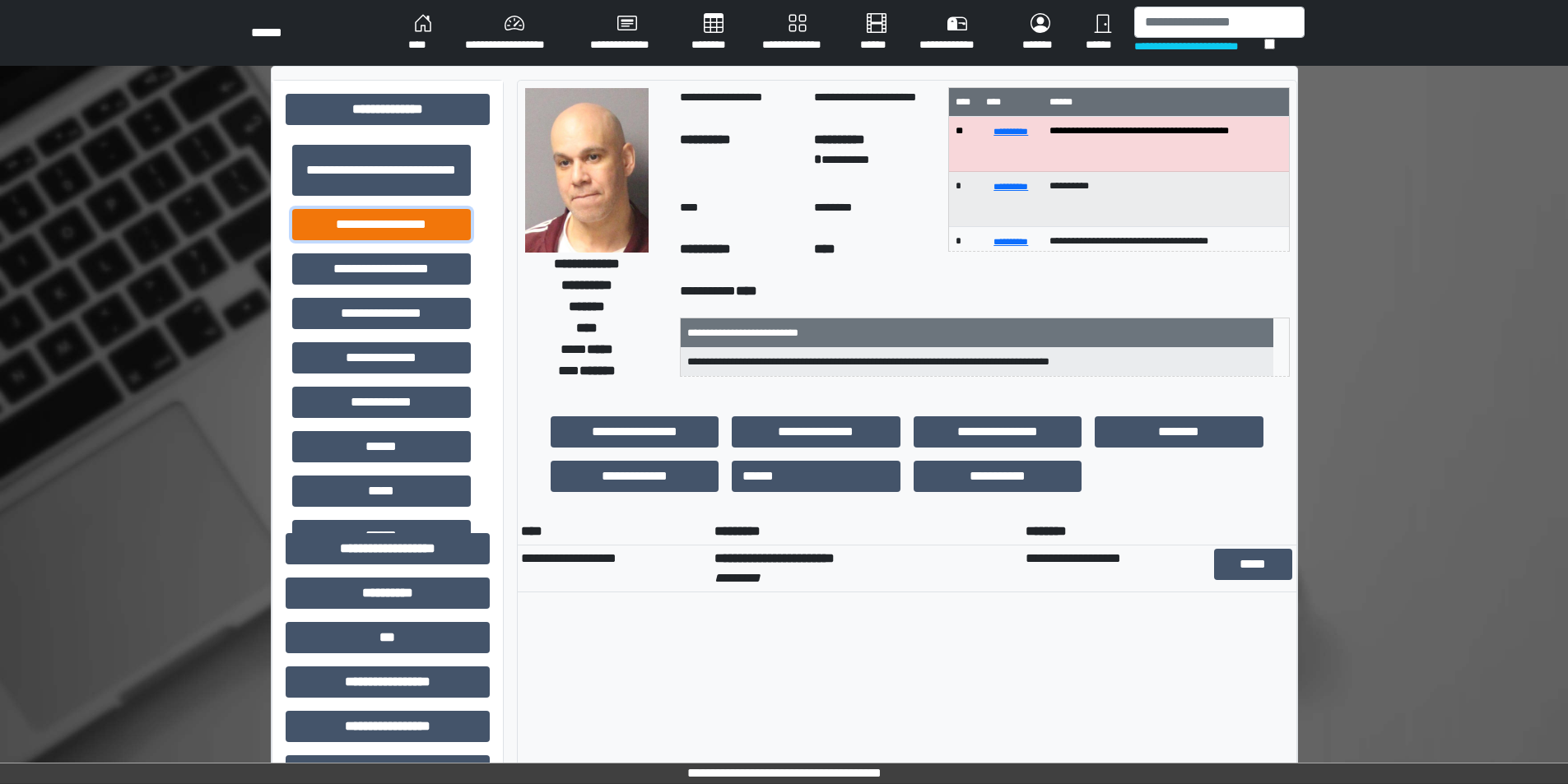 click on "**********" at bounding box center (381, 225) 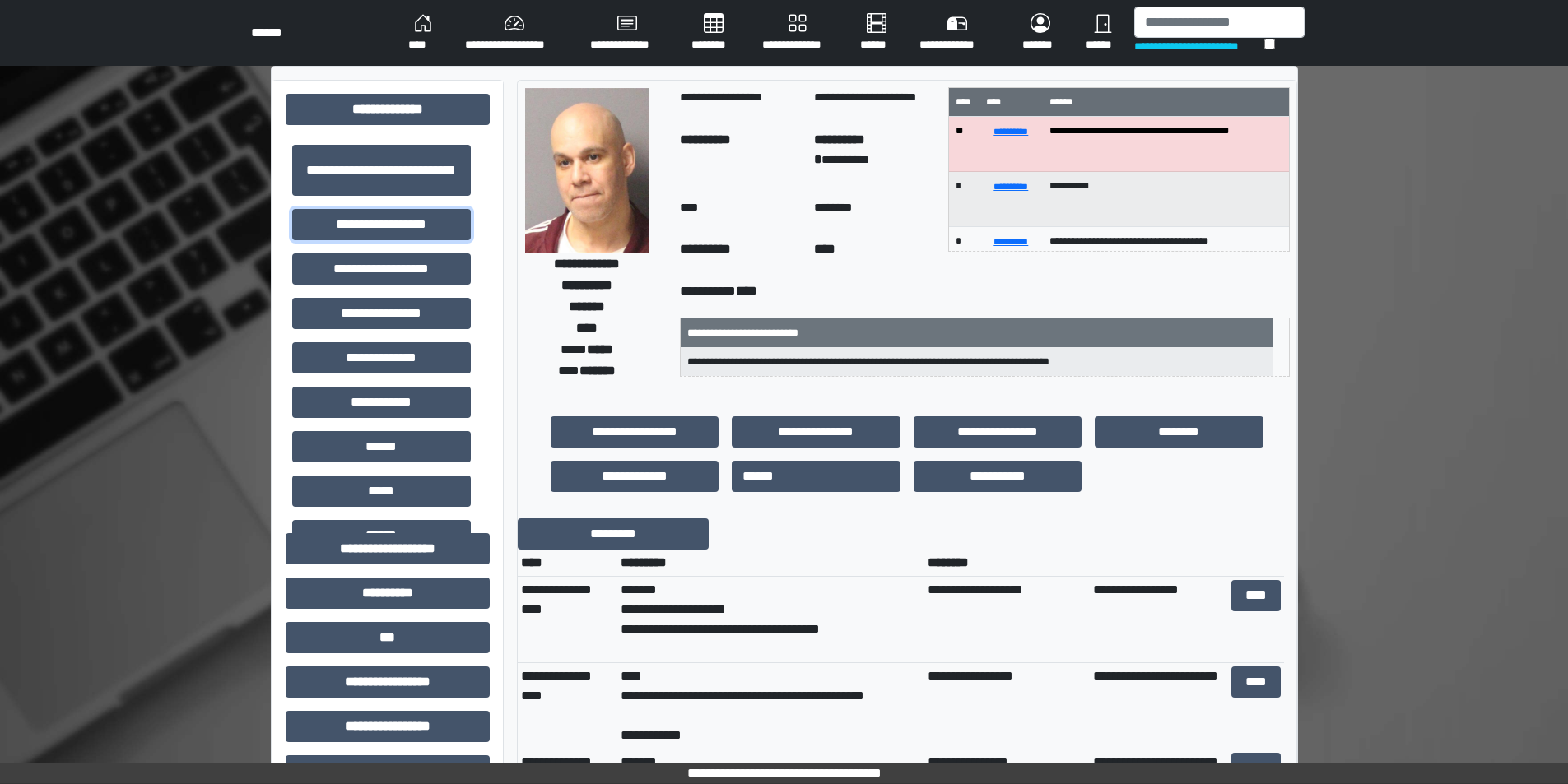 scroll, scrollTop: 296, scrollLeft: 0, axis: vertical 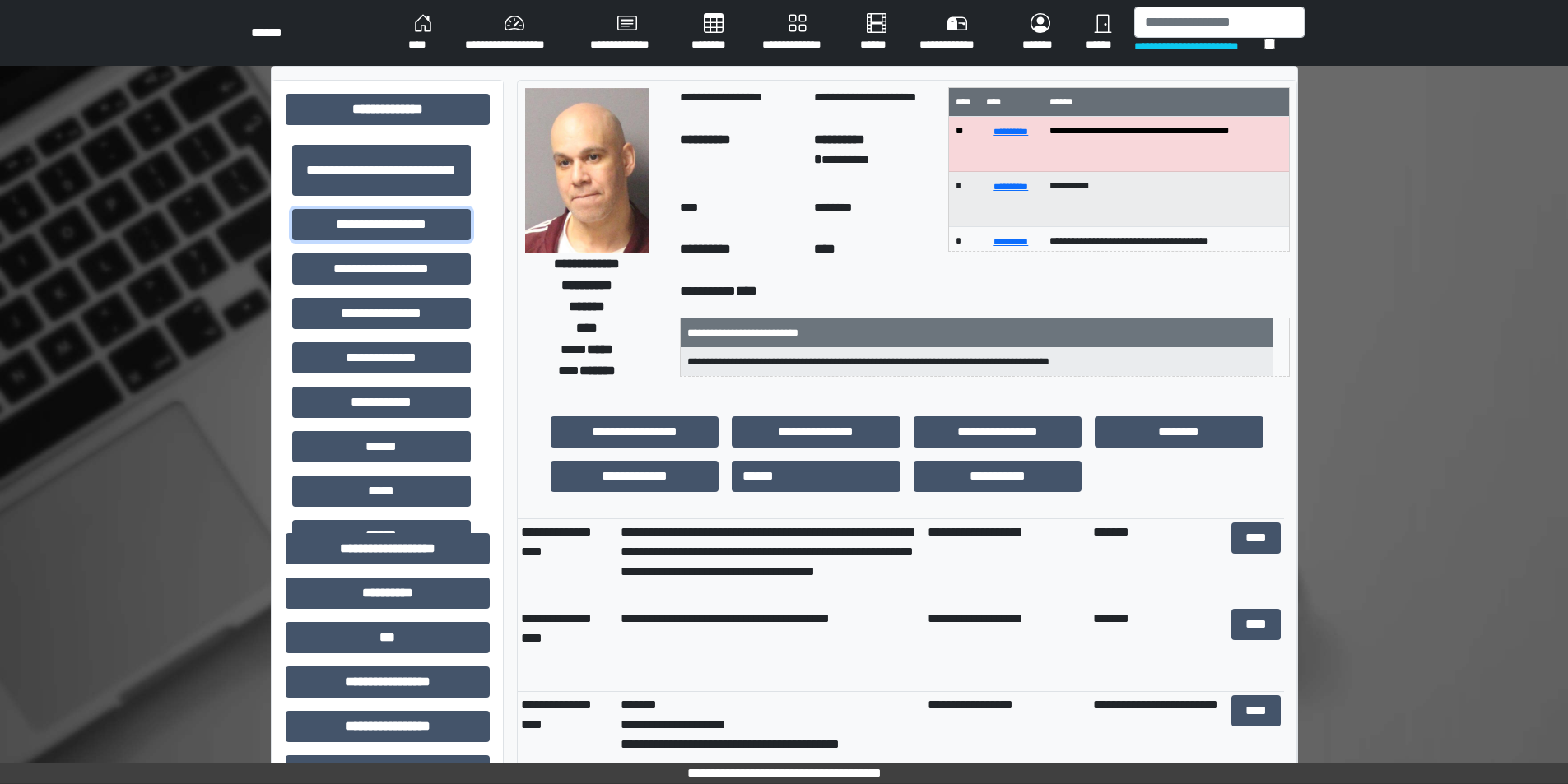 type 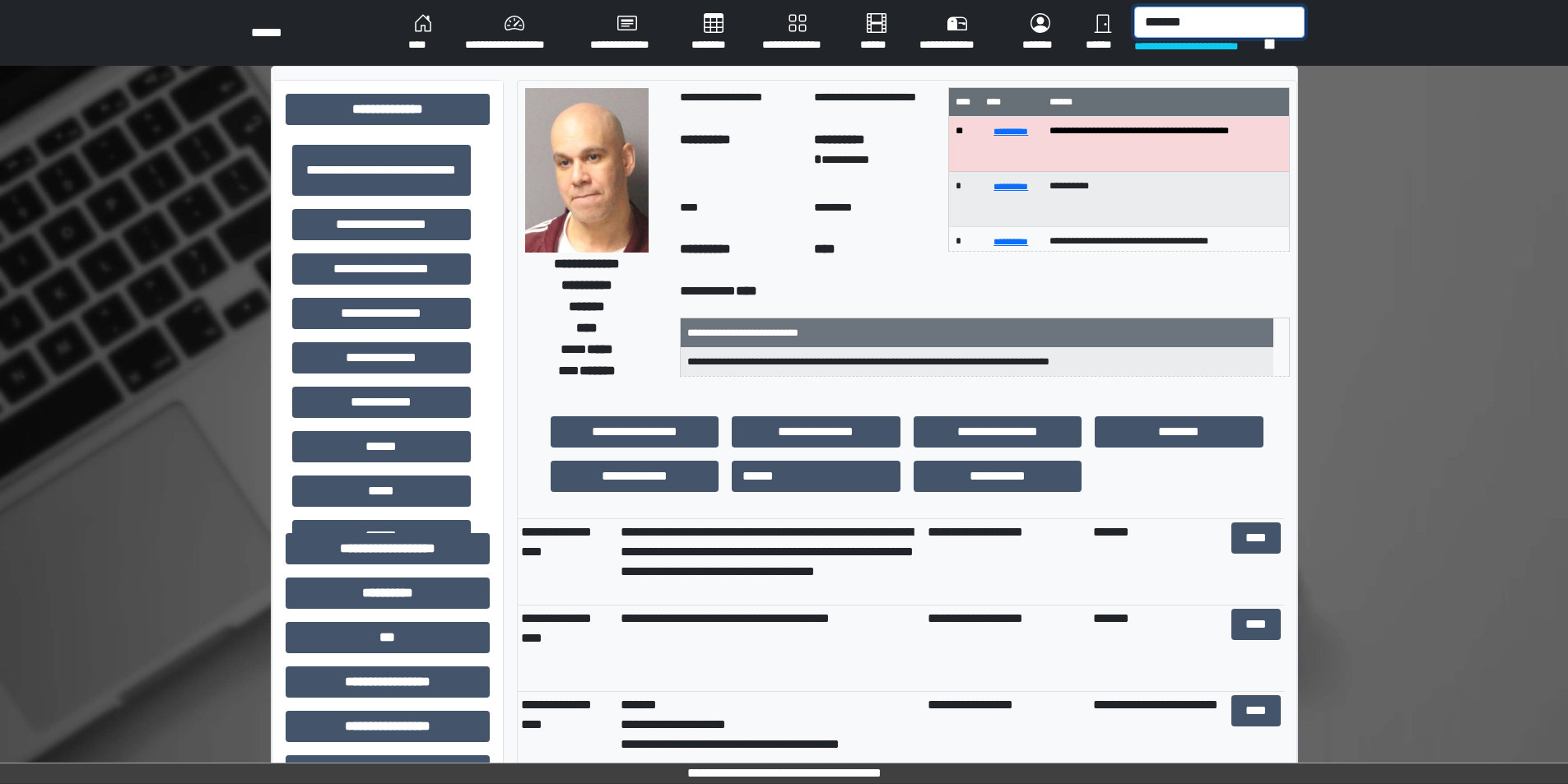 click on "*******" at bounding box center (1219, 22) 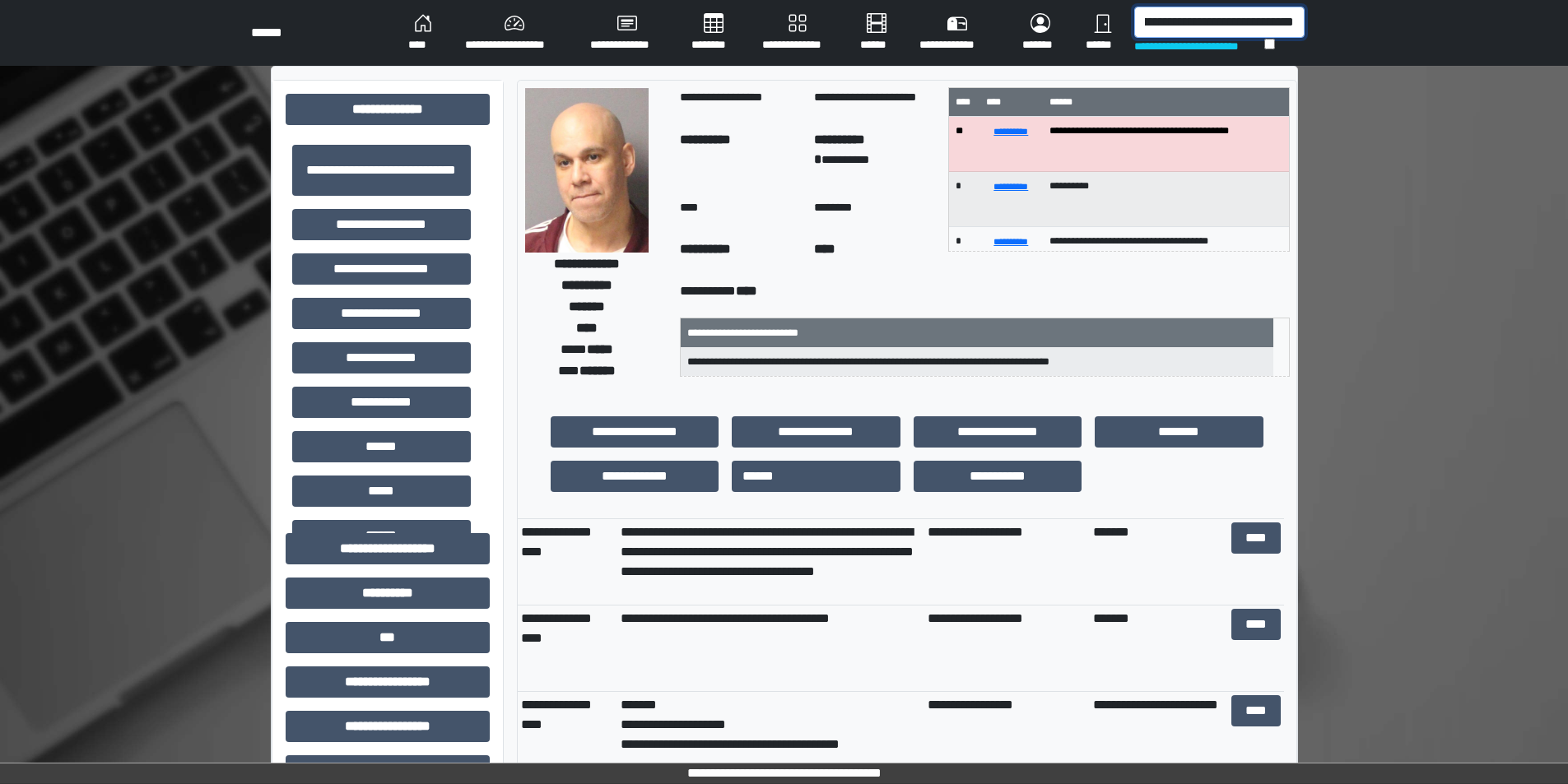 scroll, scrollTop: 0, scrollLeft: 511, axis: horizontal 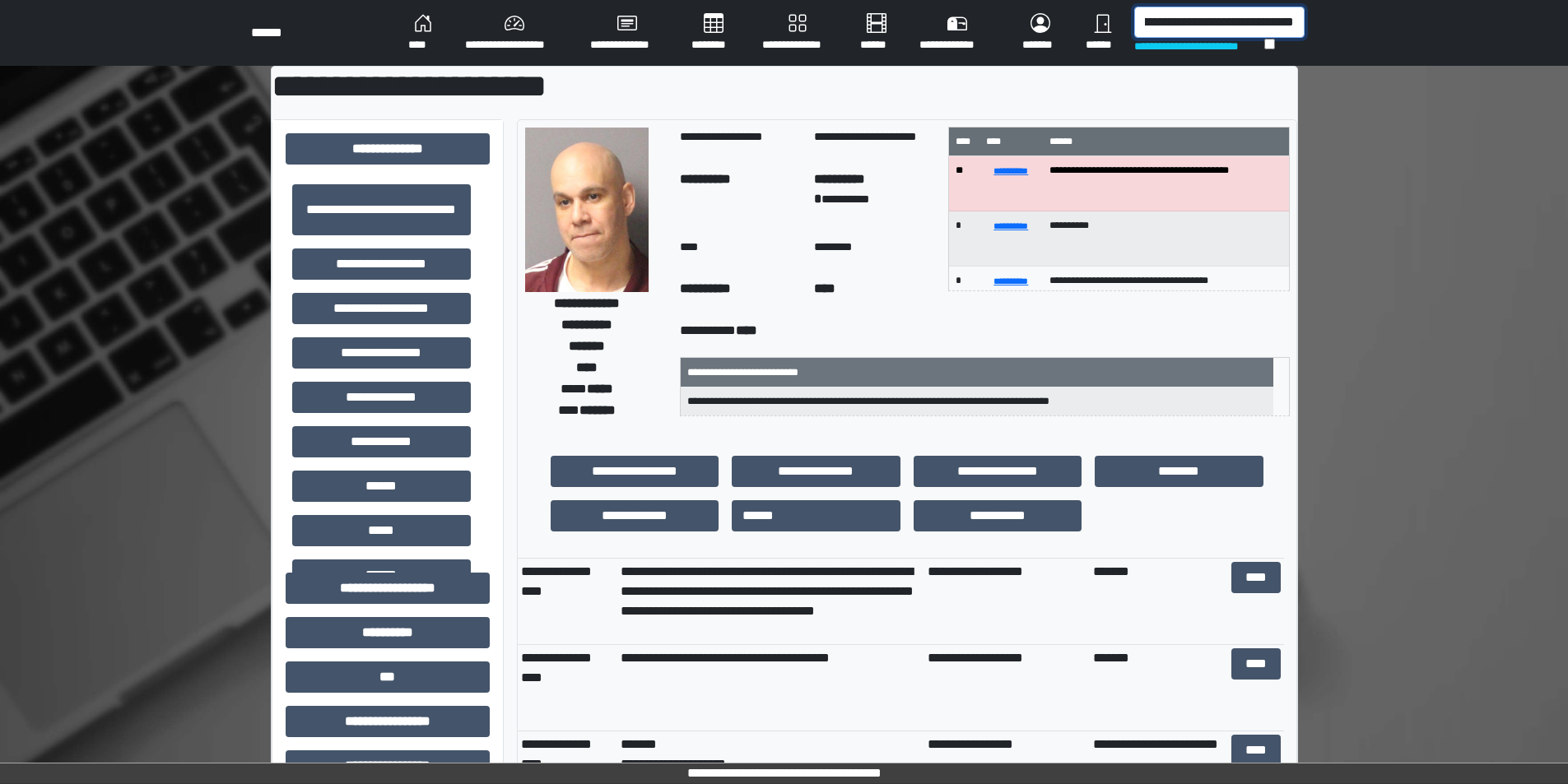 type on "**********" 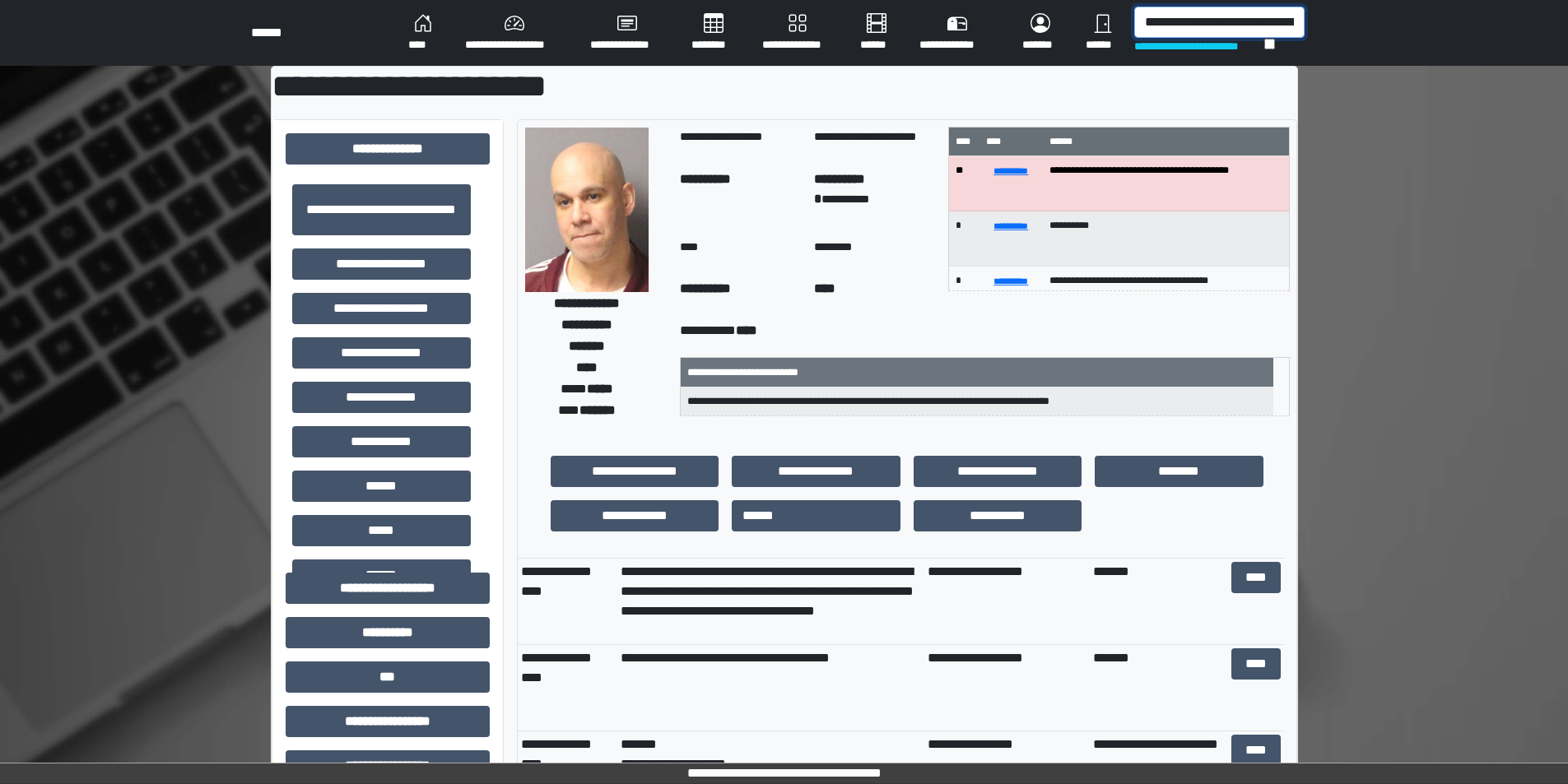 drag, startPoint x: 1292, startPoint y: 21, endPoint x: 1122, endPoint y: -17, distance: 174.19529 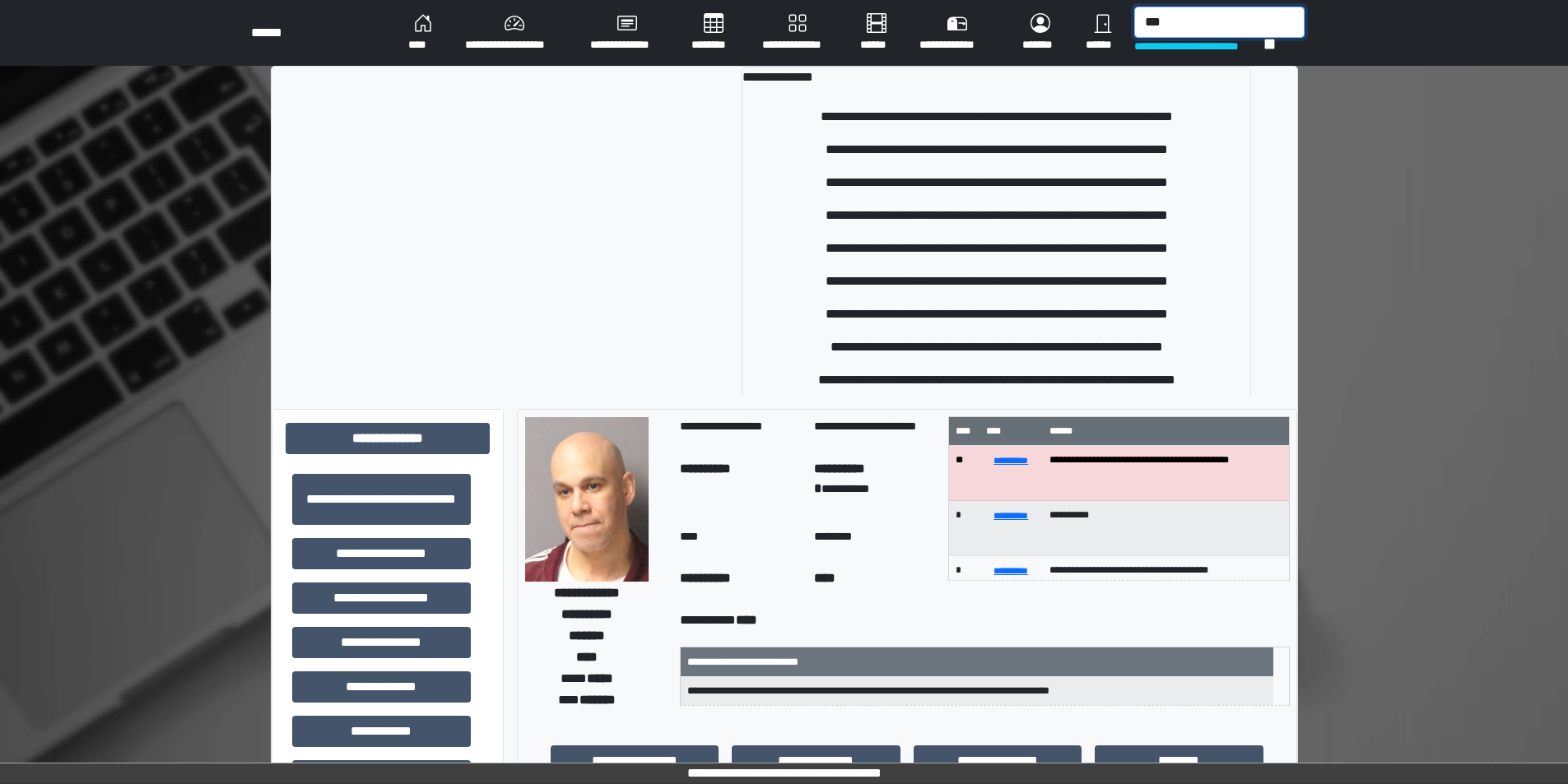 type on "***" 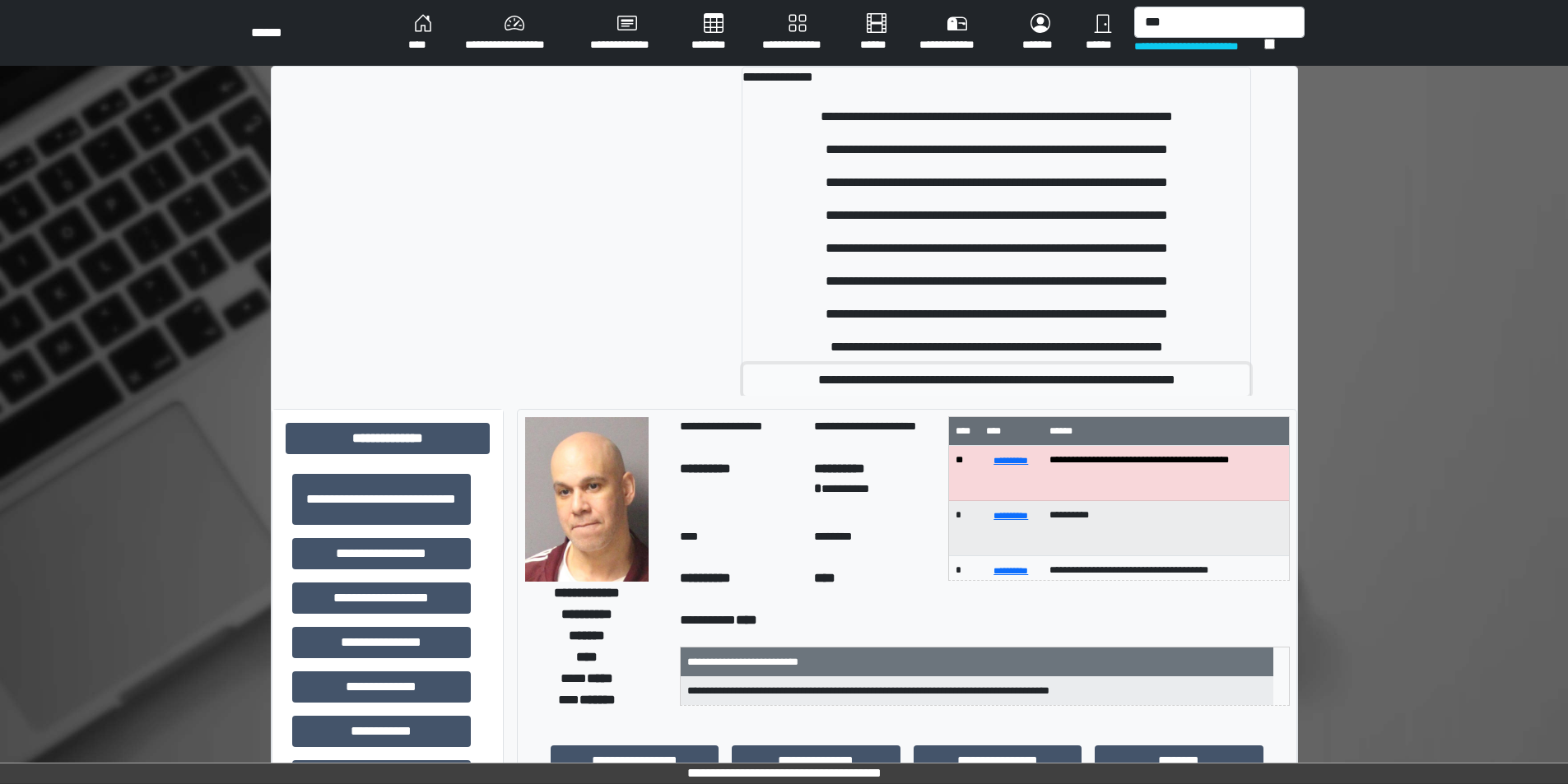 click on "**********" at bounding box center (996, 380) 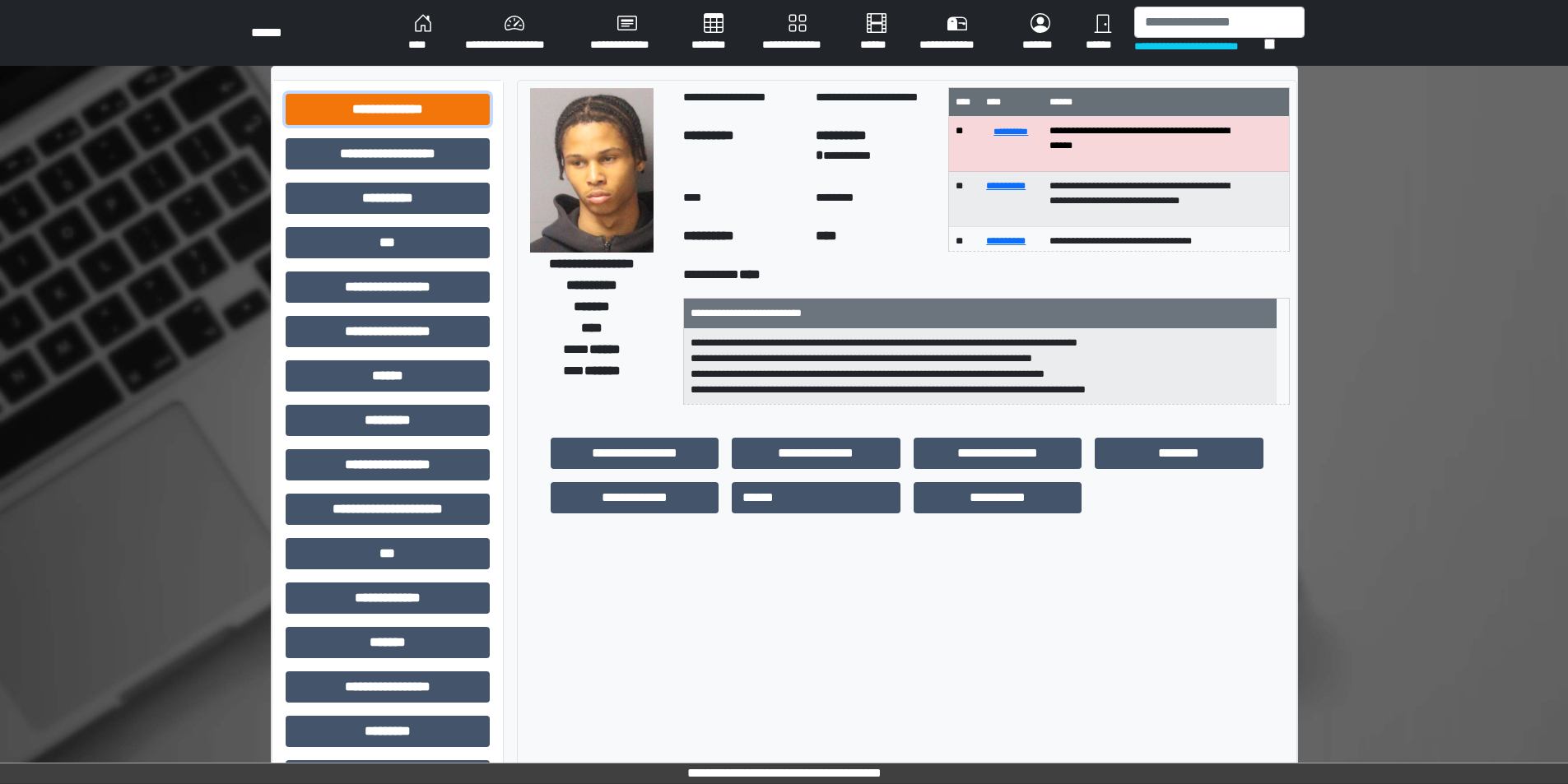 click on "**********" at bounding box center [388, 109] 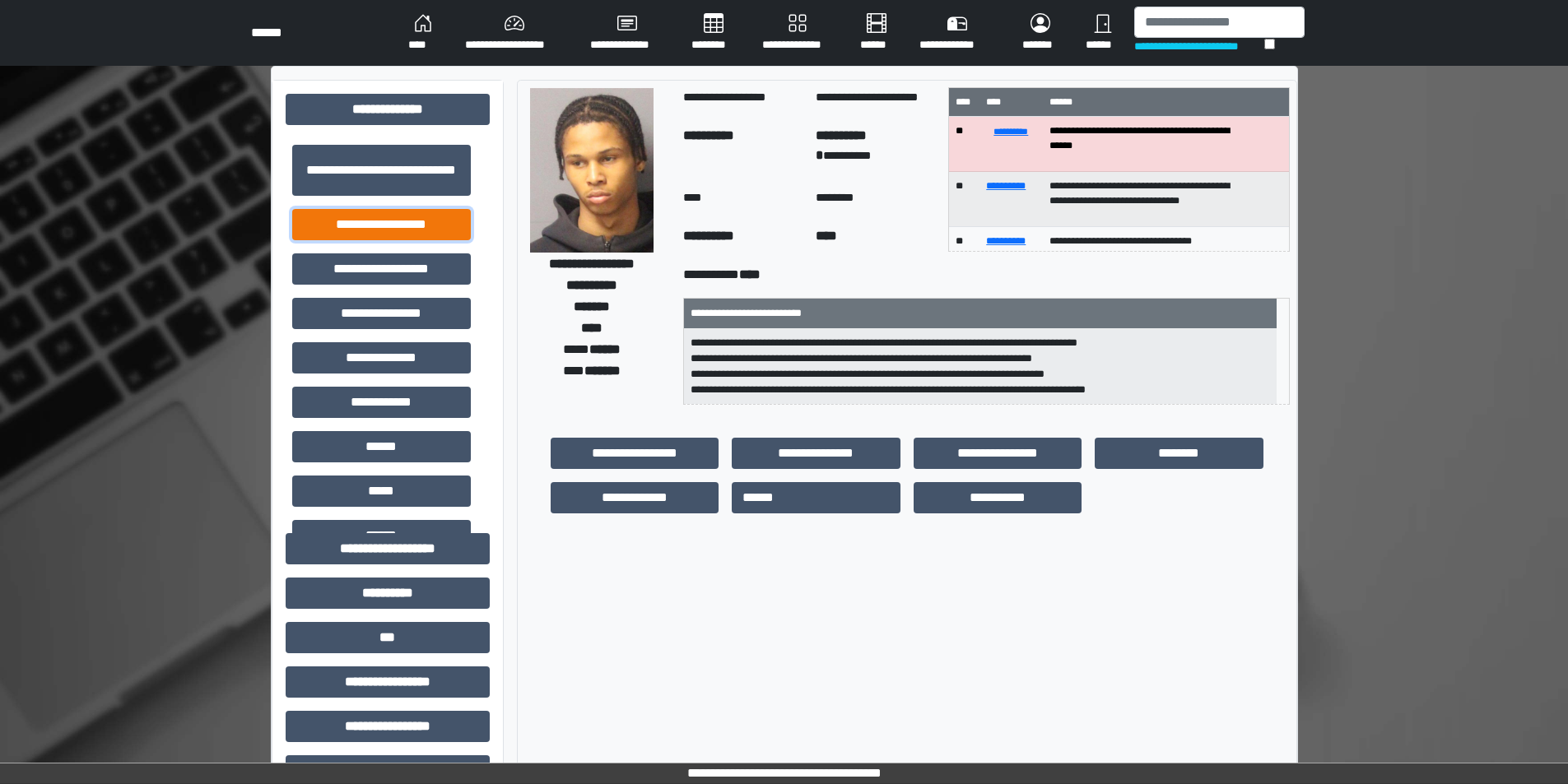 click on "**********" at bounding box center [381, 225] 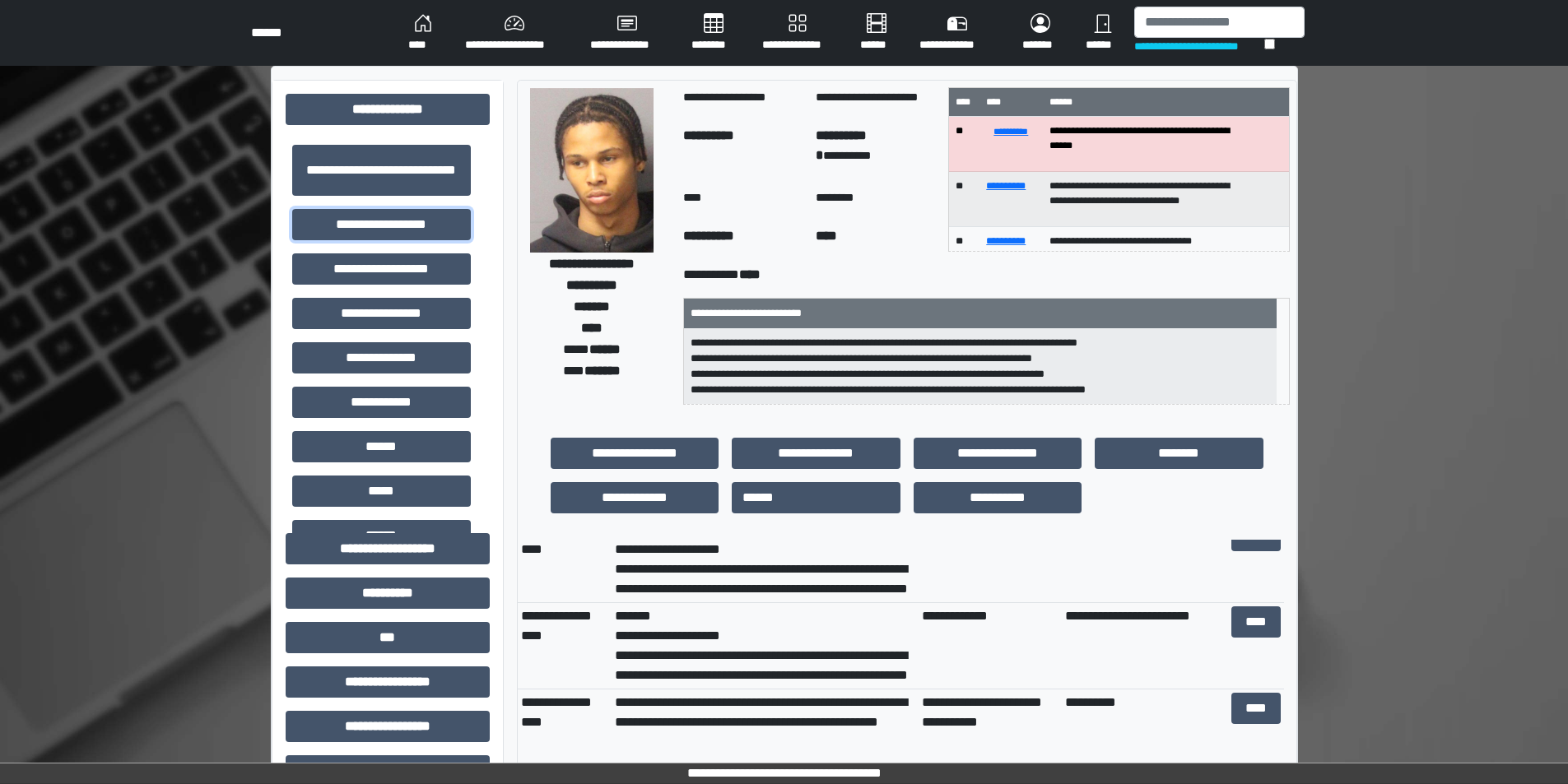 scroll, scrollTop: 329, scrollLeft: 0, axis: vertical 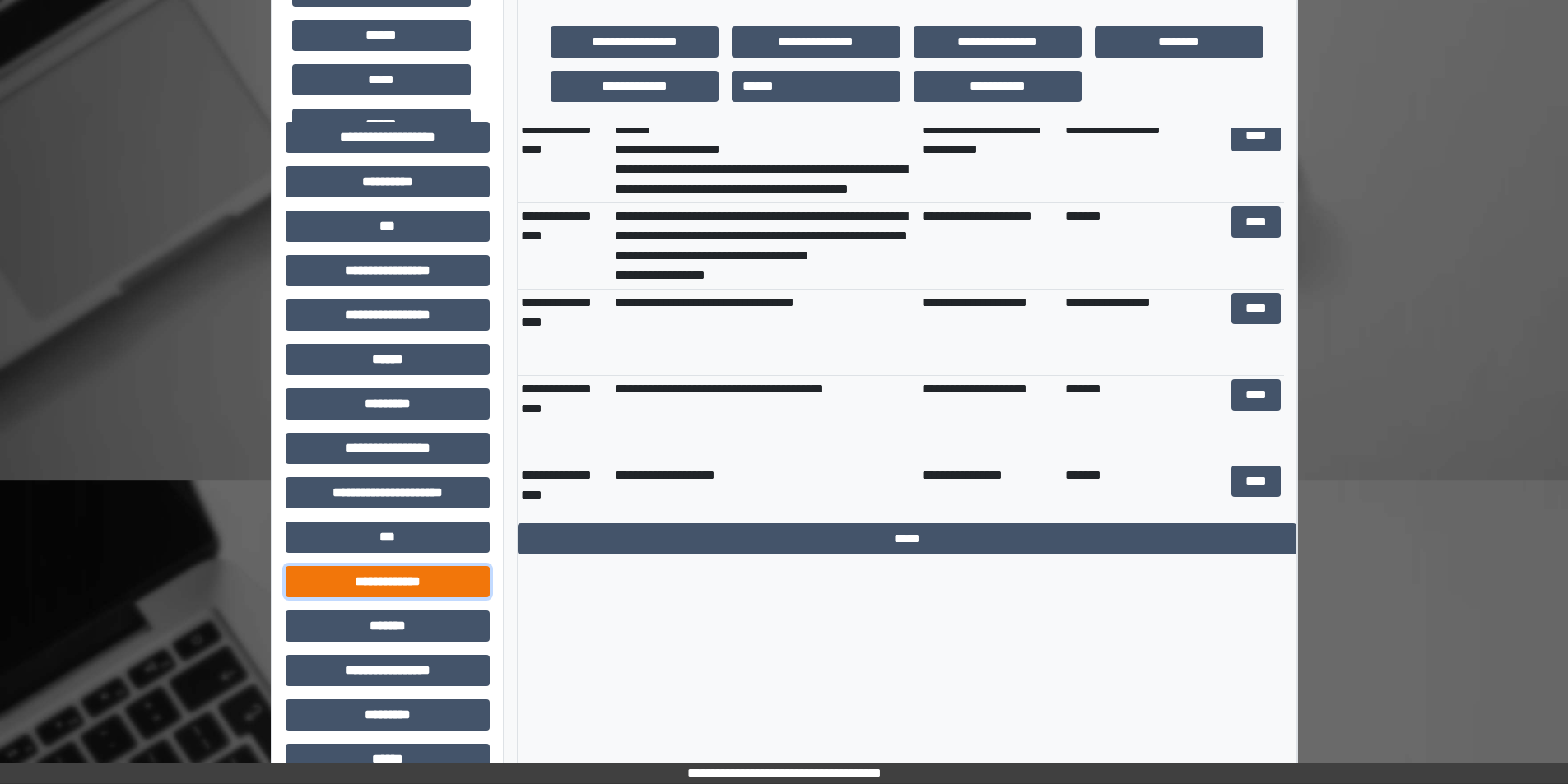 click on "**********" at bounding box center [388, 582] 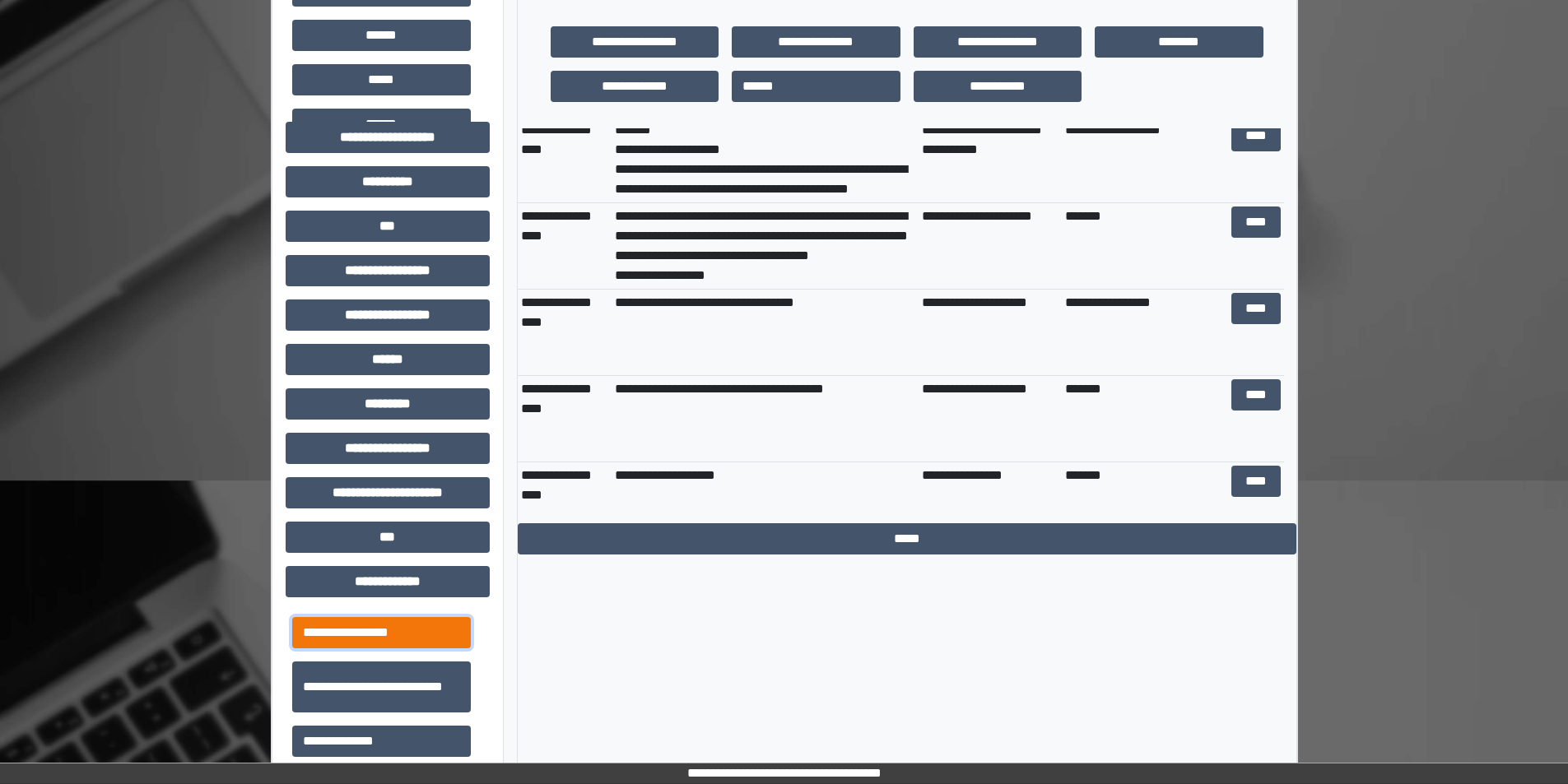 click on "**********" at bounding box center (381, 633) 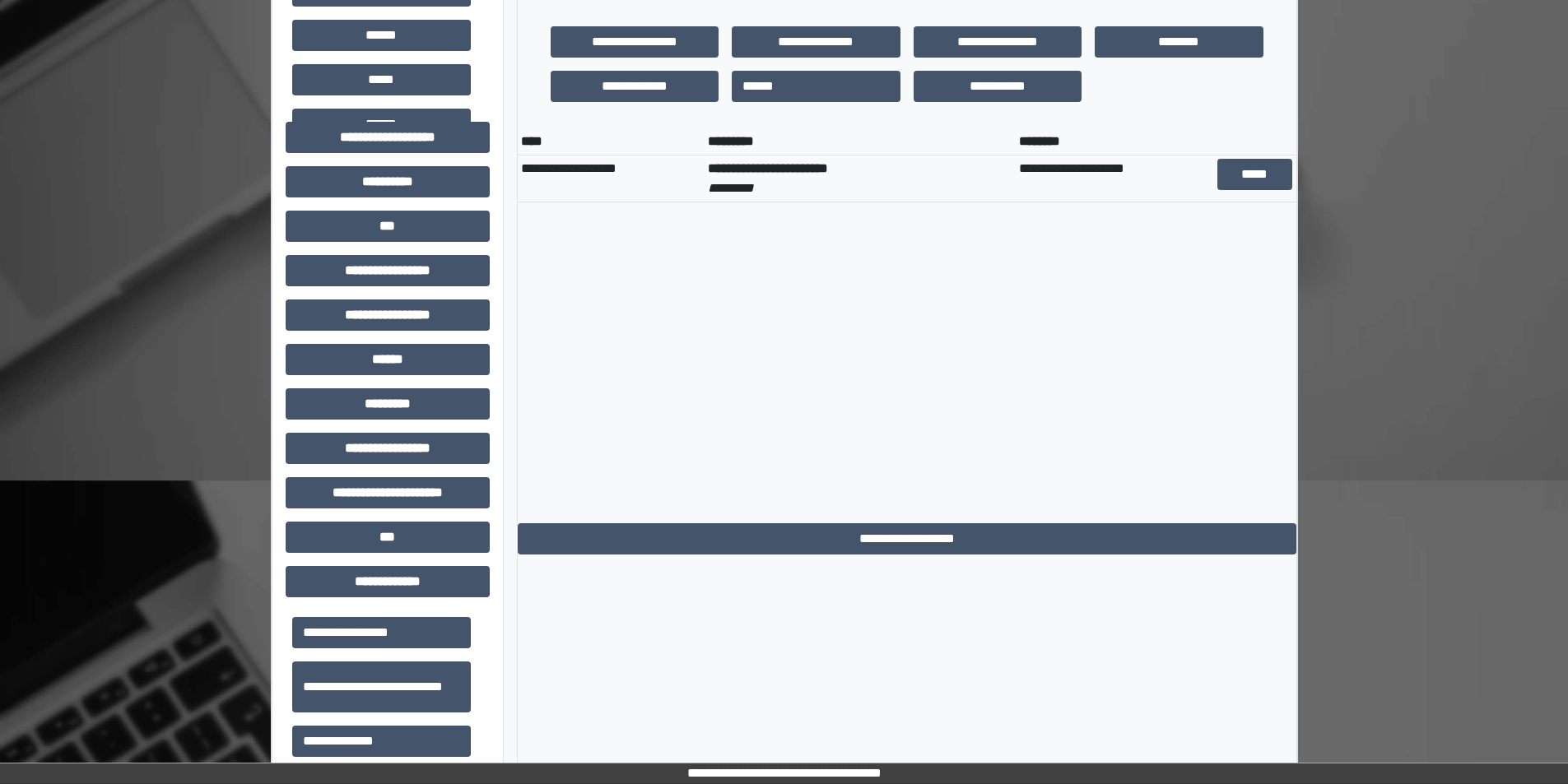 click on "*****" at bounding box center [1255, 179] 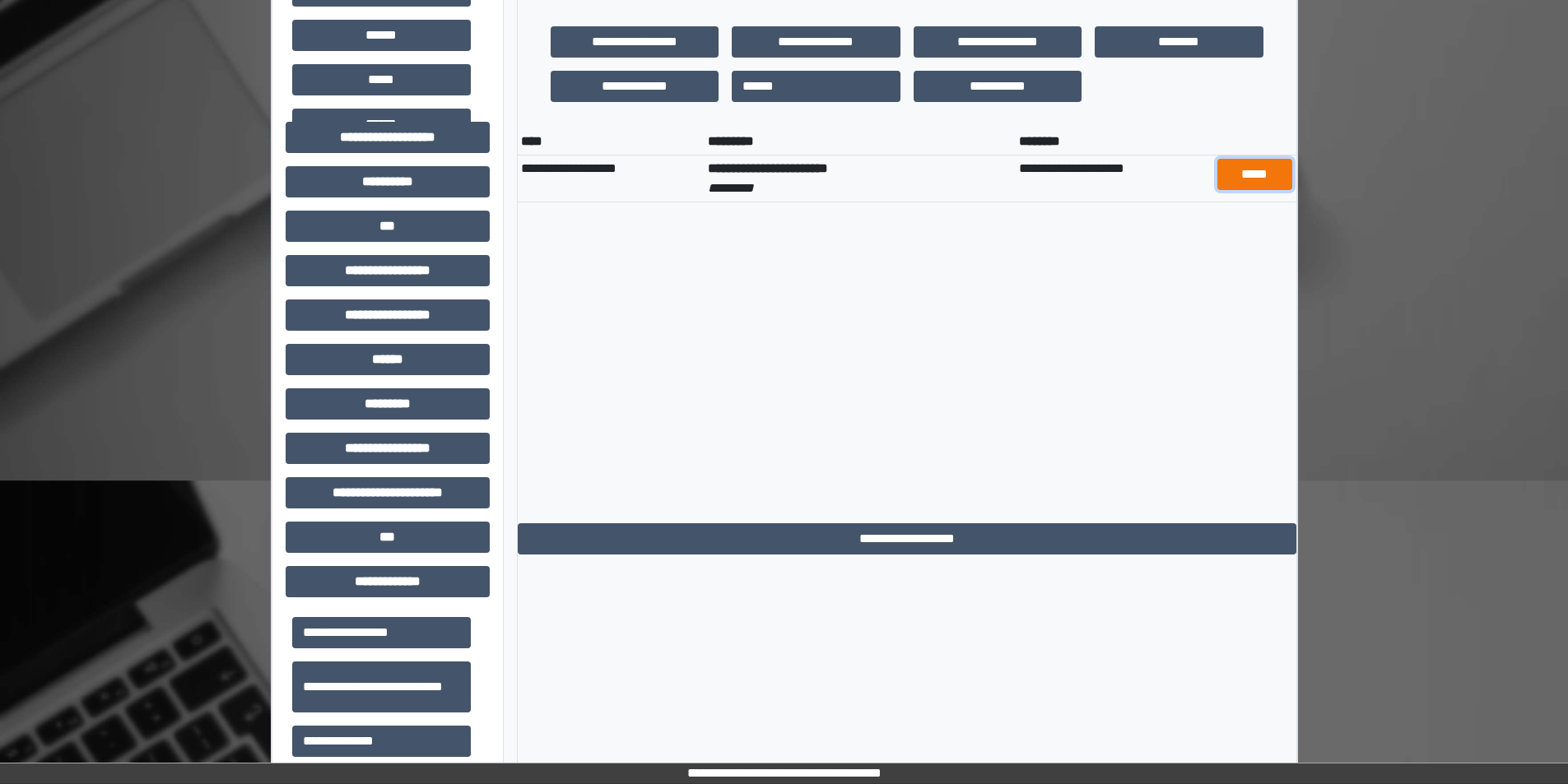 click on "*****" at bounding box center [1254, 174] 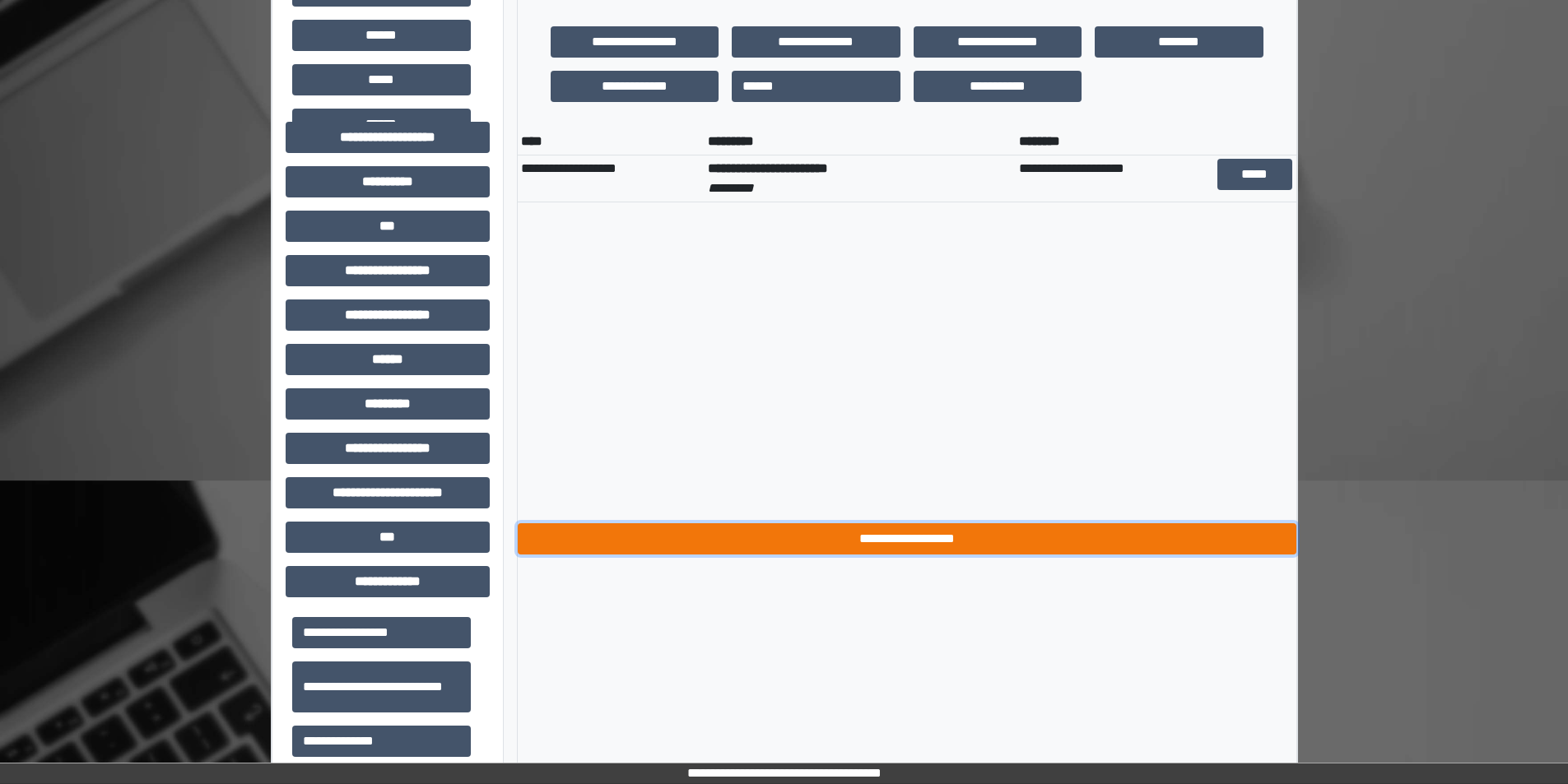 click on "**********" at bounding box center (907, 539) 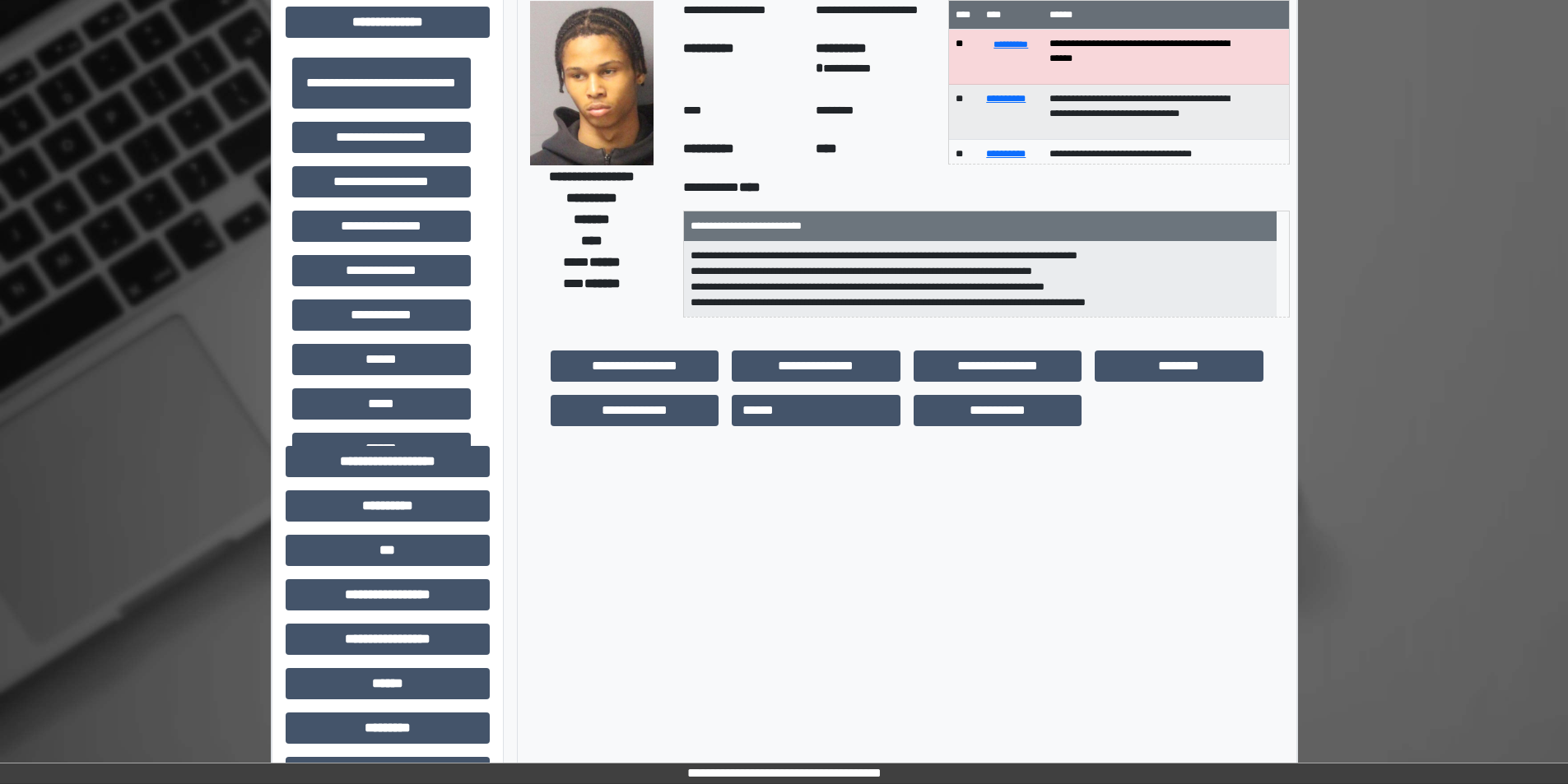 scroll, scrollTop: 82, scrollLeft: 0, axis: vertical 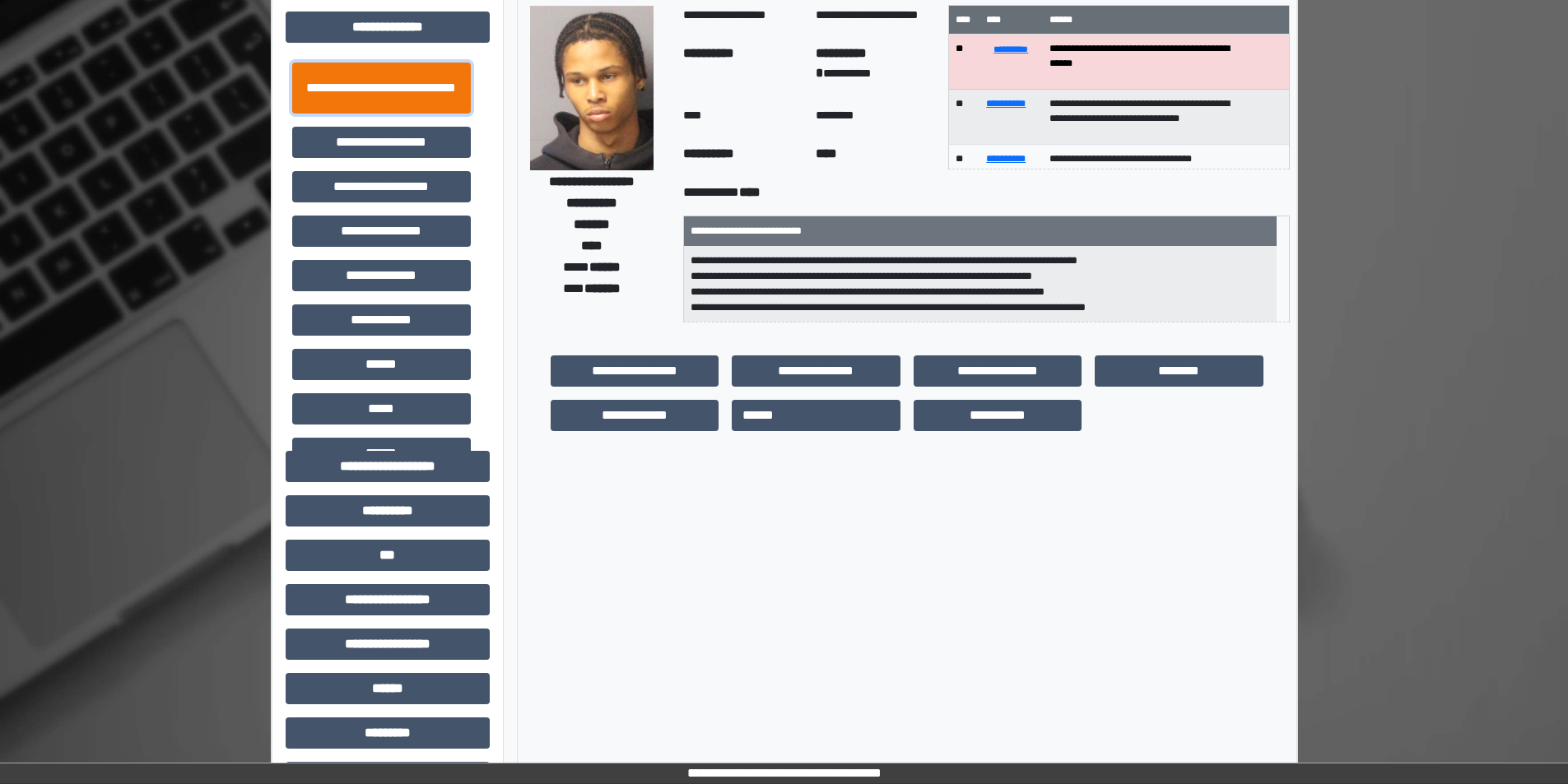 click on "**********" at bounding box center [381, 88] 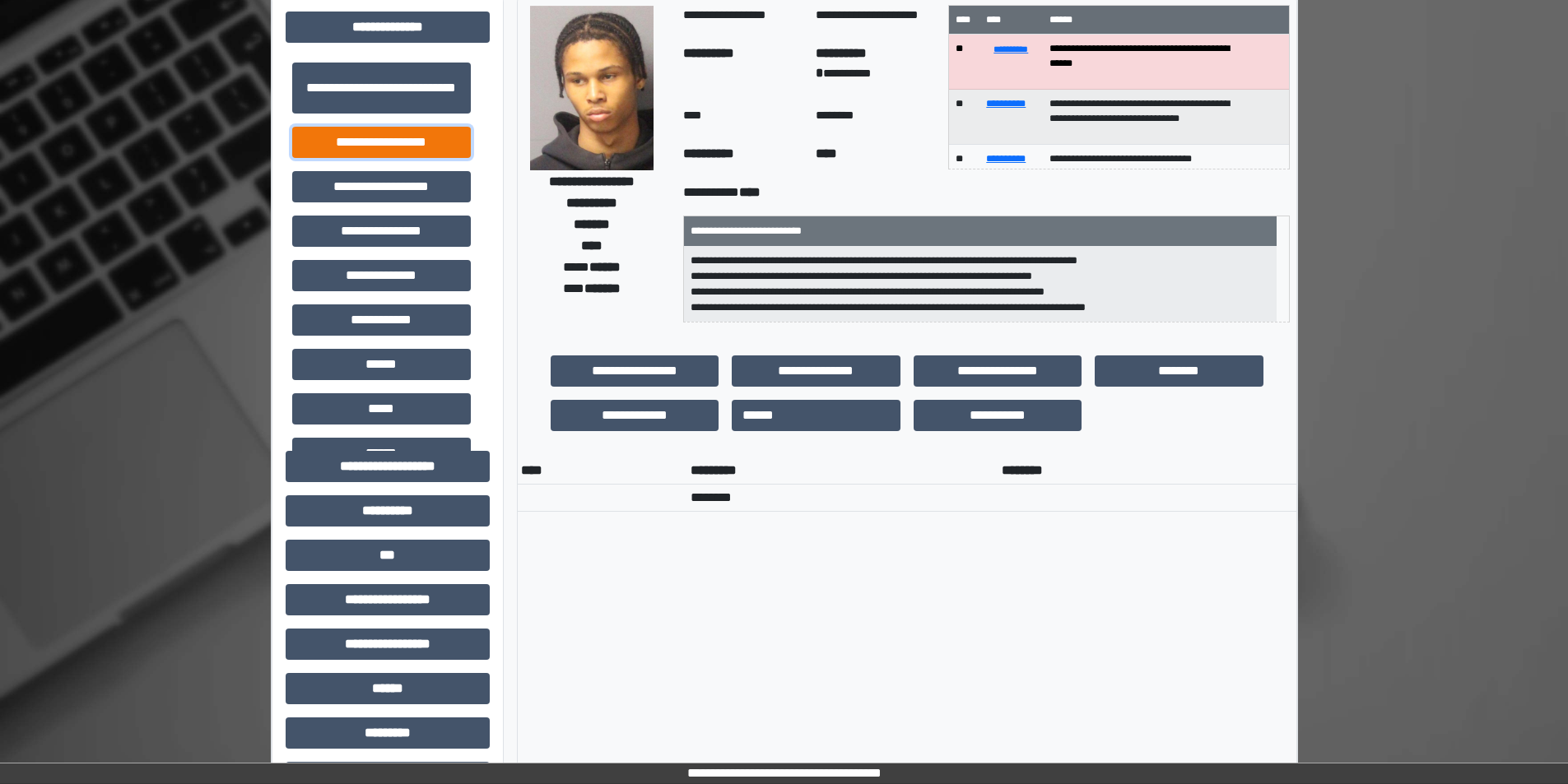 click on "**********" at bounding box center (381, 142) 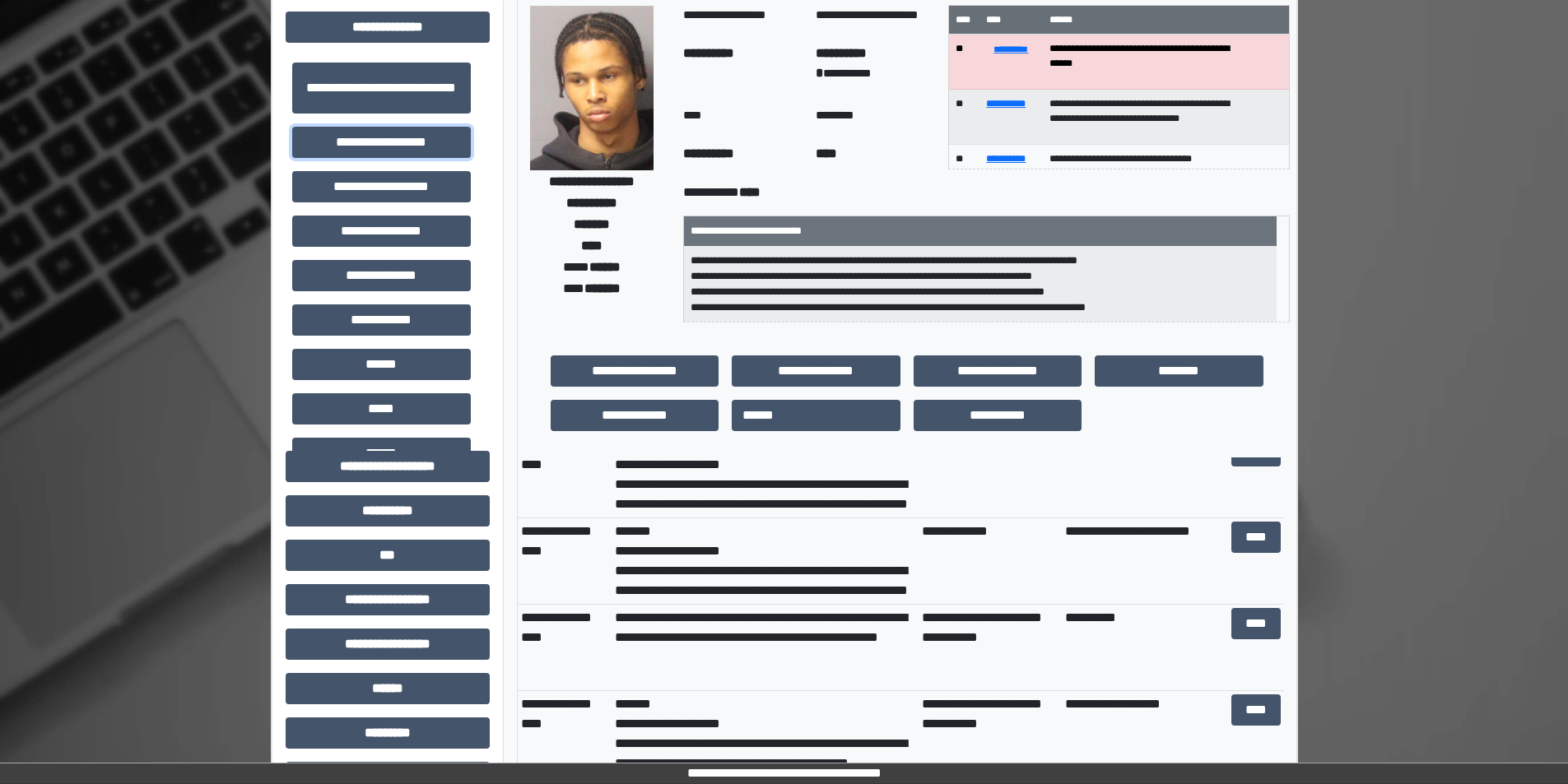 scroll, scrollTop: 247, scrollLeft: 0, axis: vertical 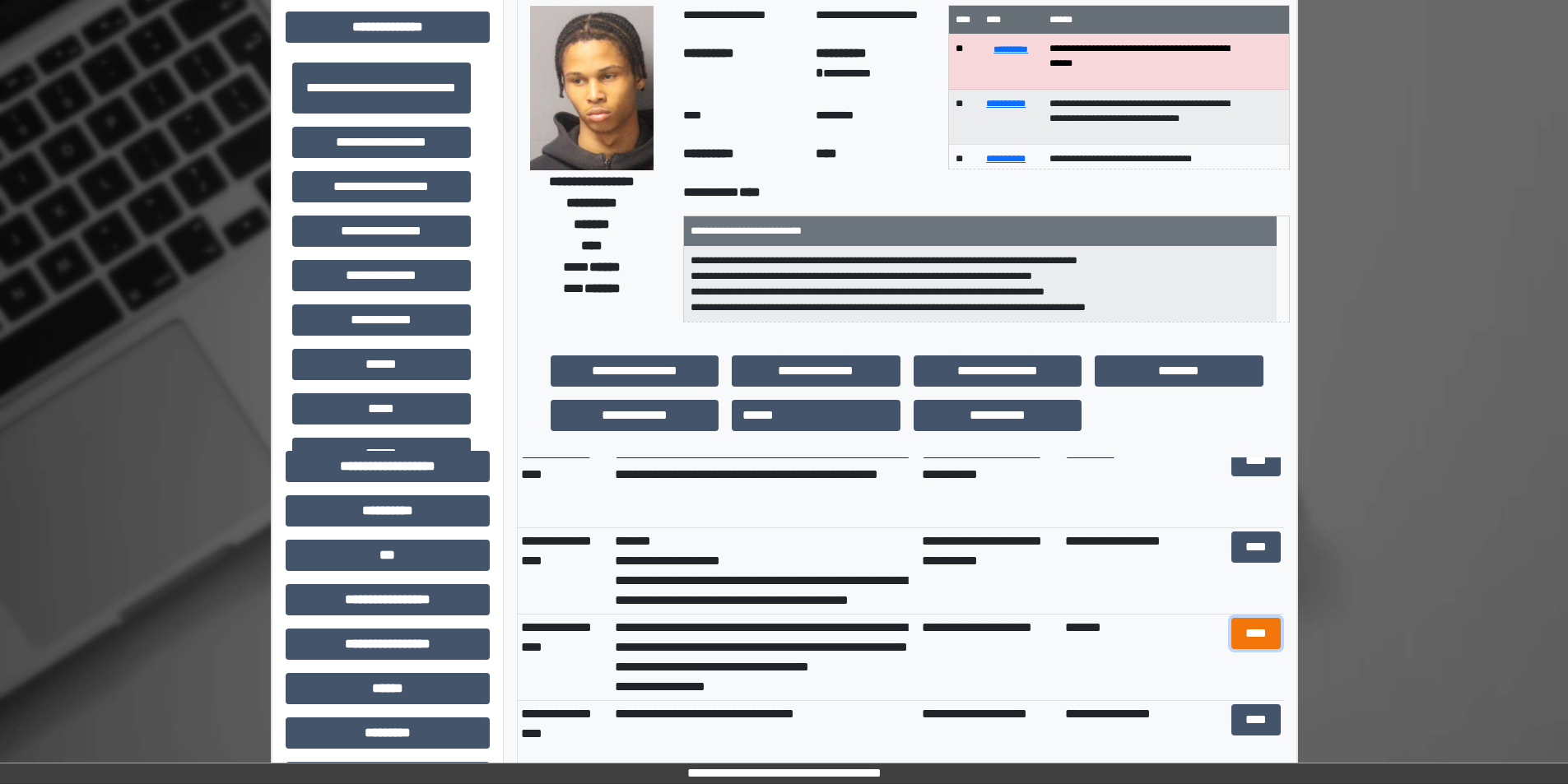 click on "****" at bounding box center [1256, 633] 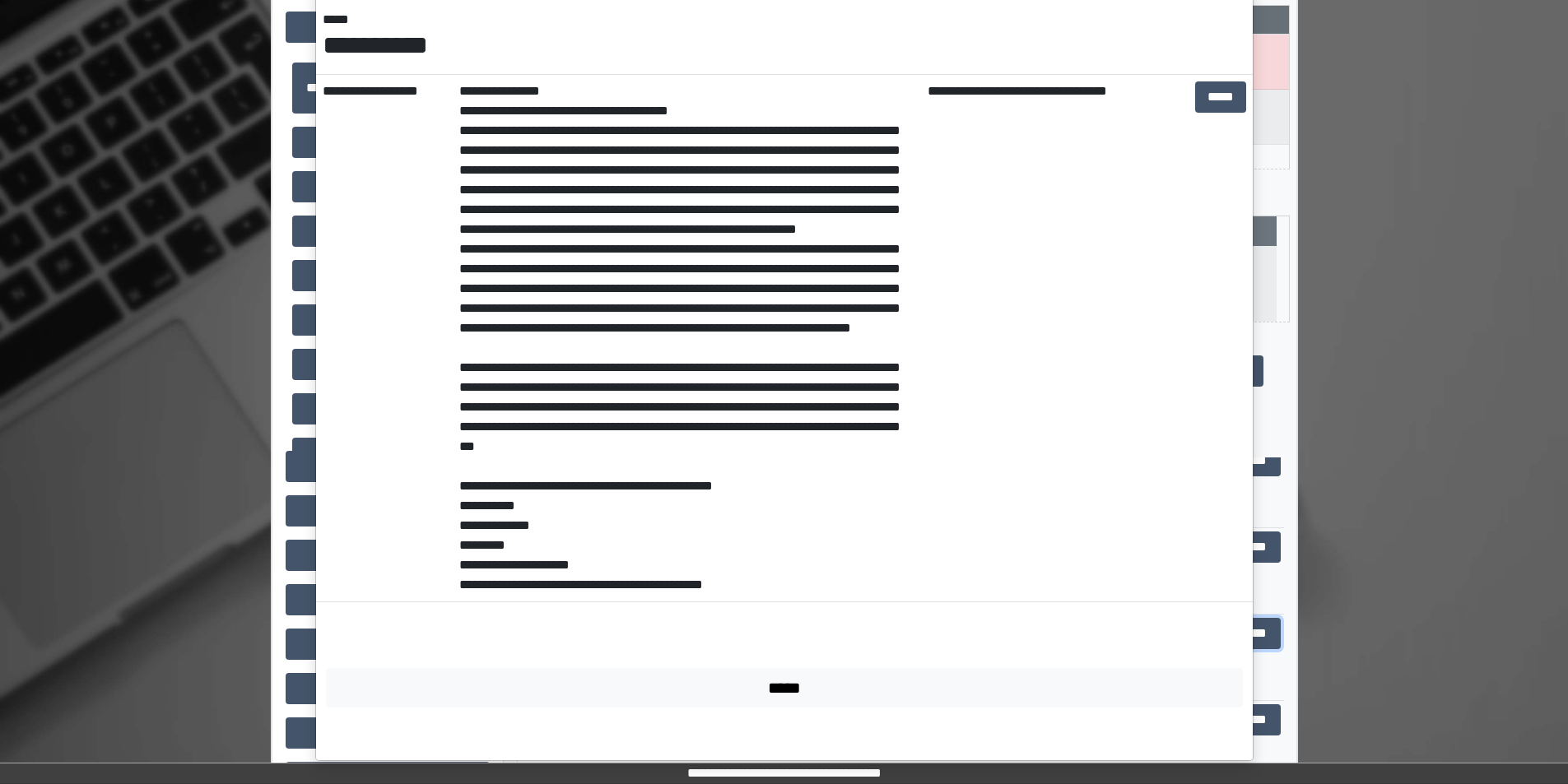 scroll, scrollTop: 0, scrollLeft: 0, axis: both 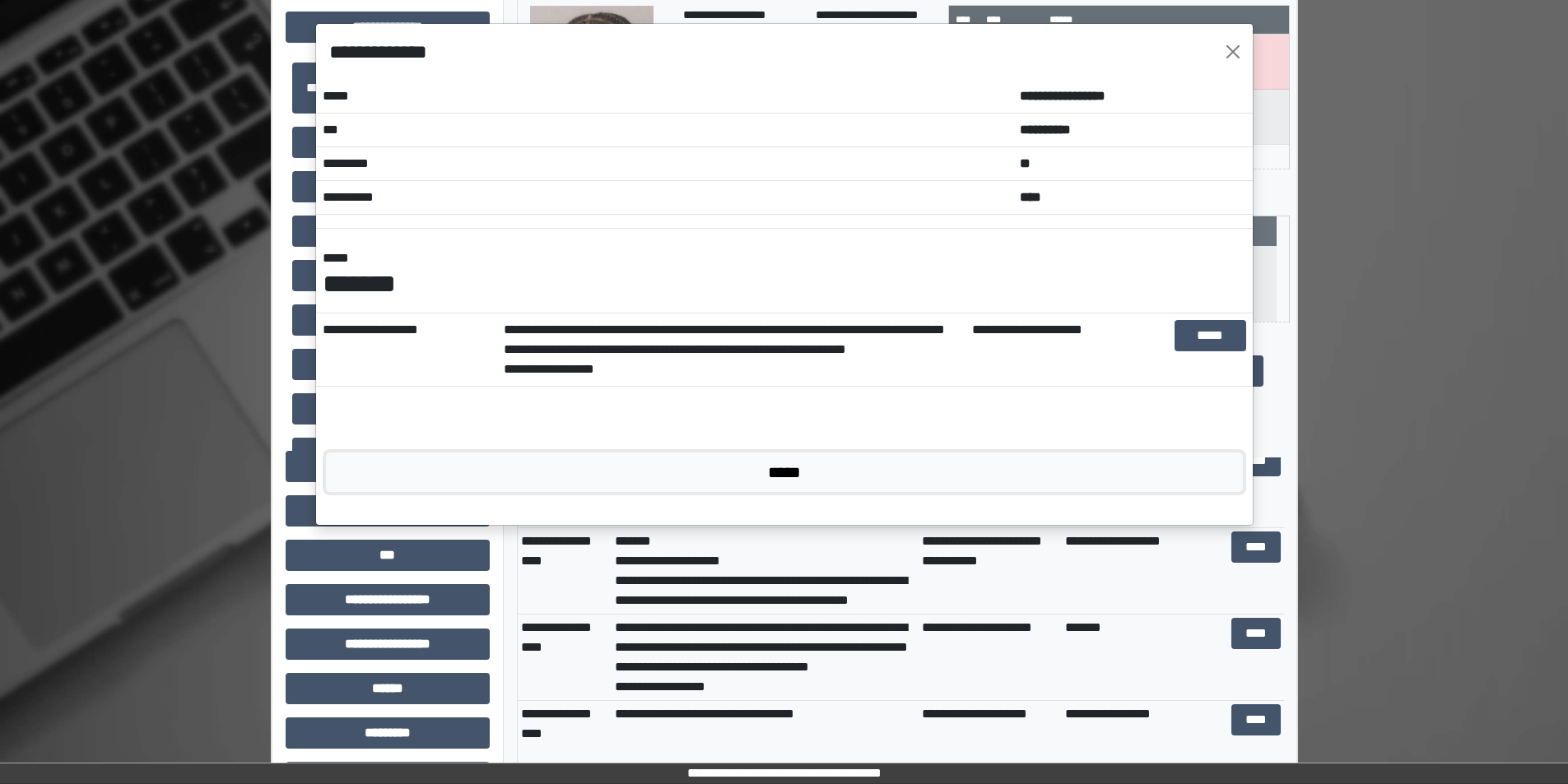 click on "*****" at bounding box center (784, 472) 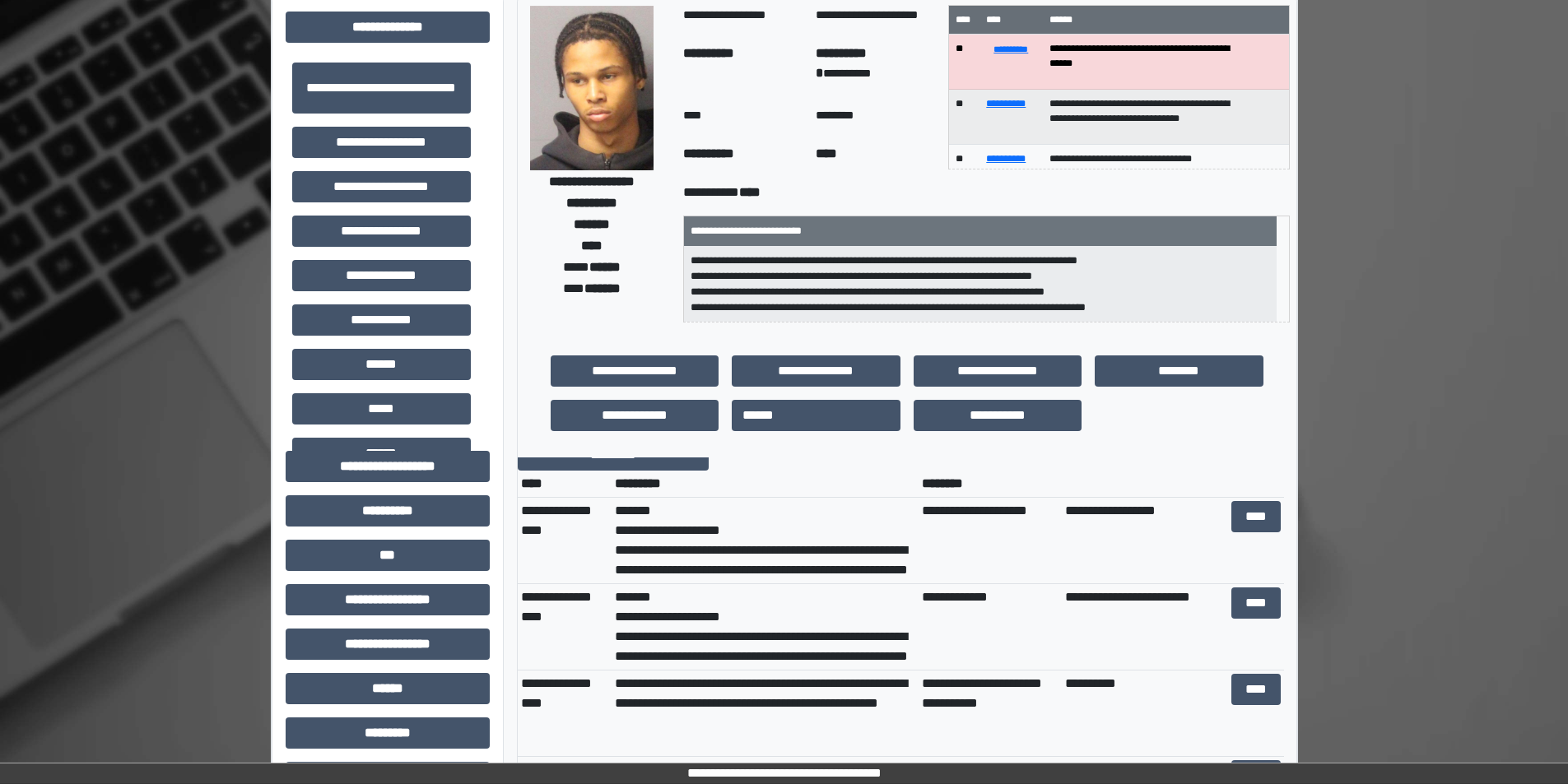 scroll, scrollTop: 0, scrollLeft: 0, axis: both 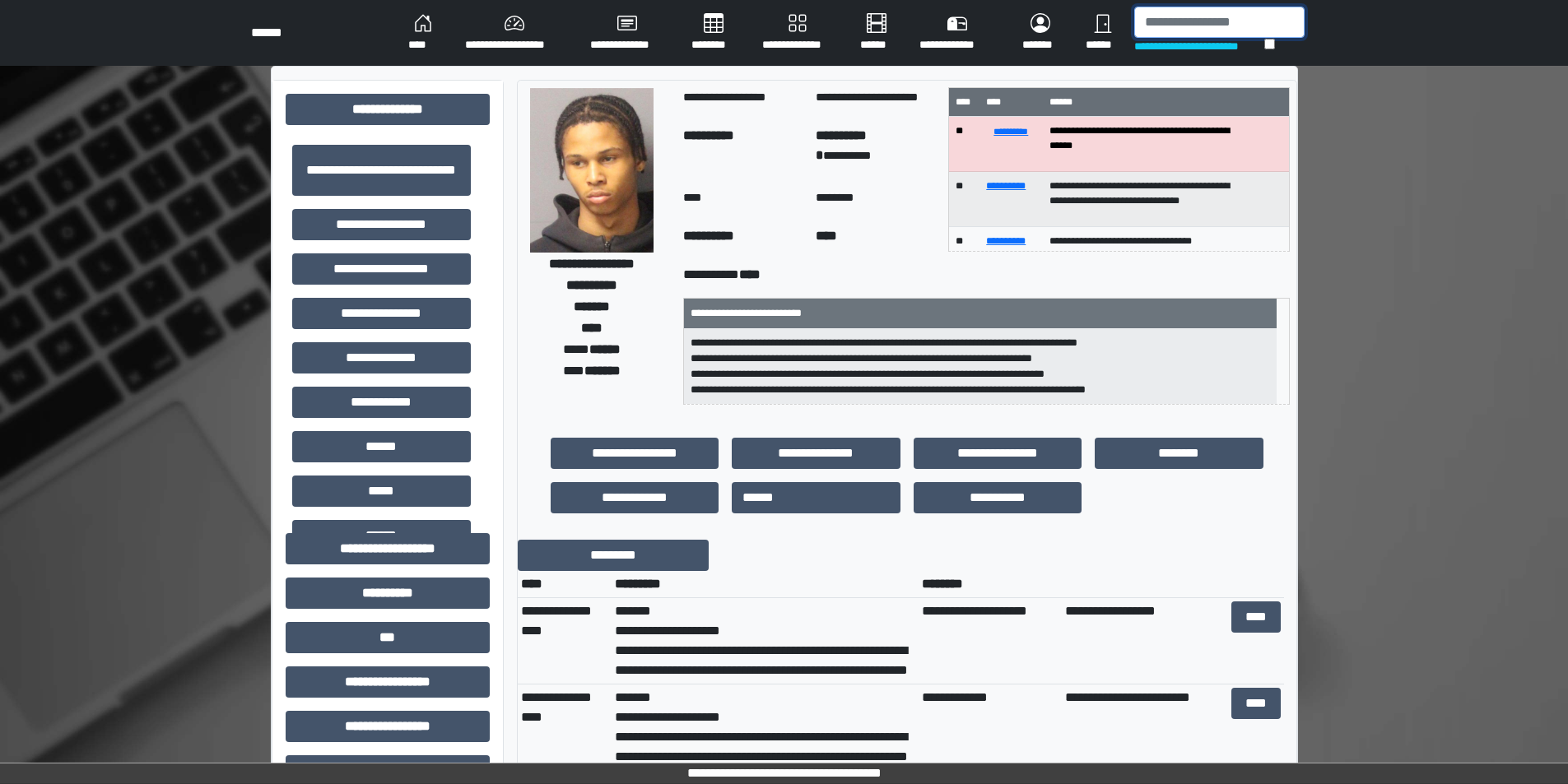 click at bounding box center (1219, 22) 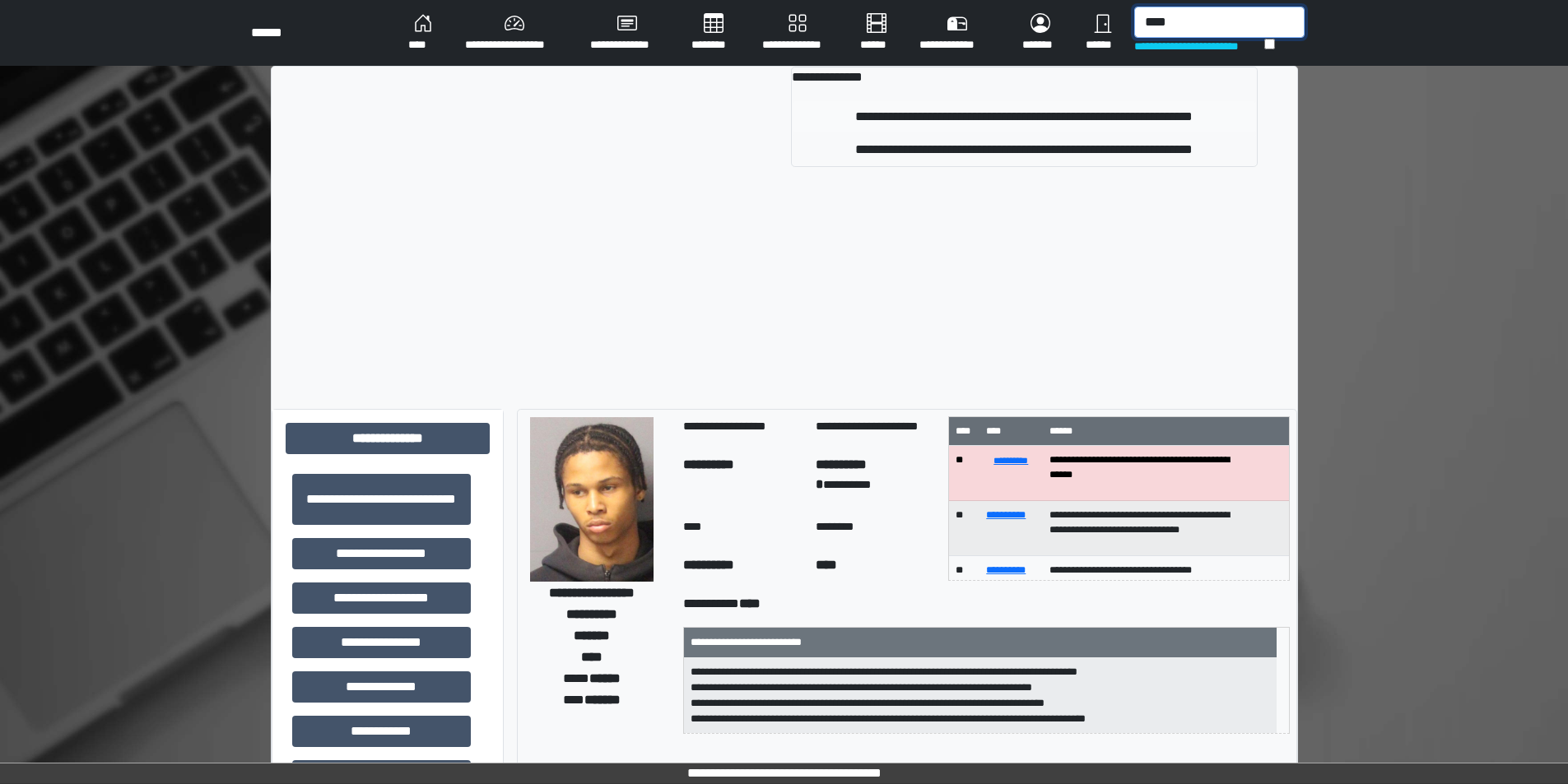 type on "****" 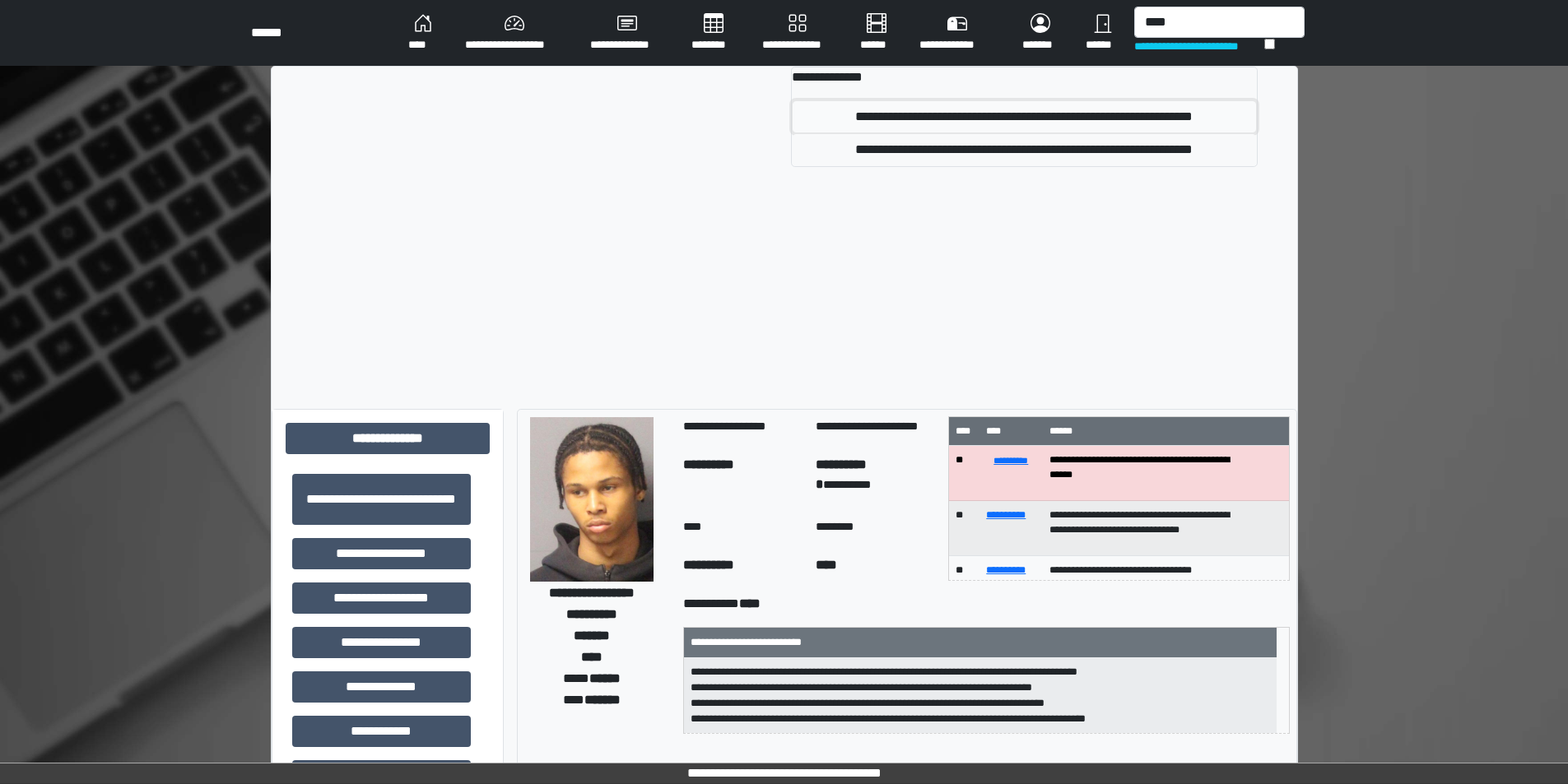 click on "**********" at bounding box center (1024, 117) 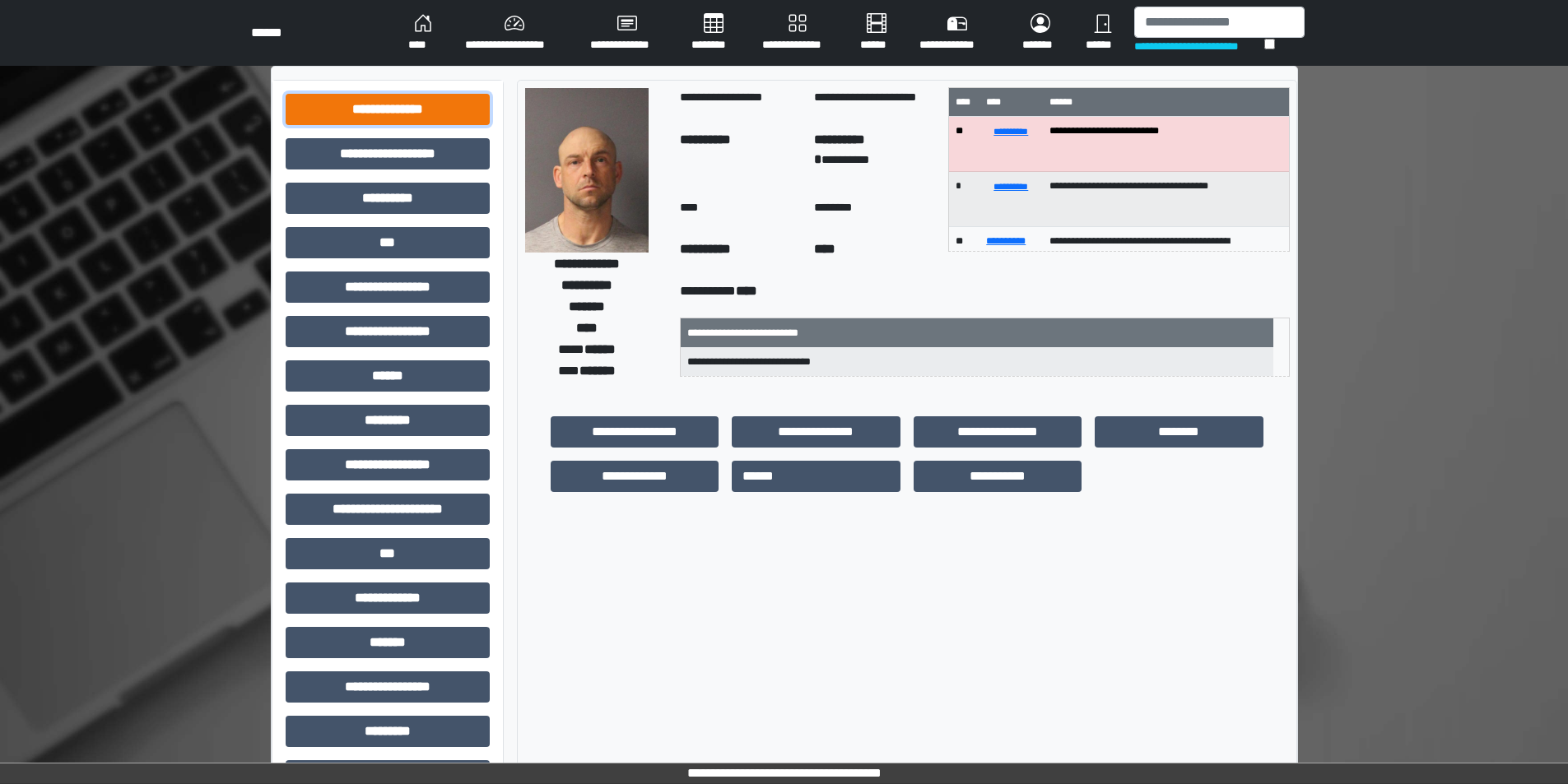 click on "**********" at bounding box center (388, 109) 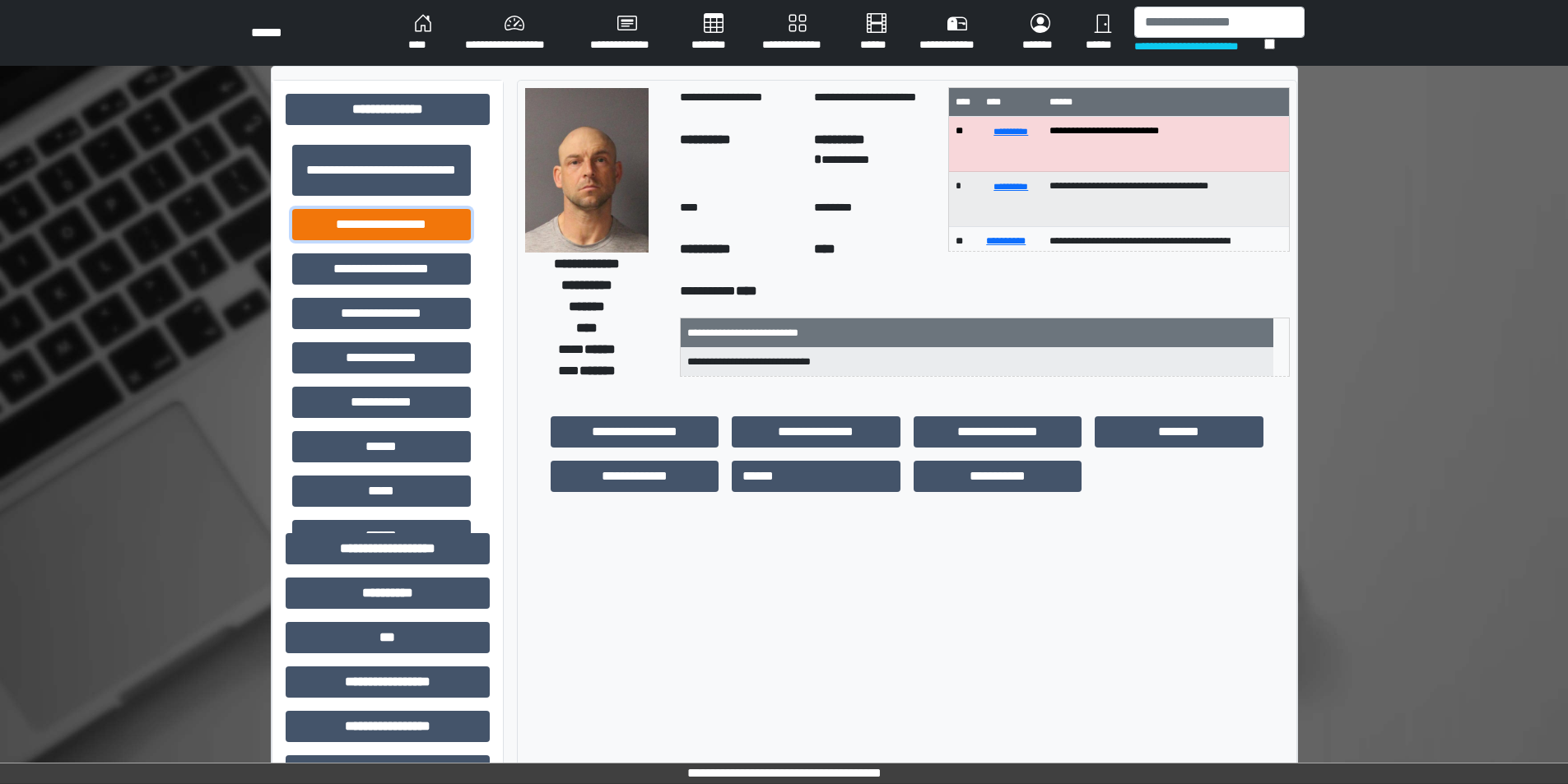 click on "**********" at bounding box center (381, 225) 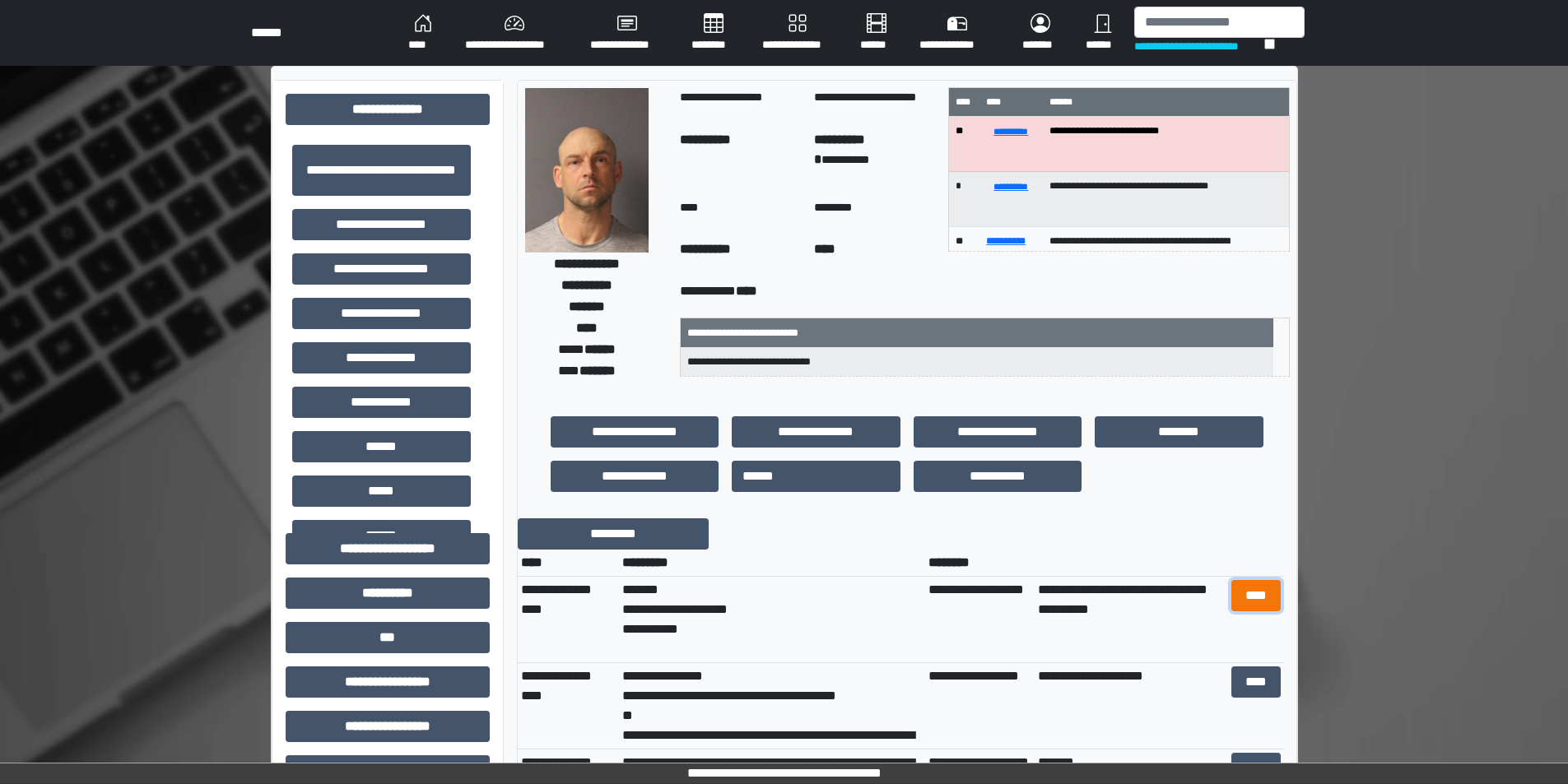 click on "****" at bounding box center (1256, 596) 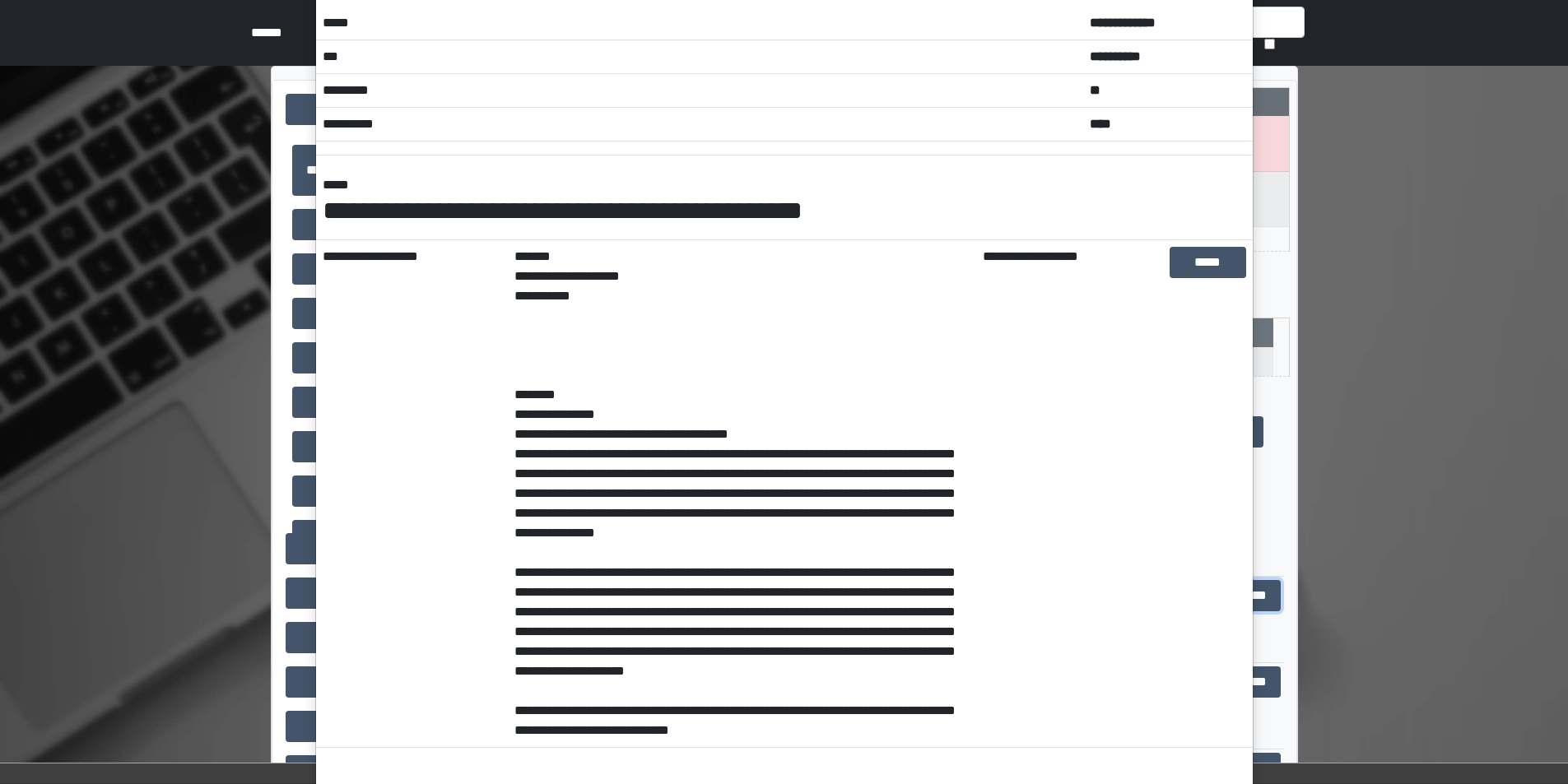 scroll, scrollTop: 199, scrollLeft: 0, axis: vertical 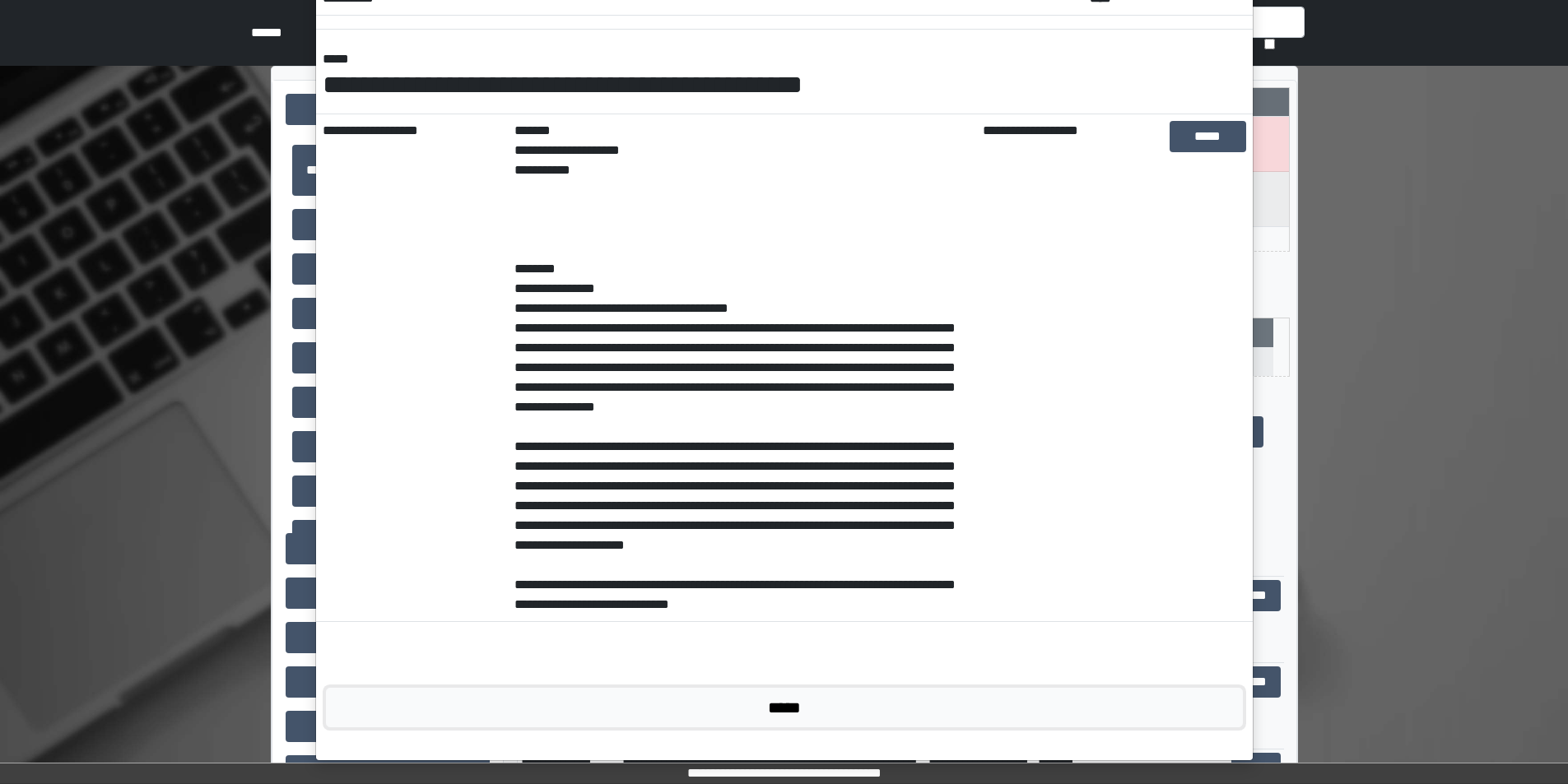 click on "*****" at bounding box center (784, 707) 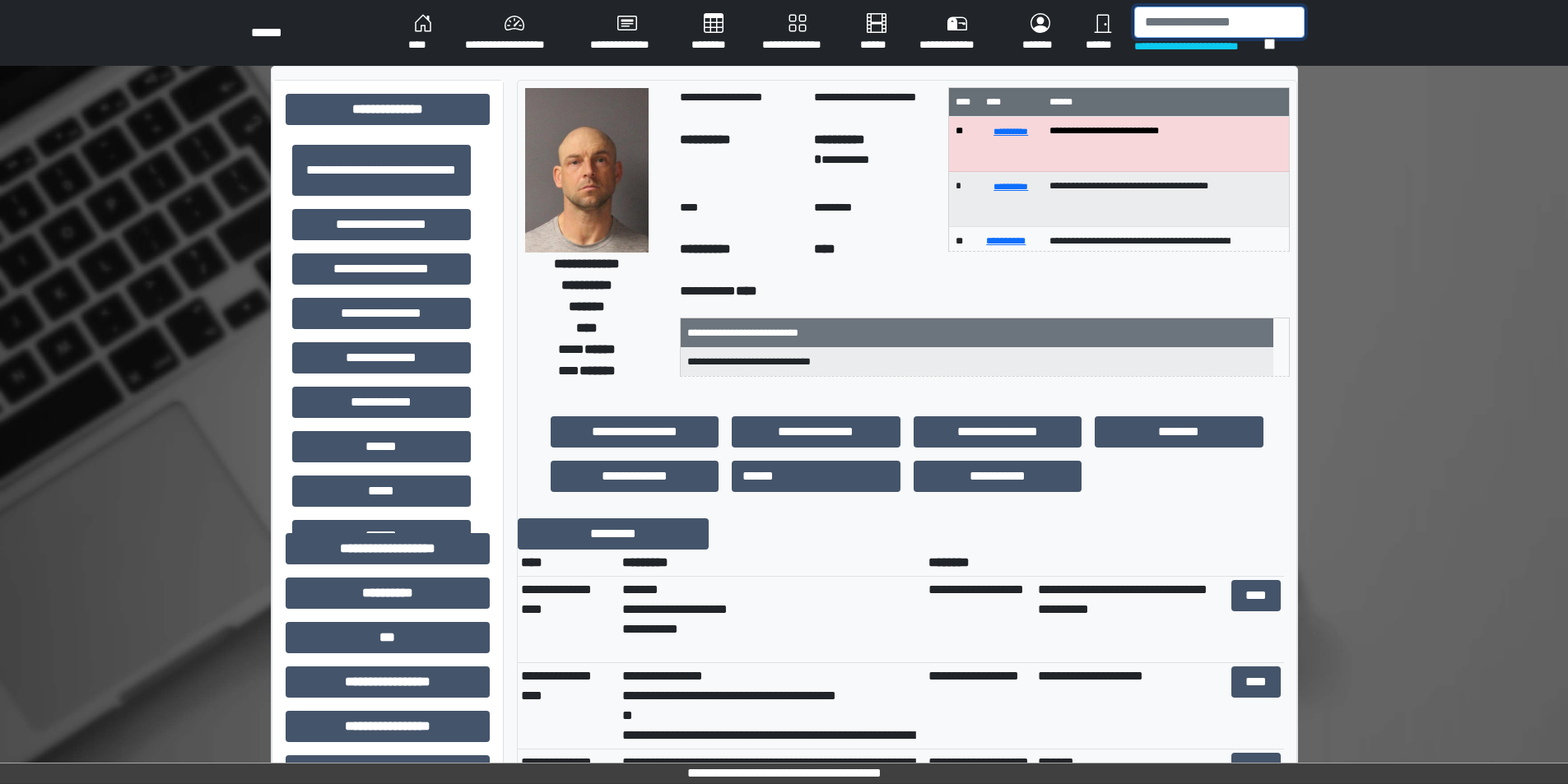 click at bounding box center [1219, 22] 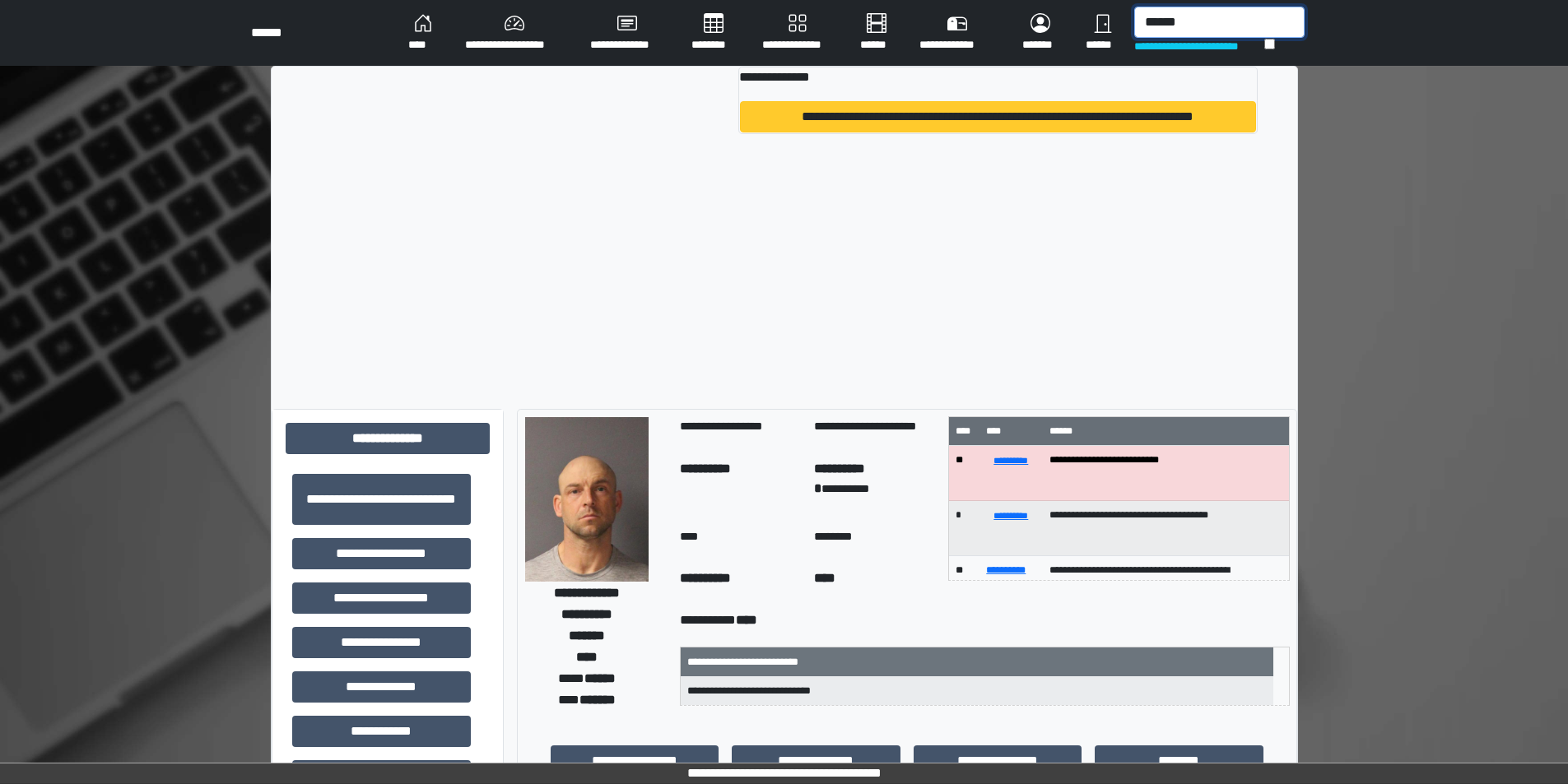 type on "******" 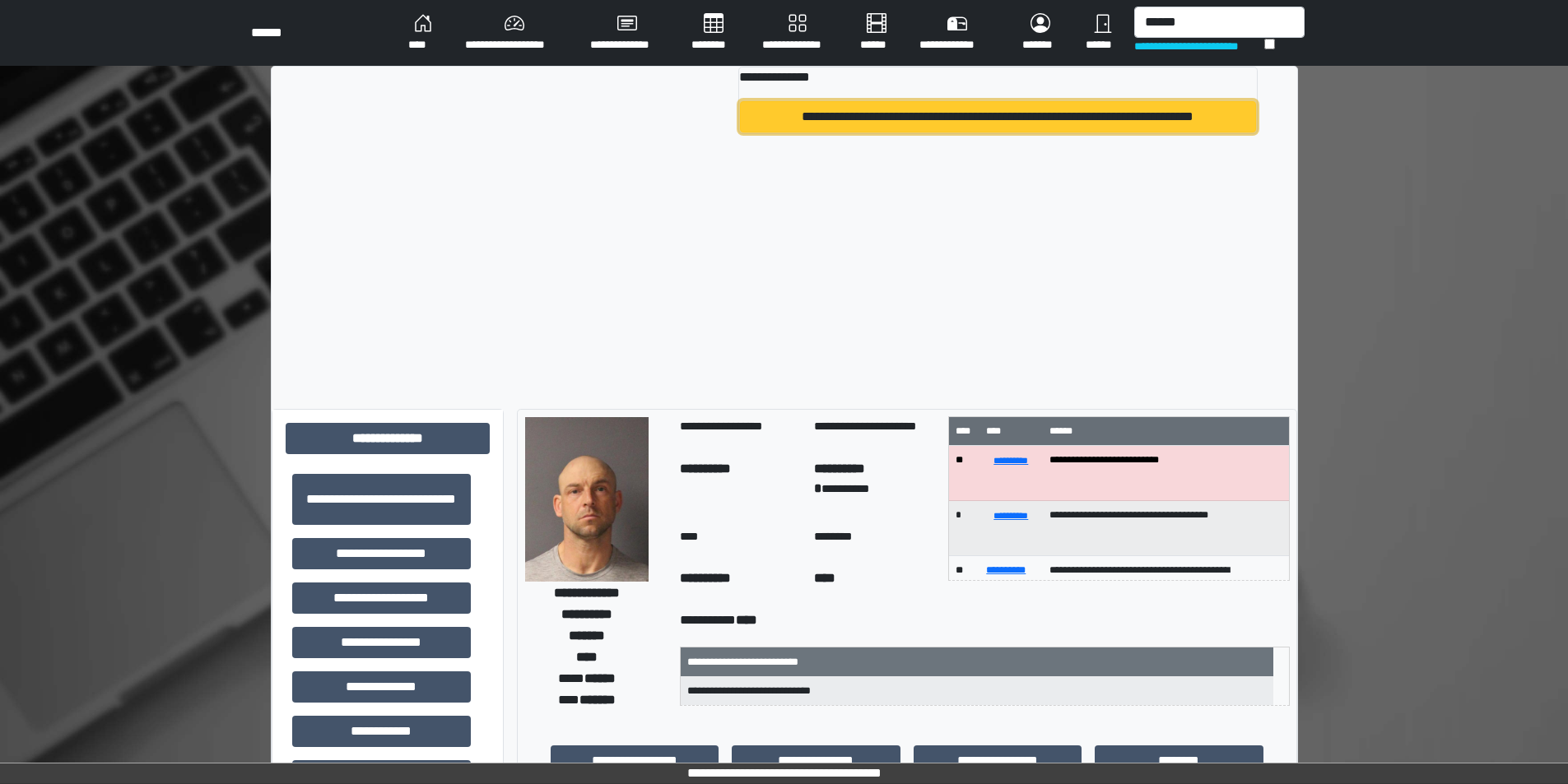 click on "**********" at bounding box center (998, 117) 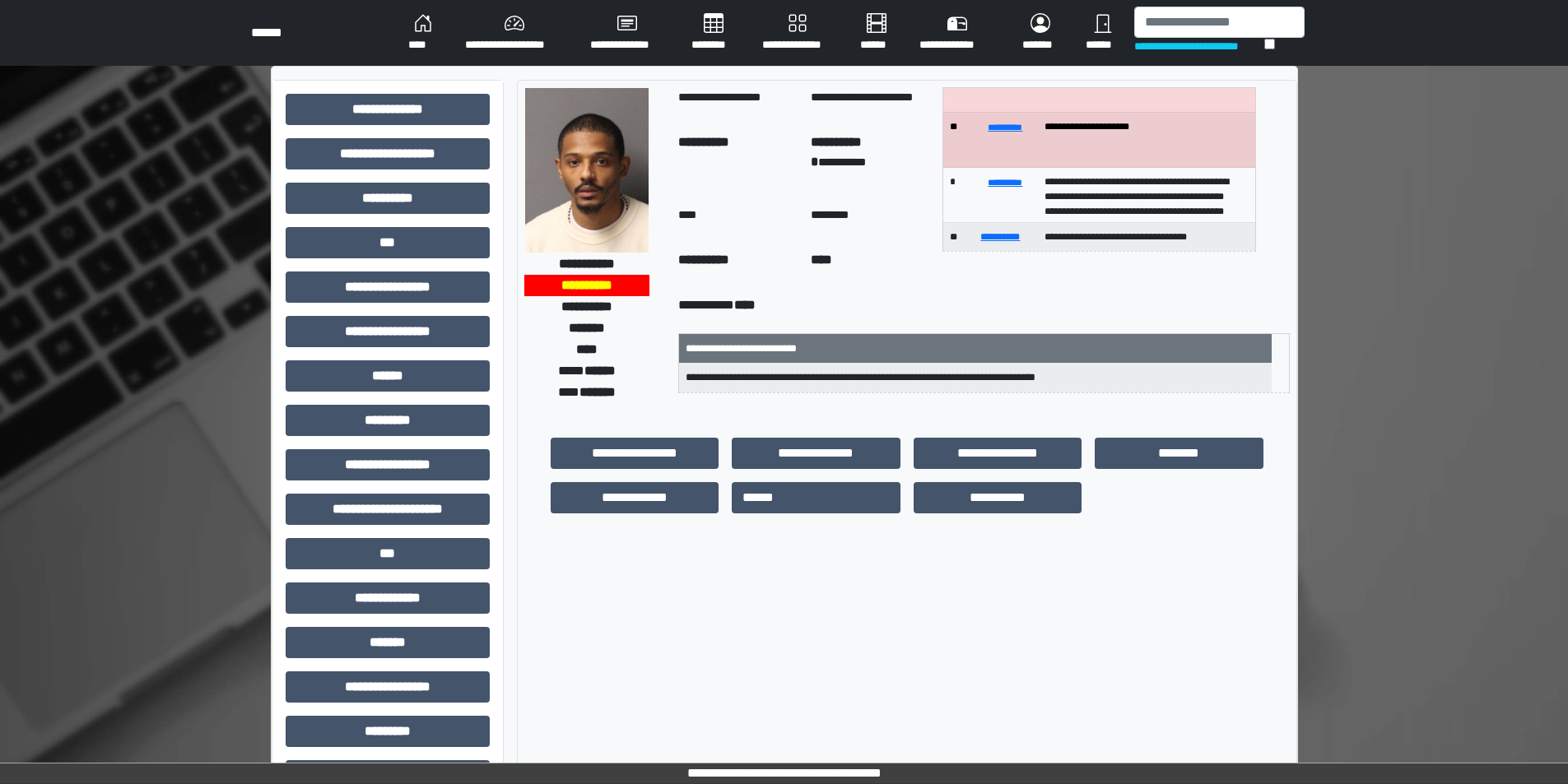 scroll, scrollTop: 100, scrollLeft: 0, axis: vertical 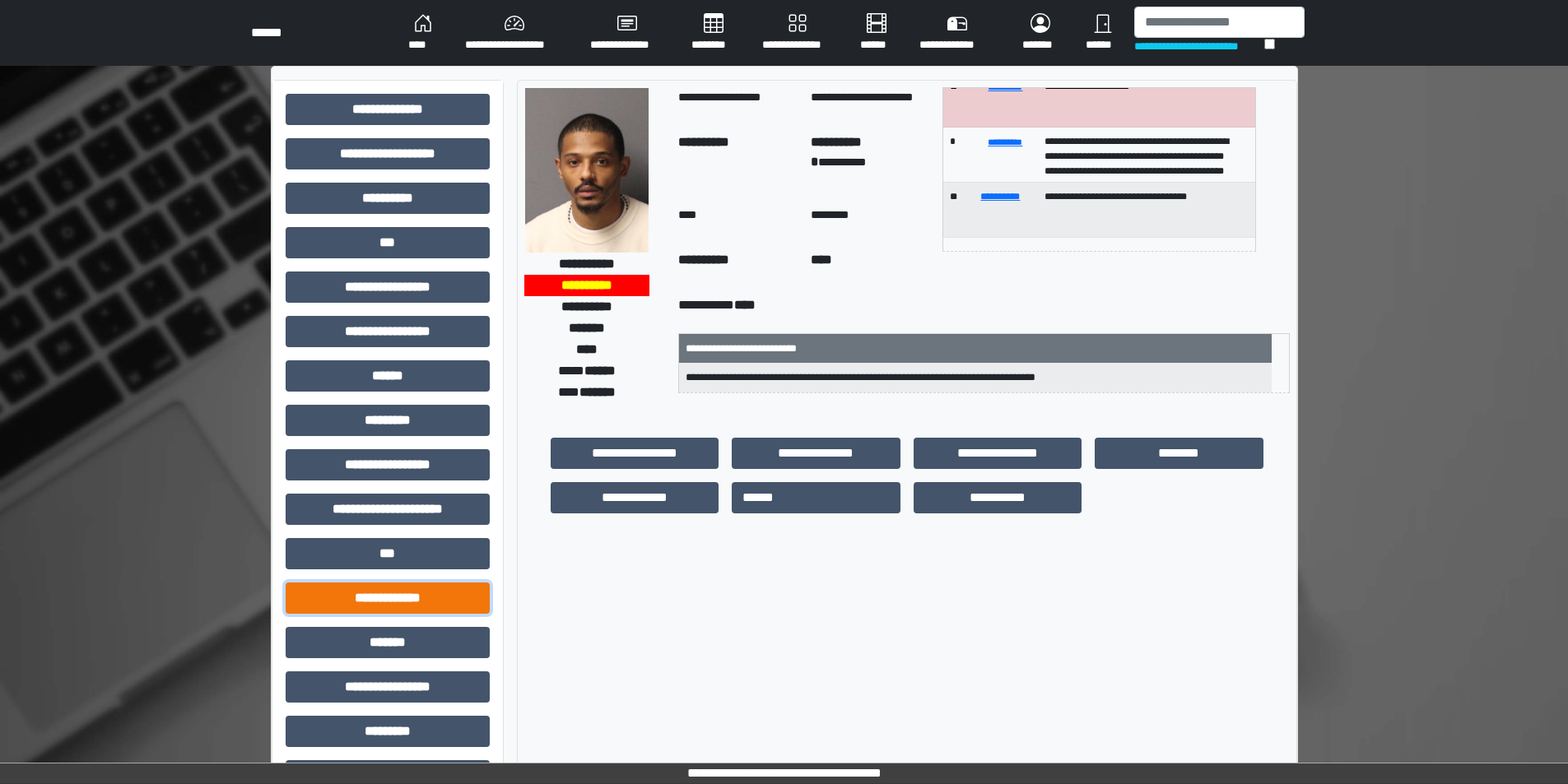 click on "**********" at bounding box center (388, 598) 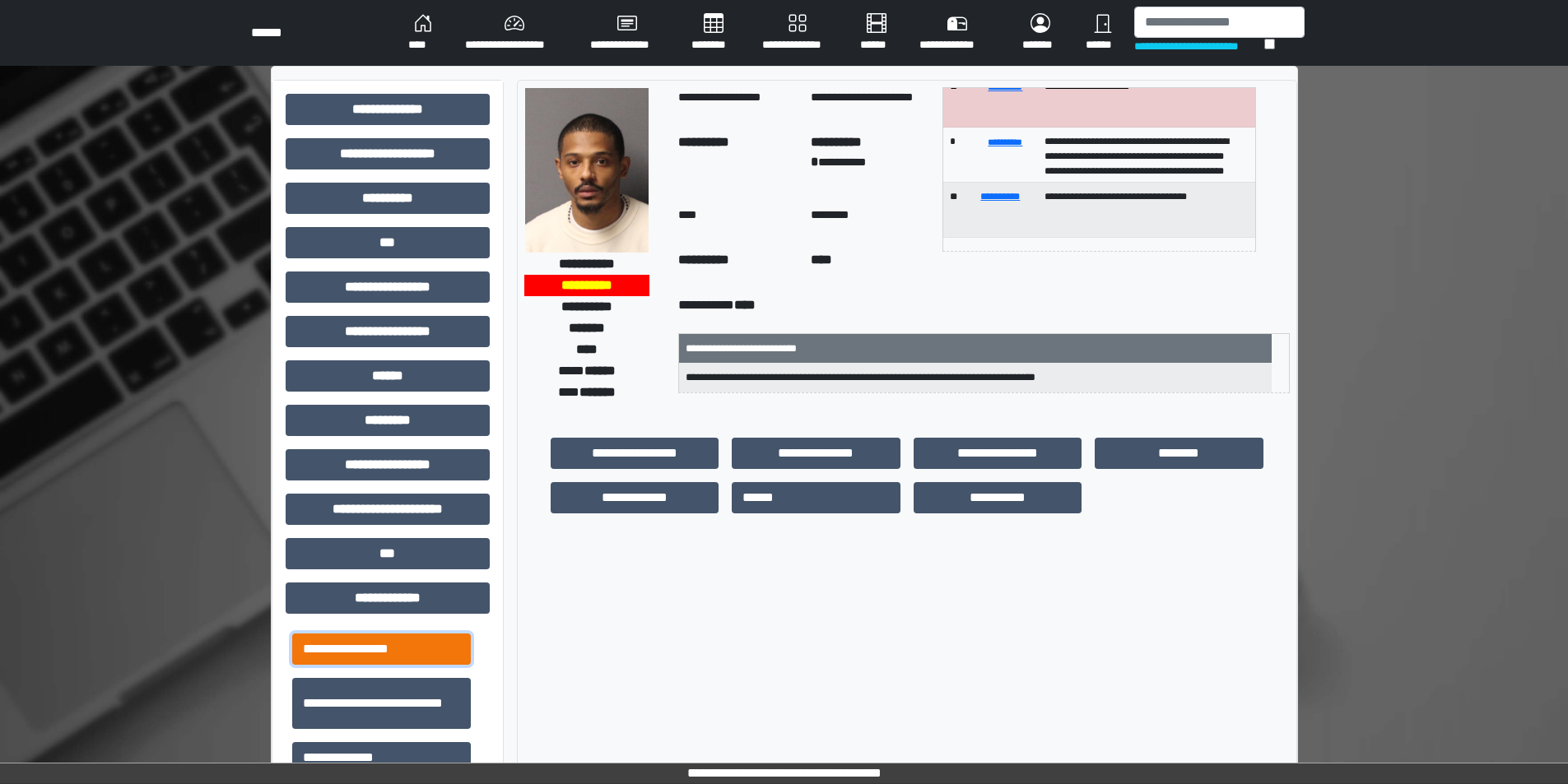 click on "**********" at bounding box center (381, 649) 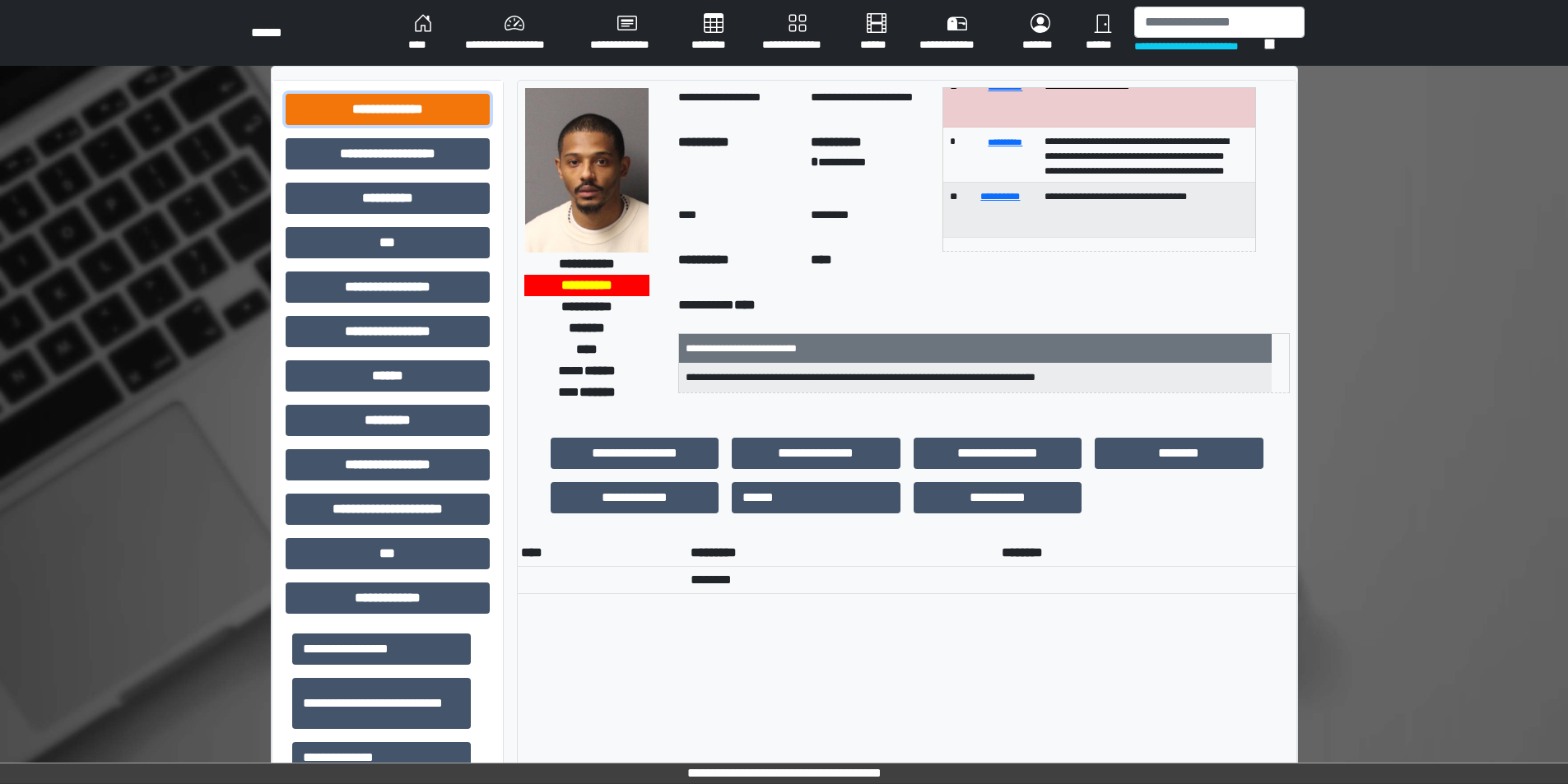 click on "**********" at bounding box center (388, 109) 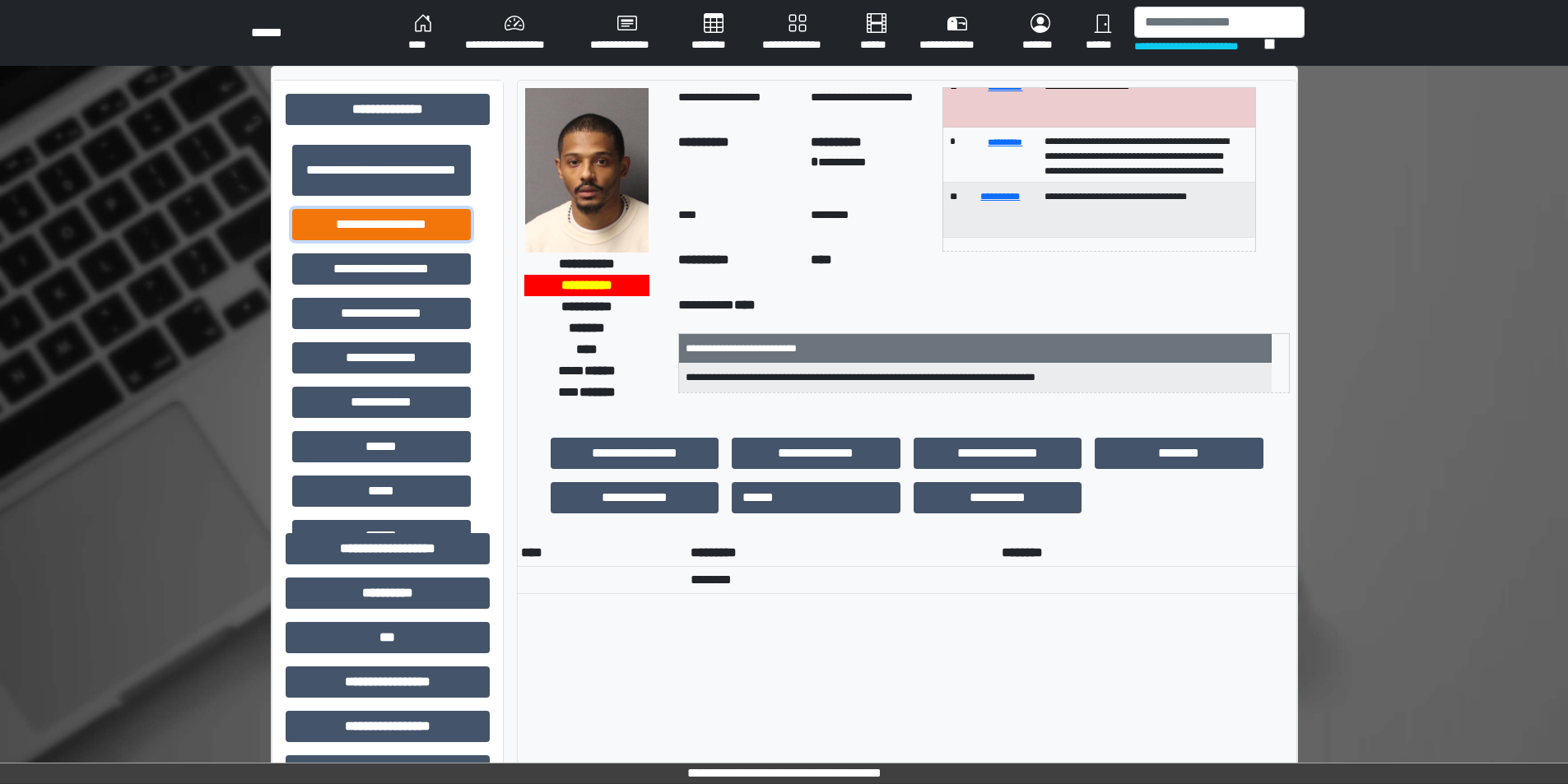 click on "**********" at bounding box center (381, 225) 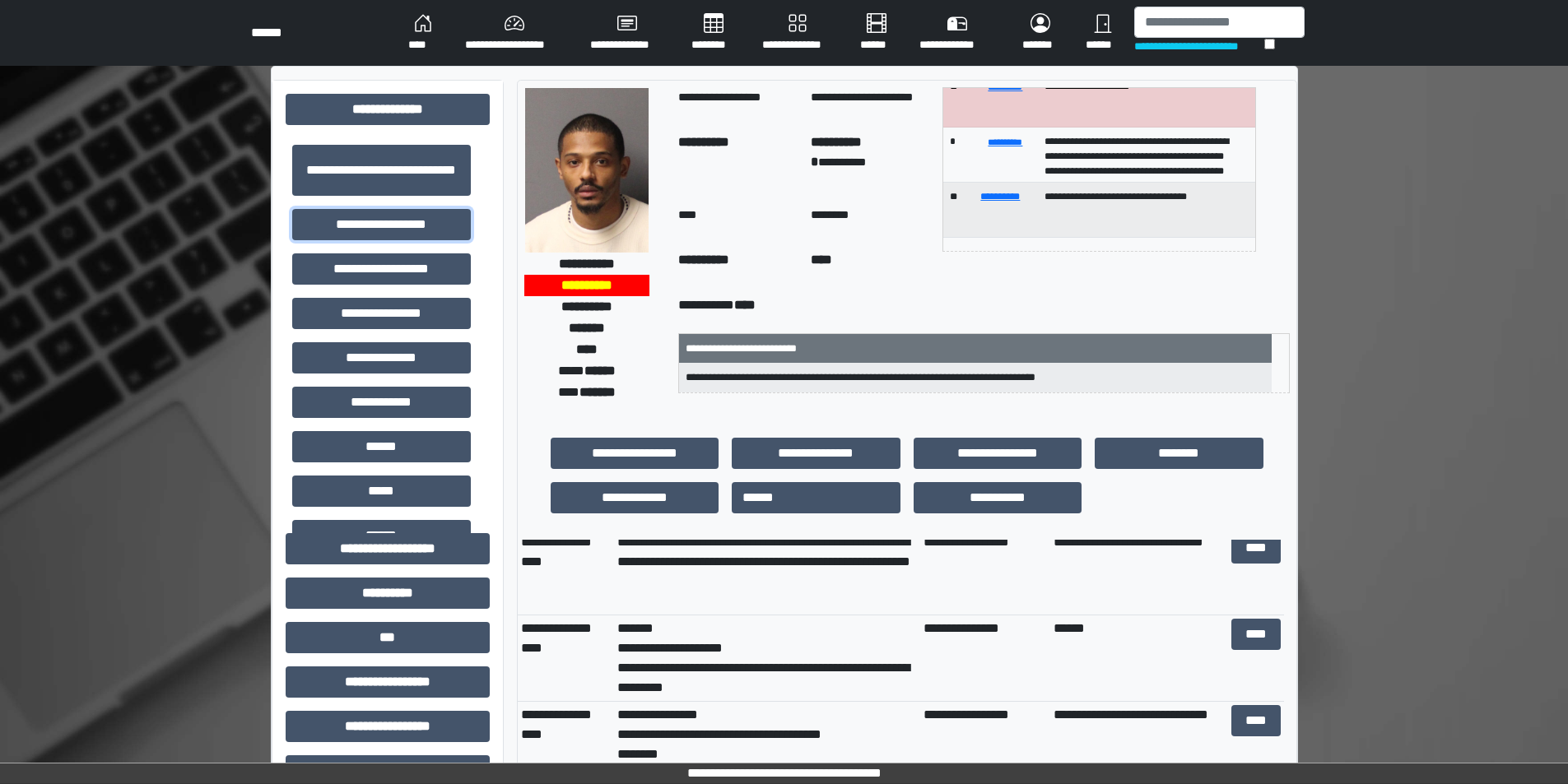 scroll, scrollTop: 329, scrollLeft: 0, axis: vertical 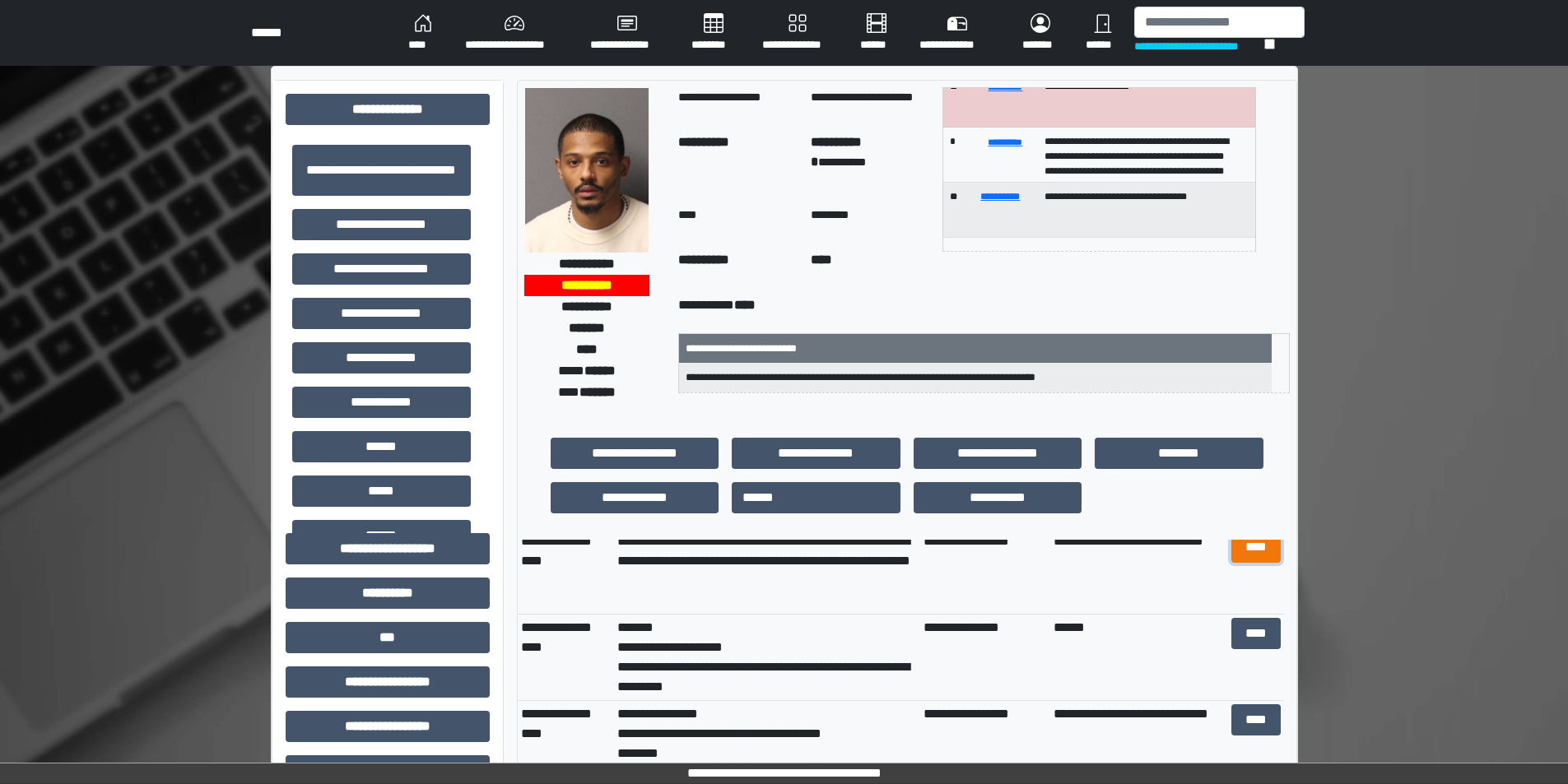 click on "****" at bounding box center [1256, 547] 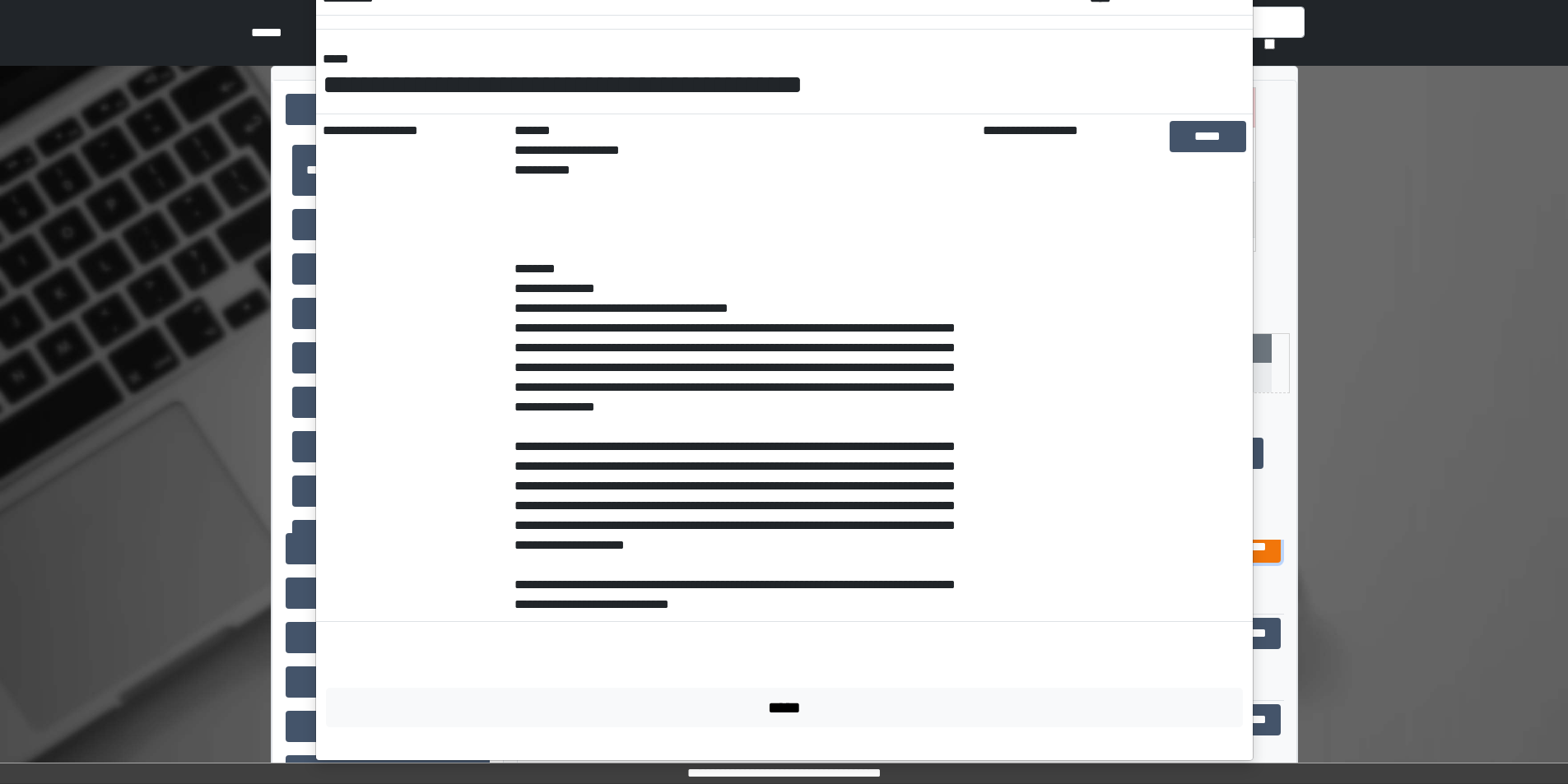 scroll, scrollTop: 0, scrollLeft: 0, axis: both 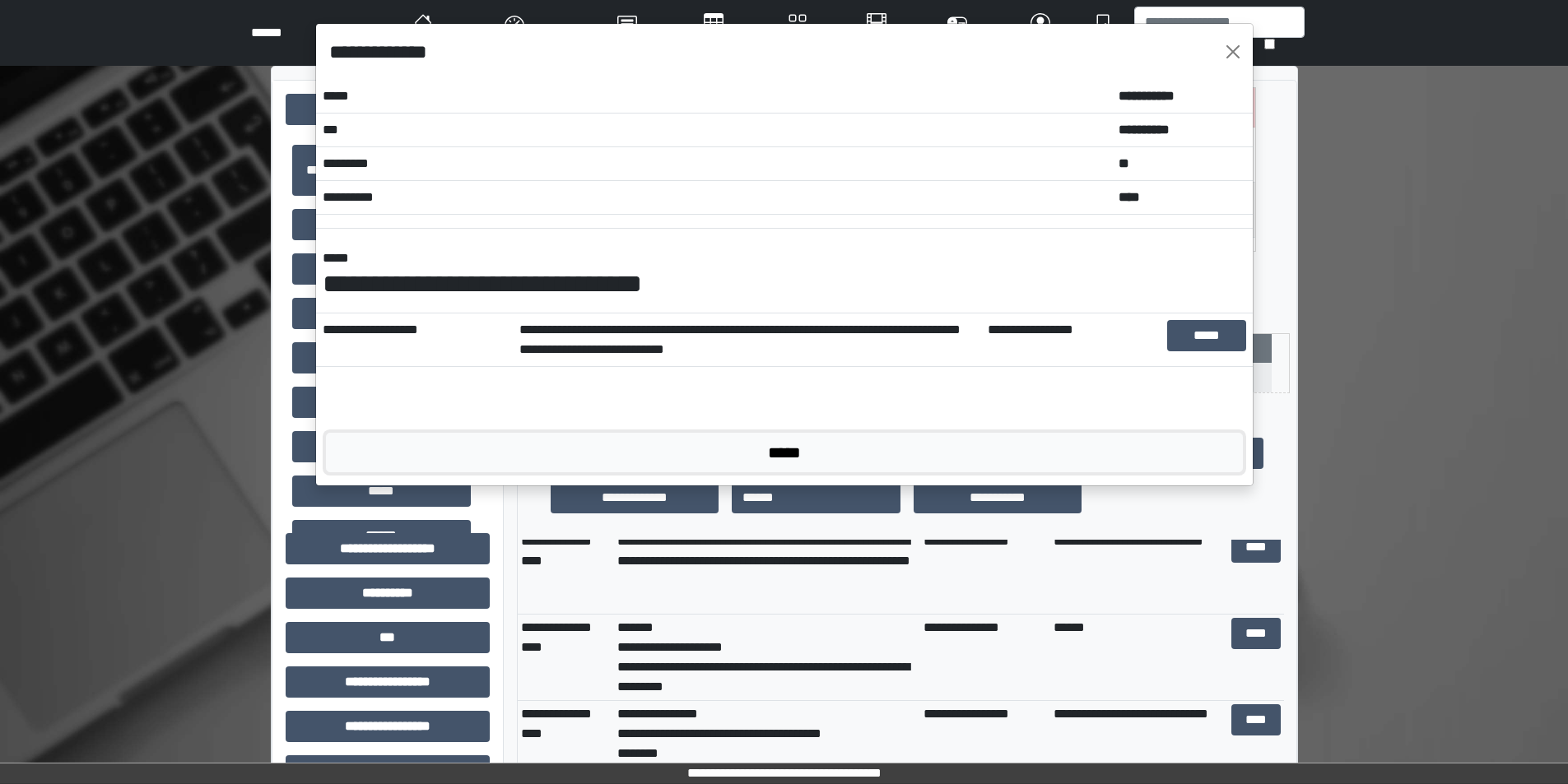 click on "*****" at bounding box center [784, 452] 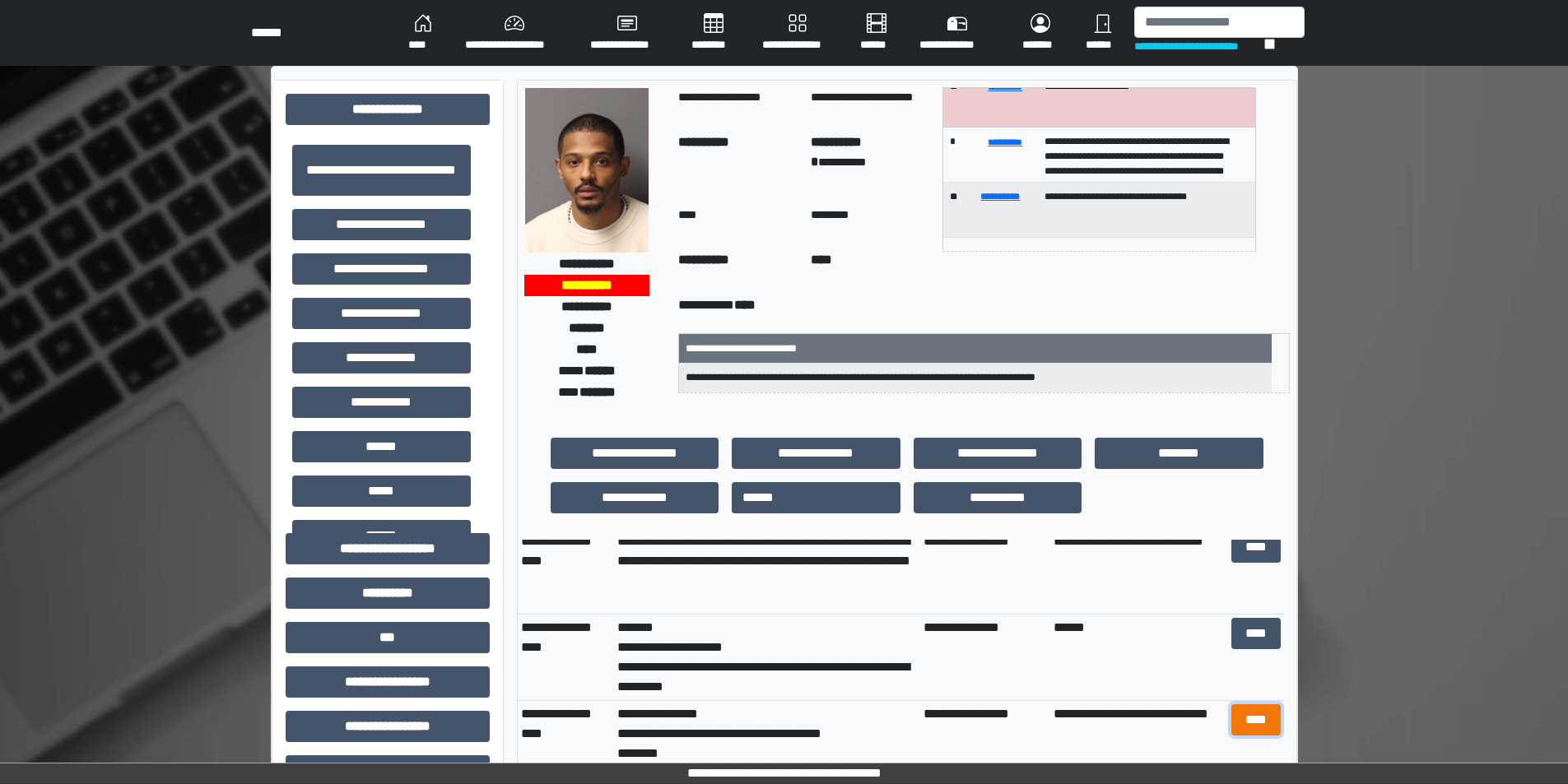 click on "****" at bounding box center [1256, 720] 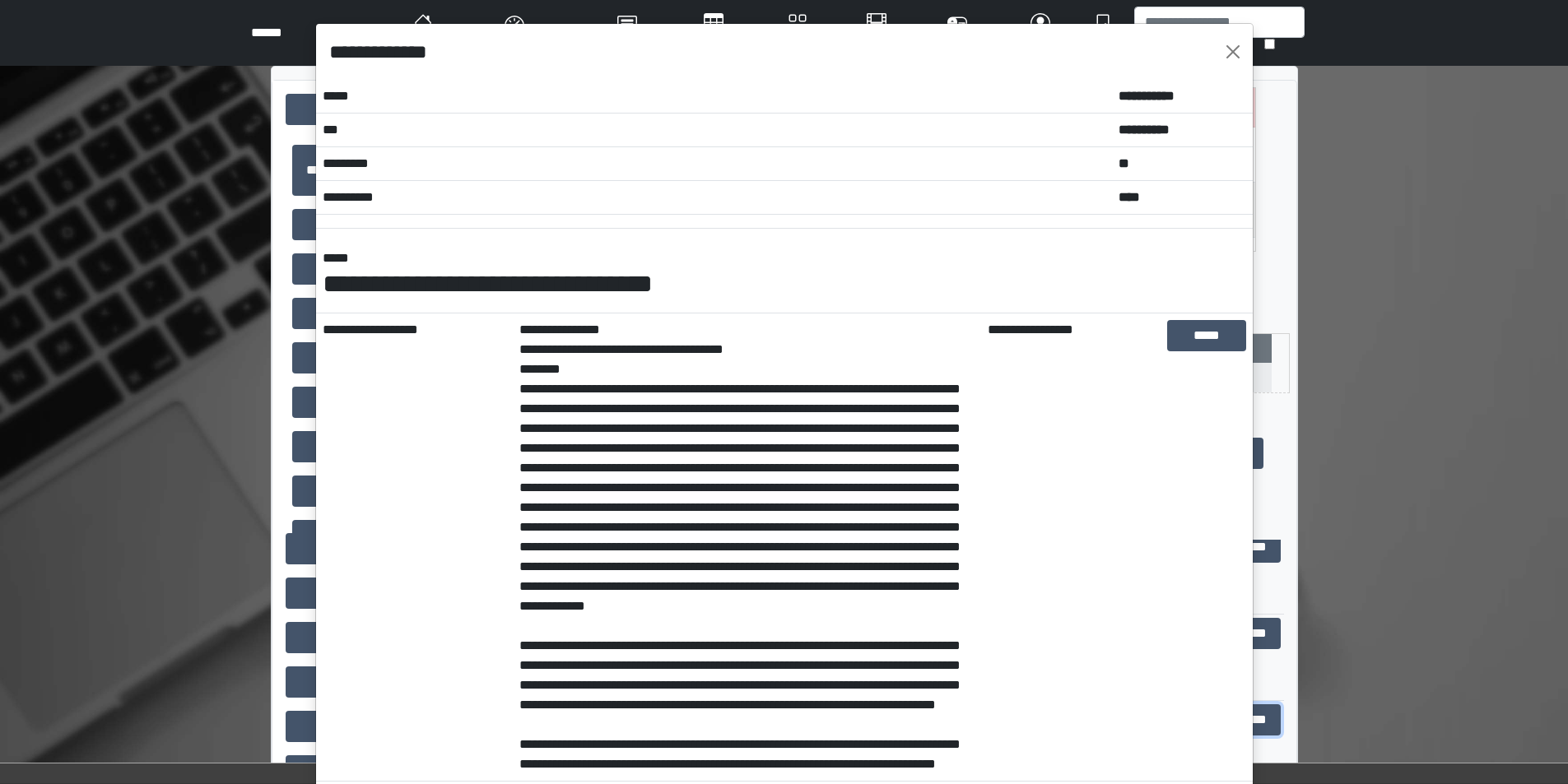 scroll, scrollTop: 219, scrollLeft: 0, axis: vertical 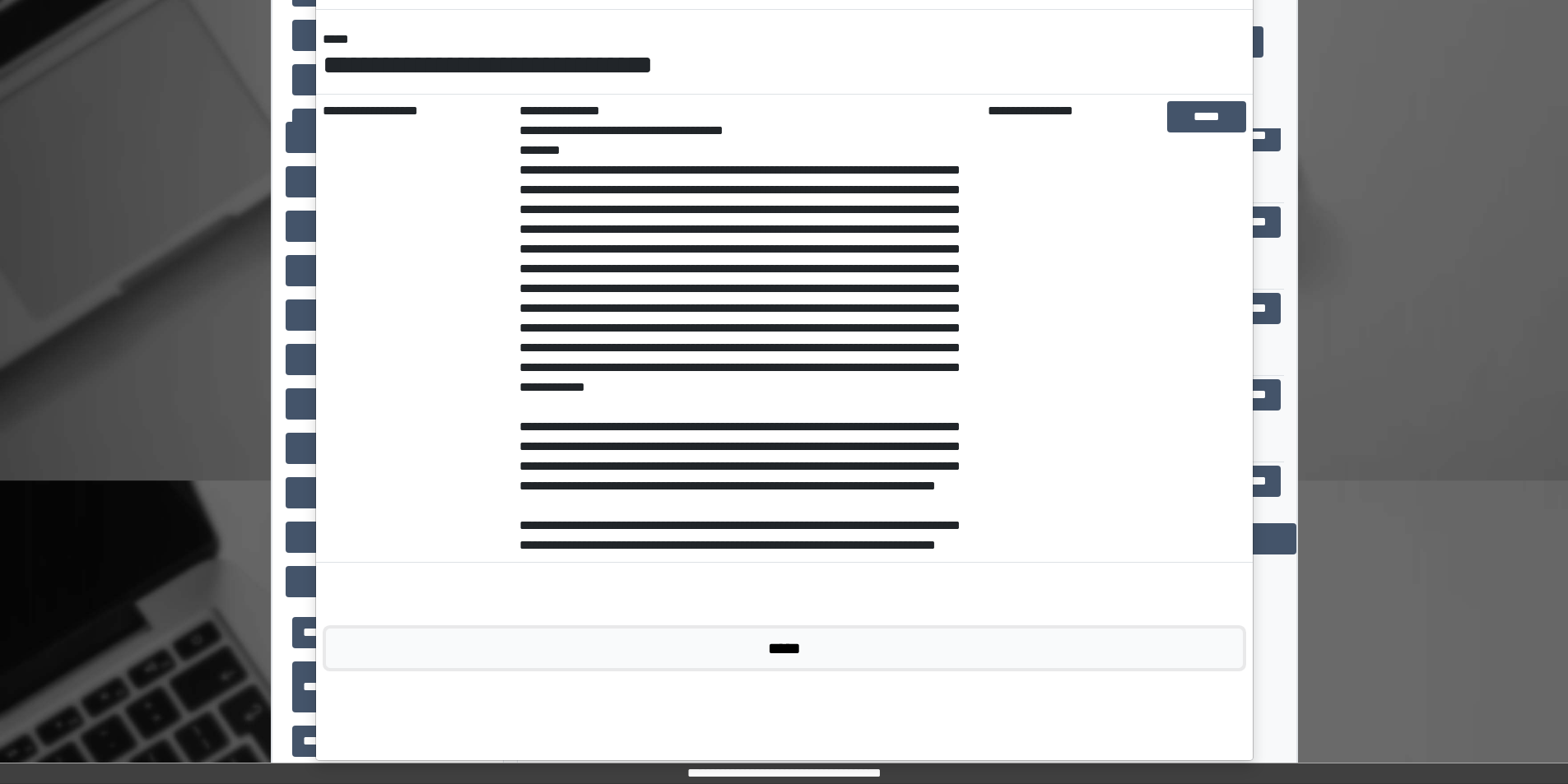 click on "*****" at bounding box center [784, 648] 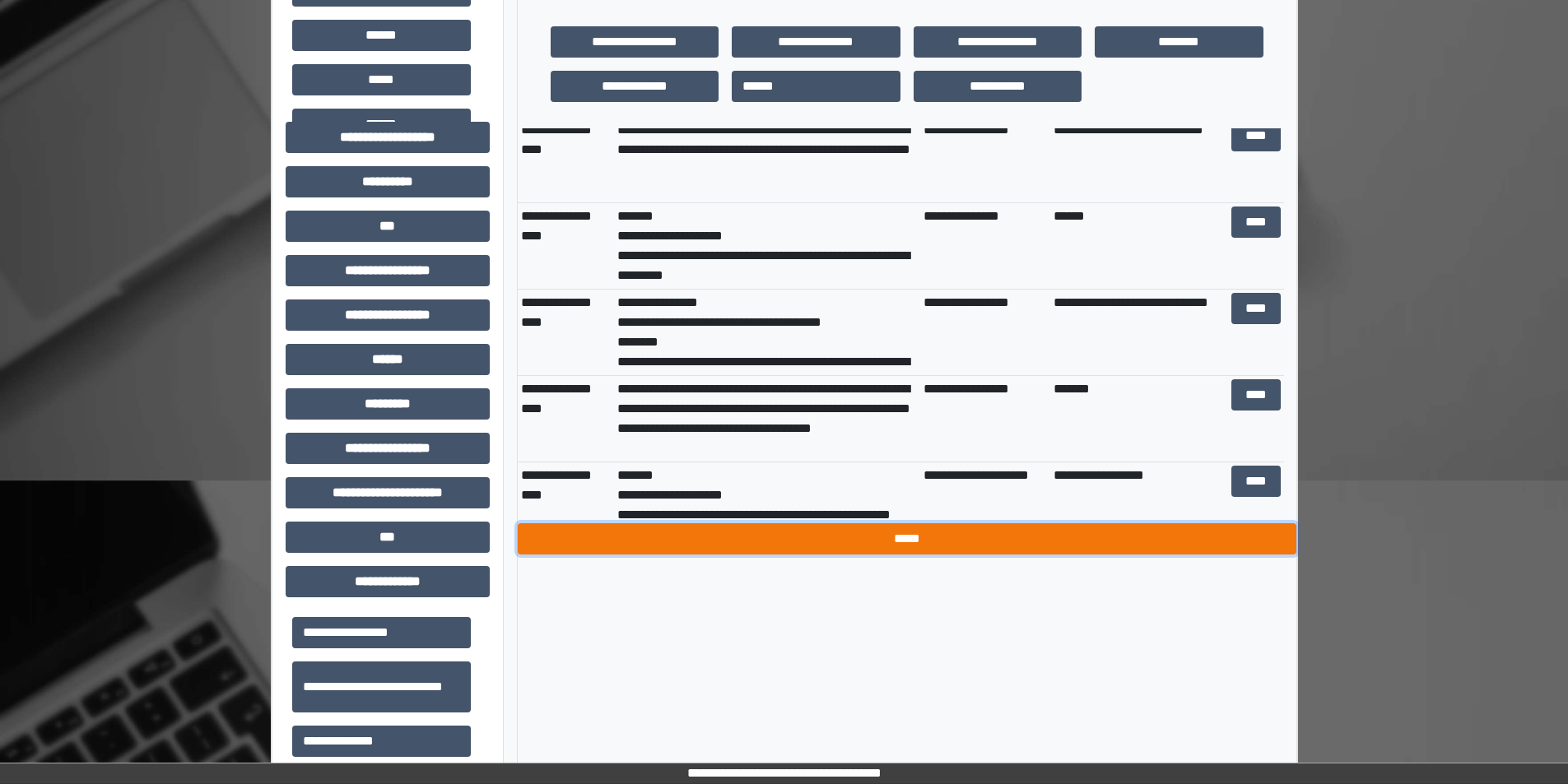 click on "*****" at bounding box center [907, 539] 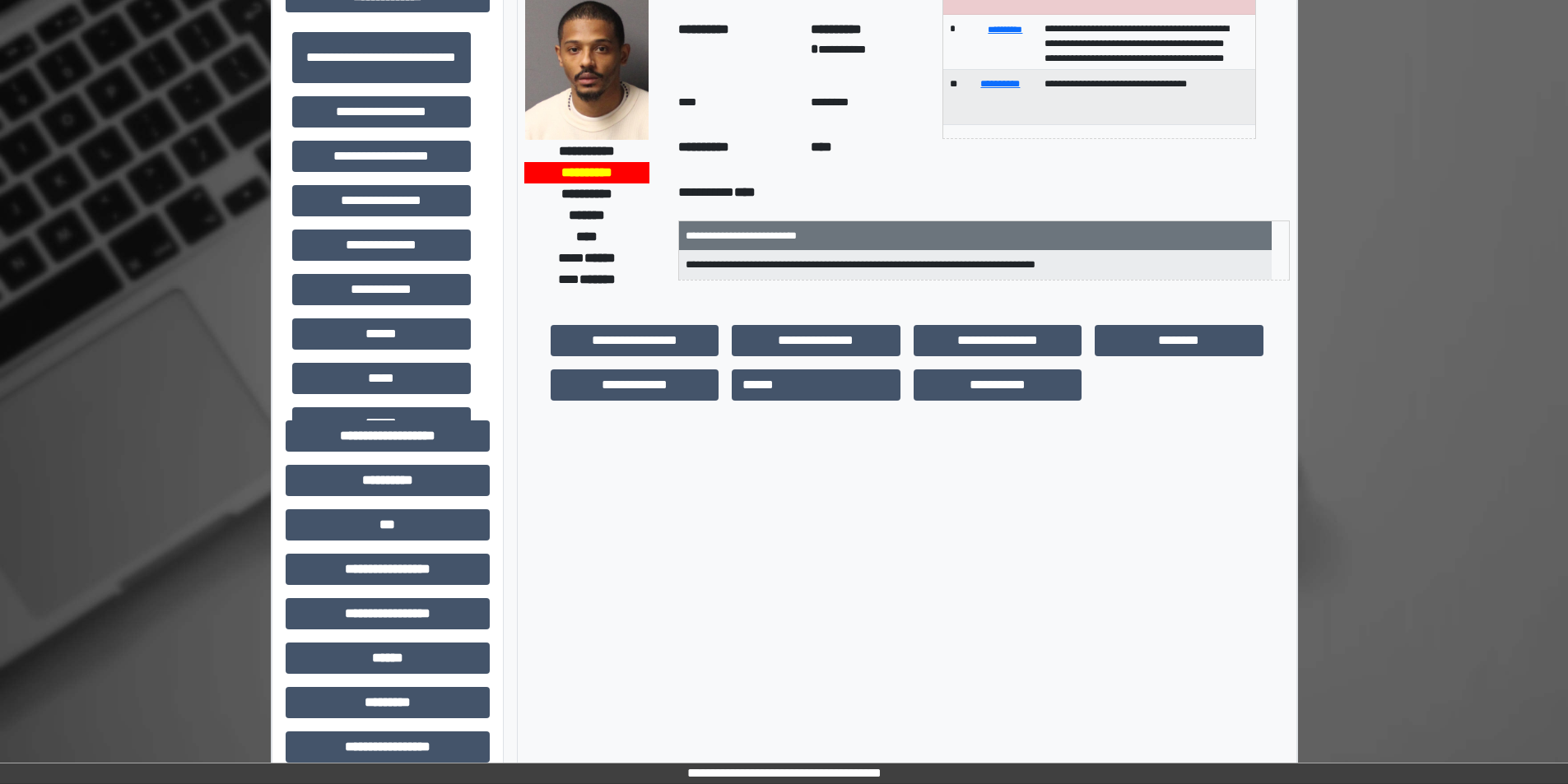 scroll, scrollTop: 0, scrollLeft: 0, axis: both 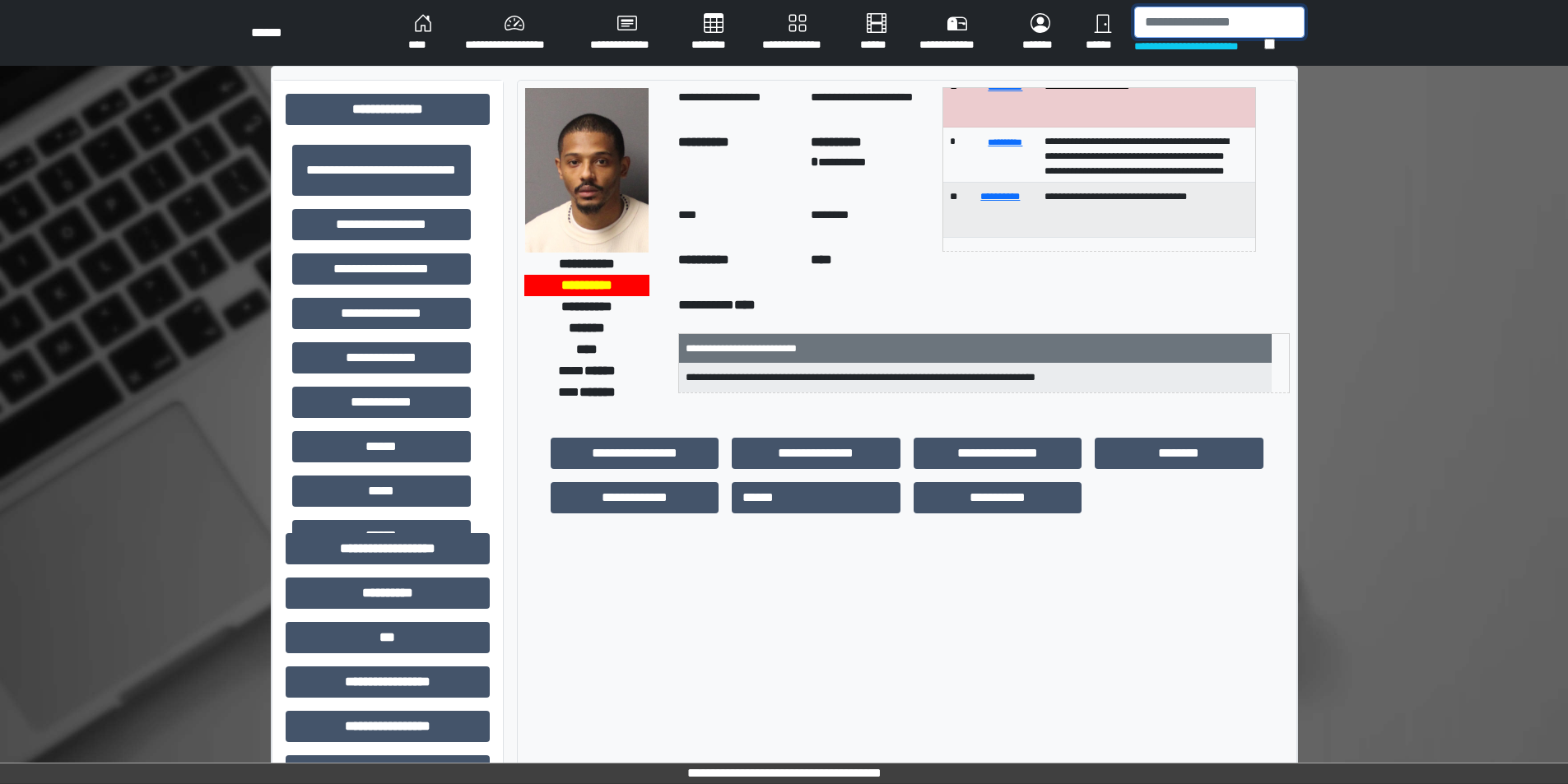 click at bounding box center (1219, 22) 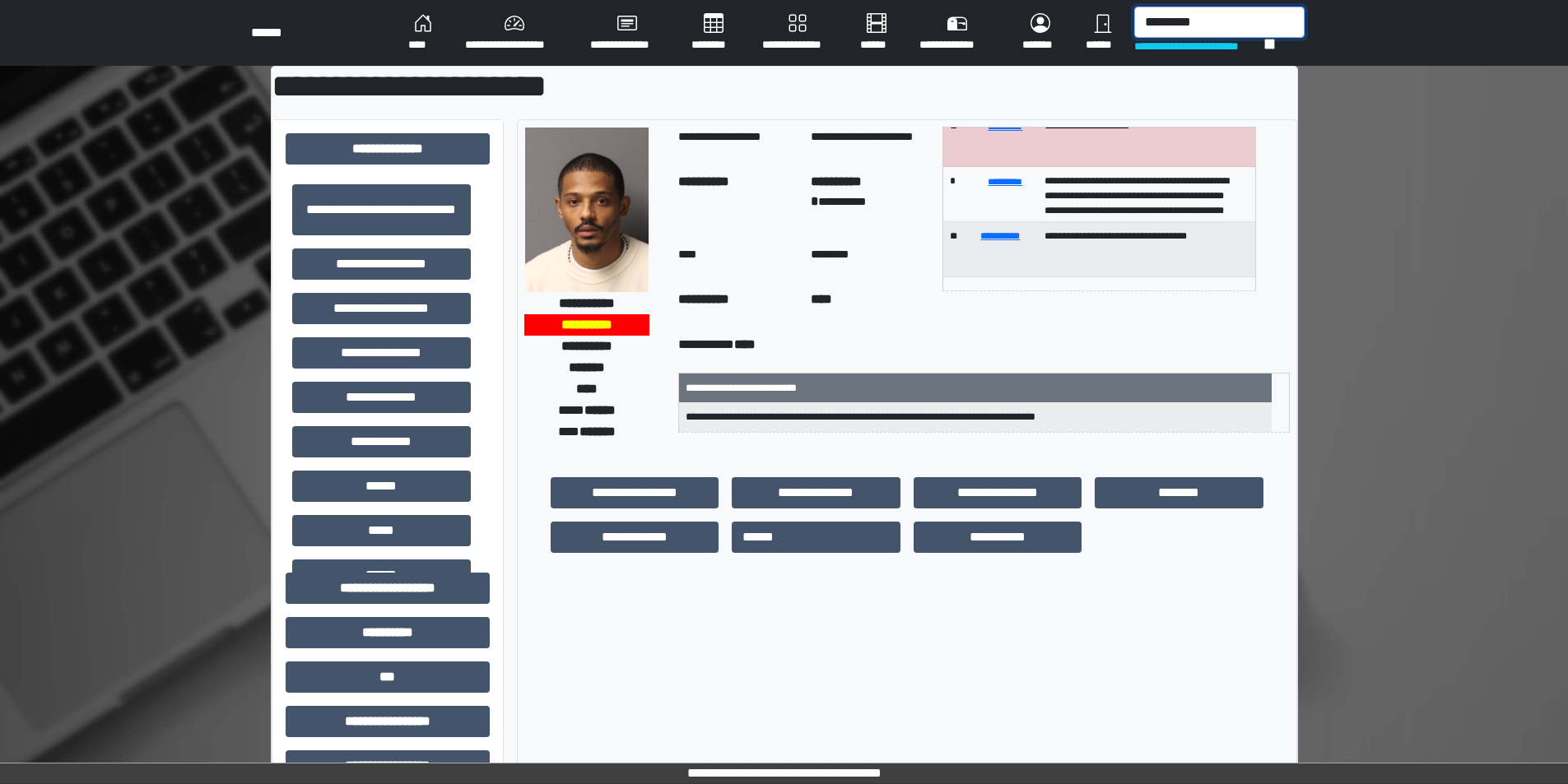 click on "*********" at bounding box center [1219, 22] 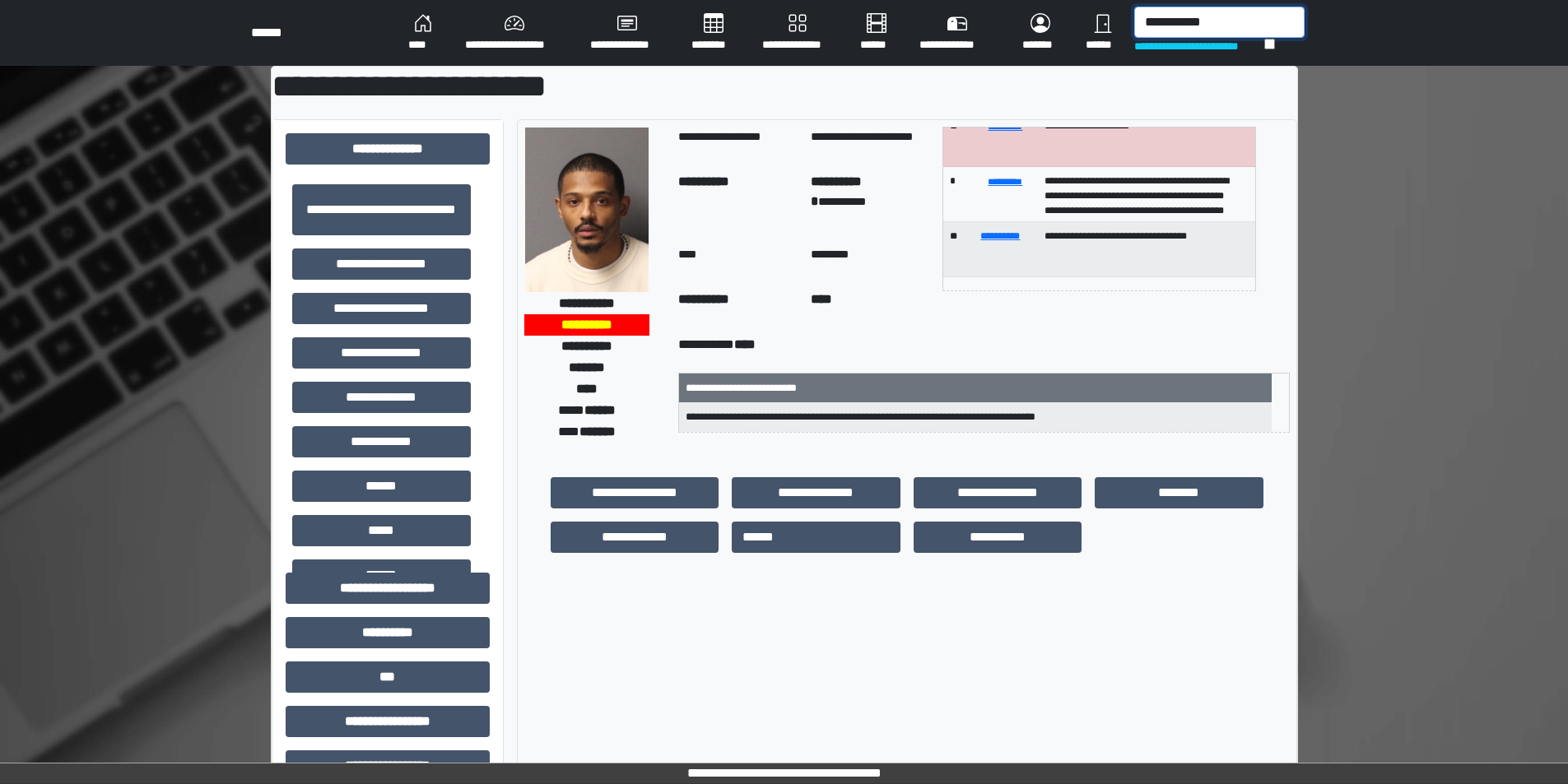 drag, startPoint x: 1146, startPoint y: 21, endPoint x: 1222, endPoint y: 35, distance: 77.27872 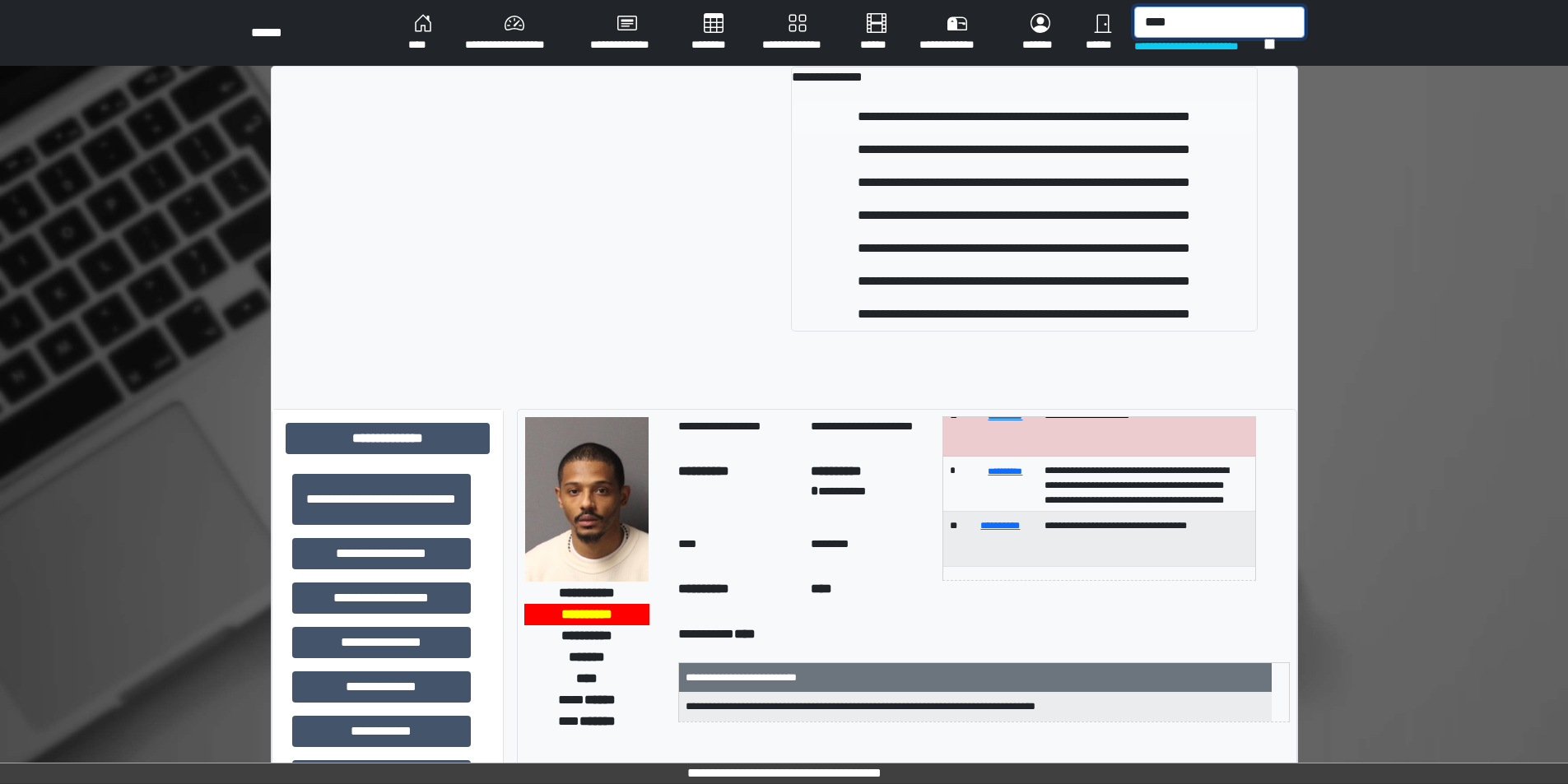 type on "****" 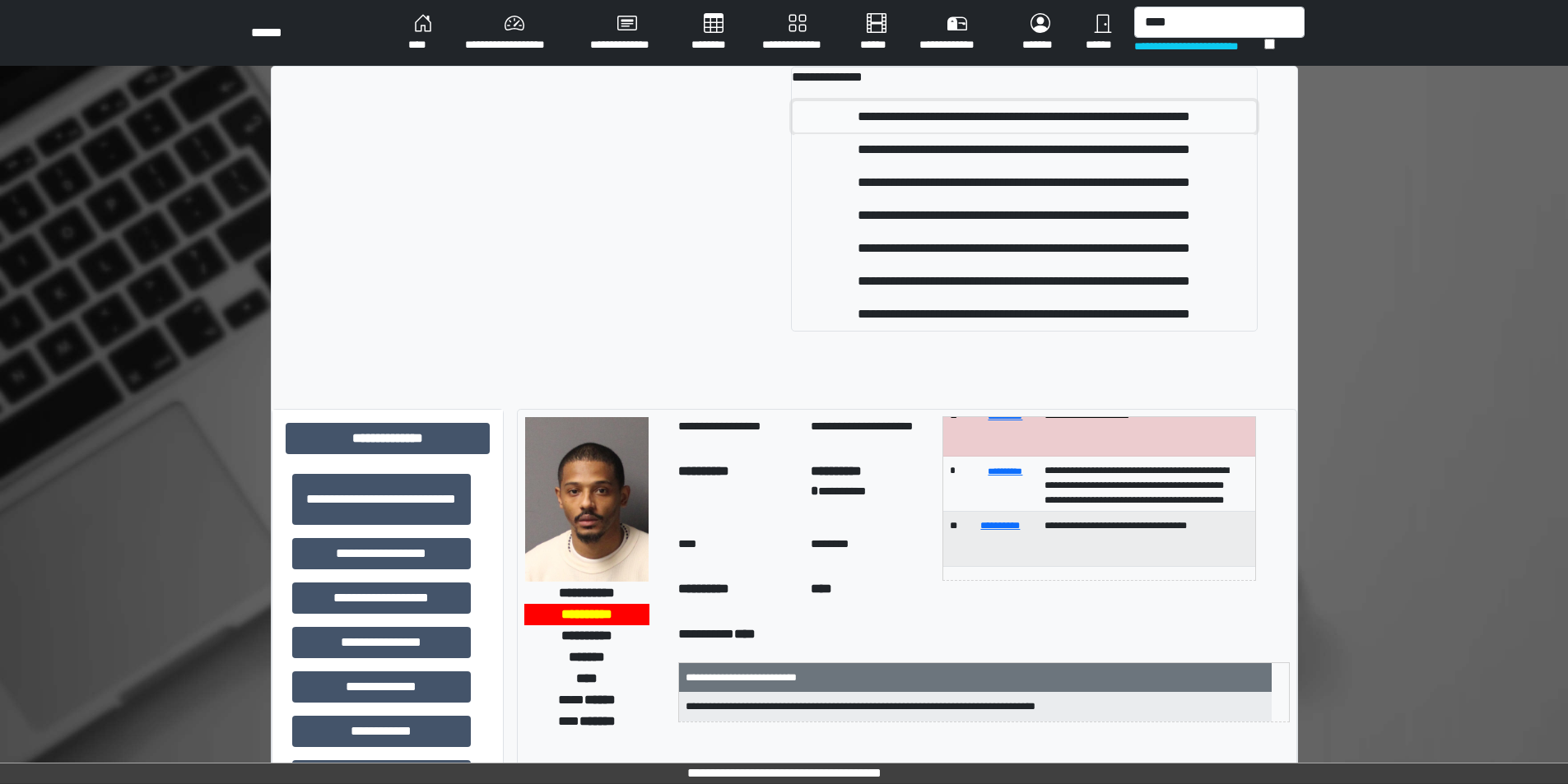 click on "**********" at bounding box center [1024, 117] 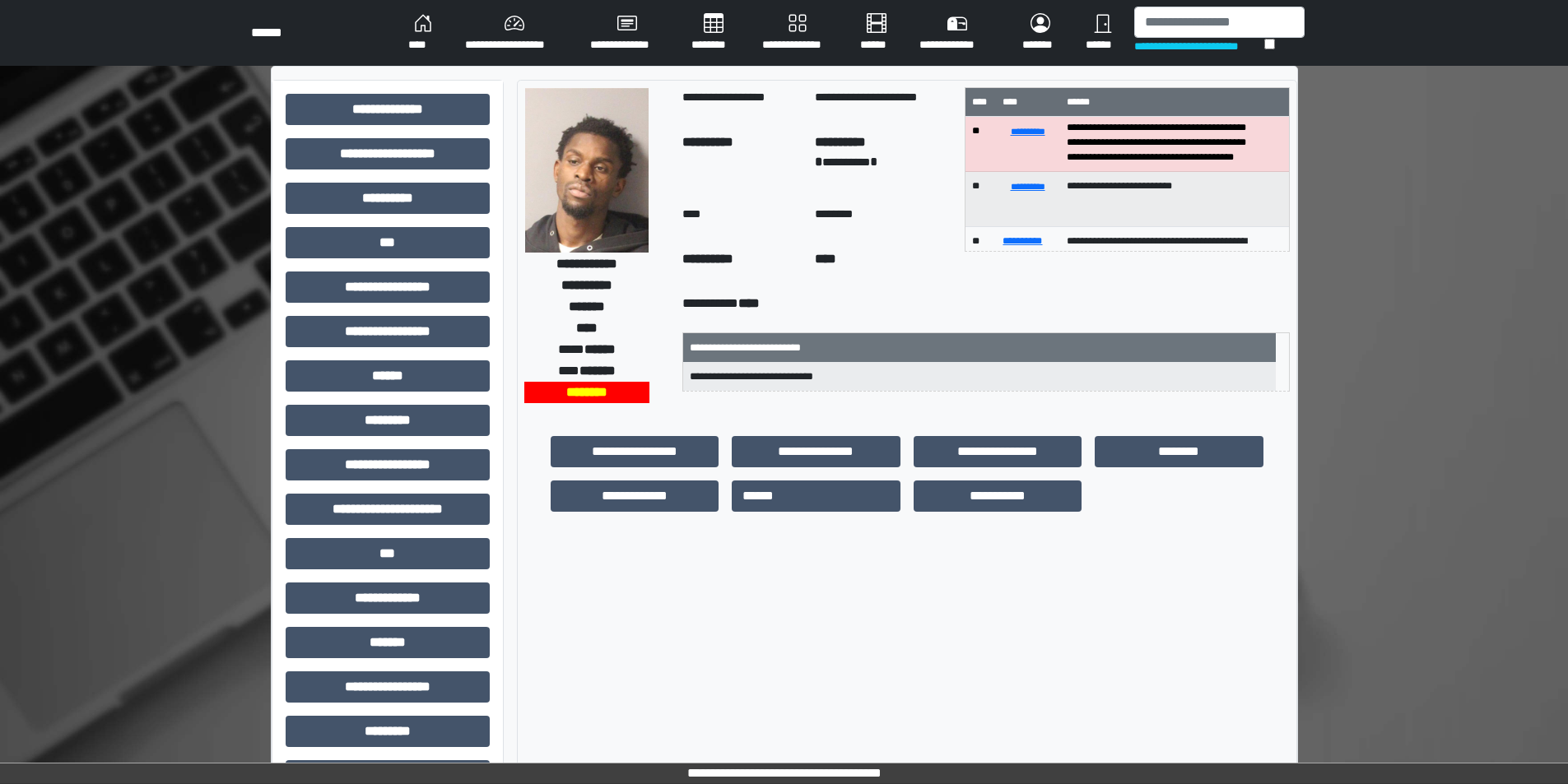 scroll, scrollTop: 66, scrollLeft: 0, axis: vertical 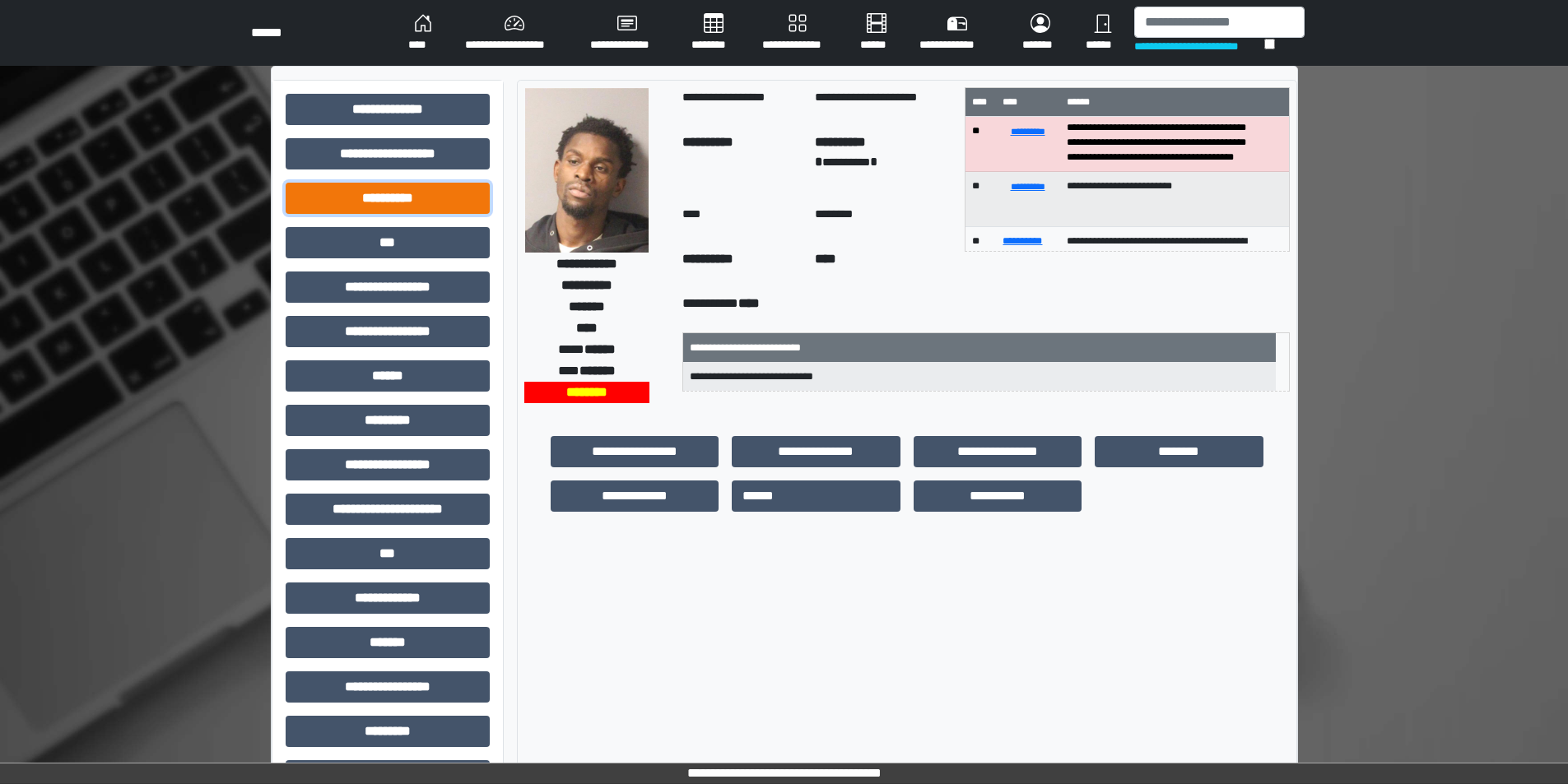 click on "**********" at bounding box center [388, 198] 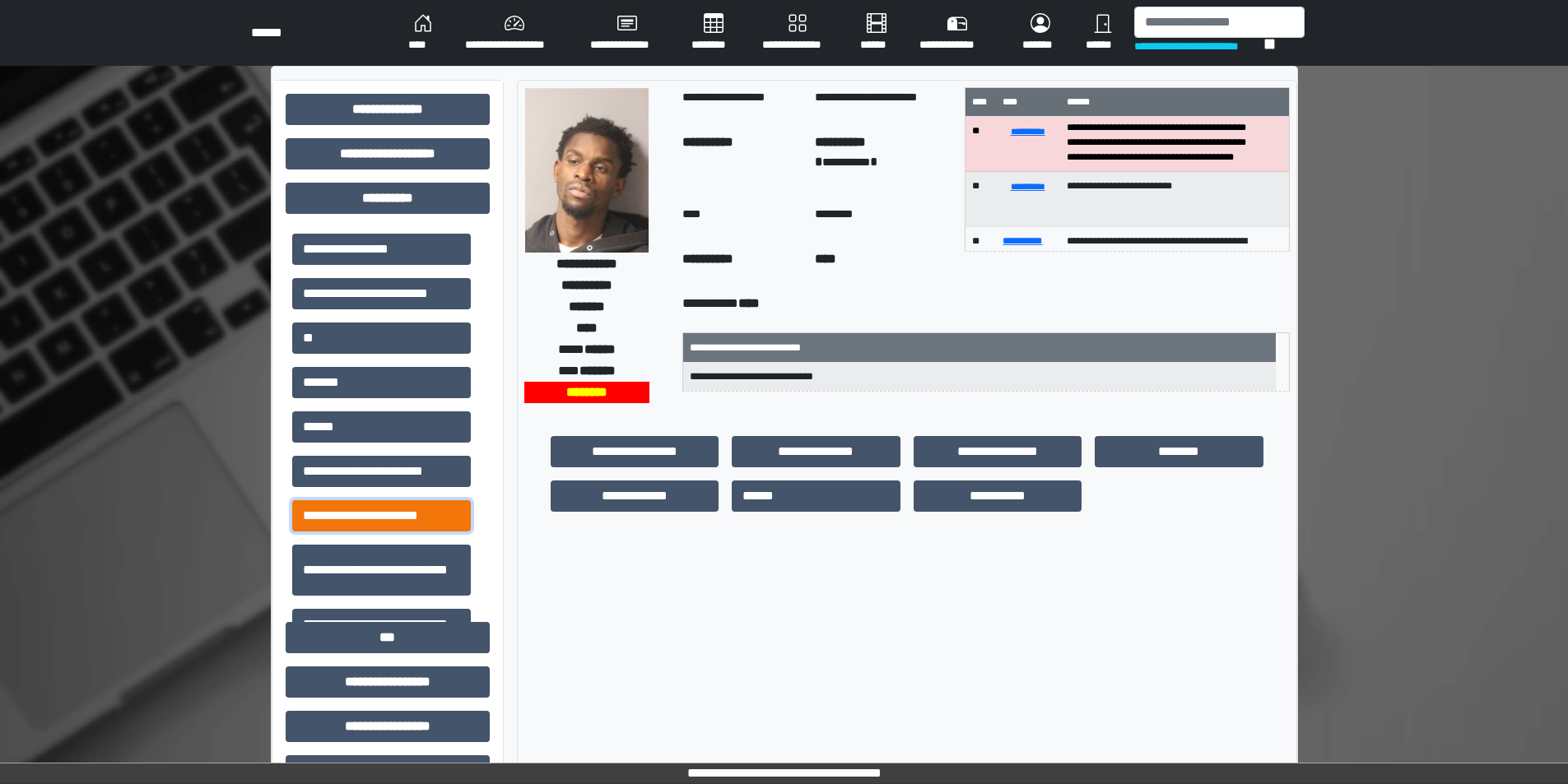 click on "**********" at bounding box center [381, 516] 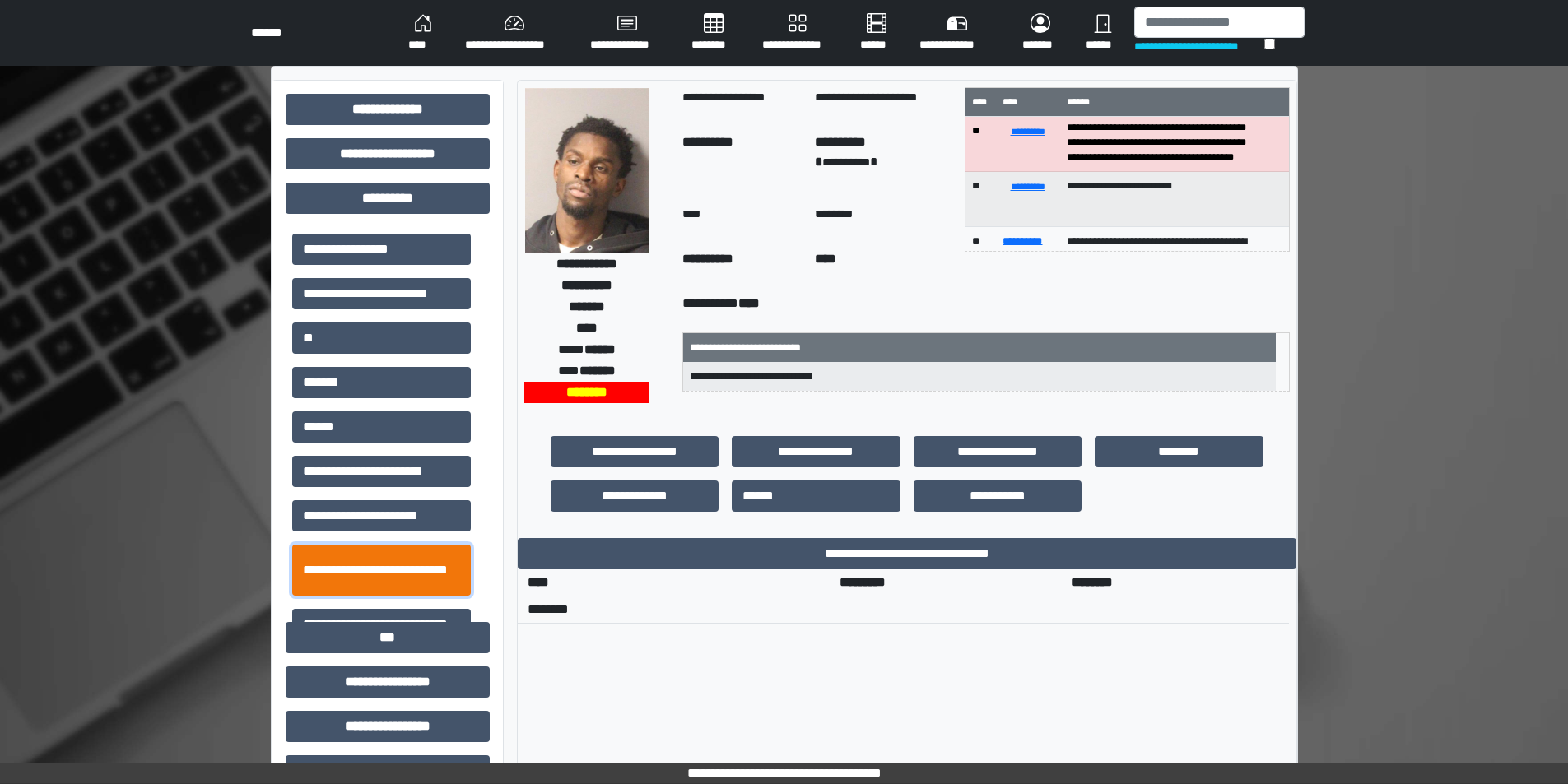 click on "**********" at bounding box center (381, 570) 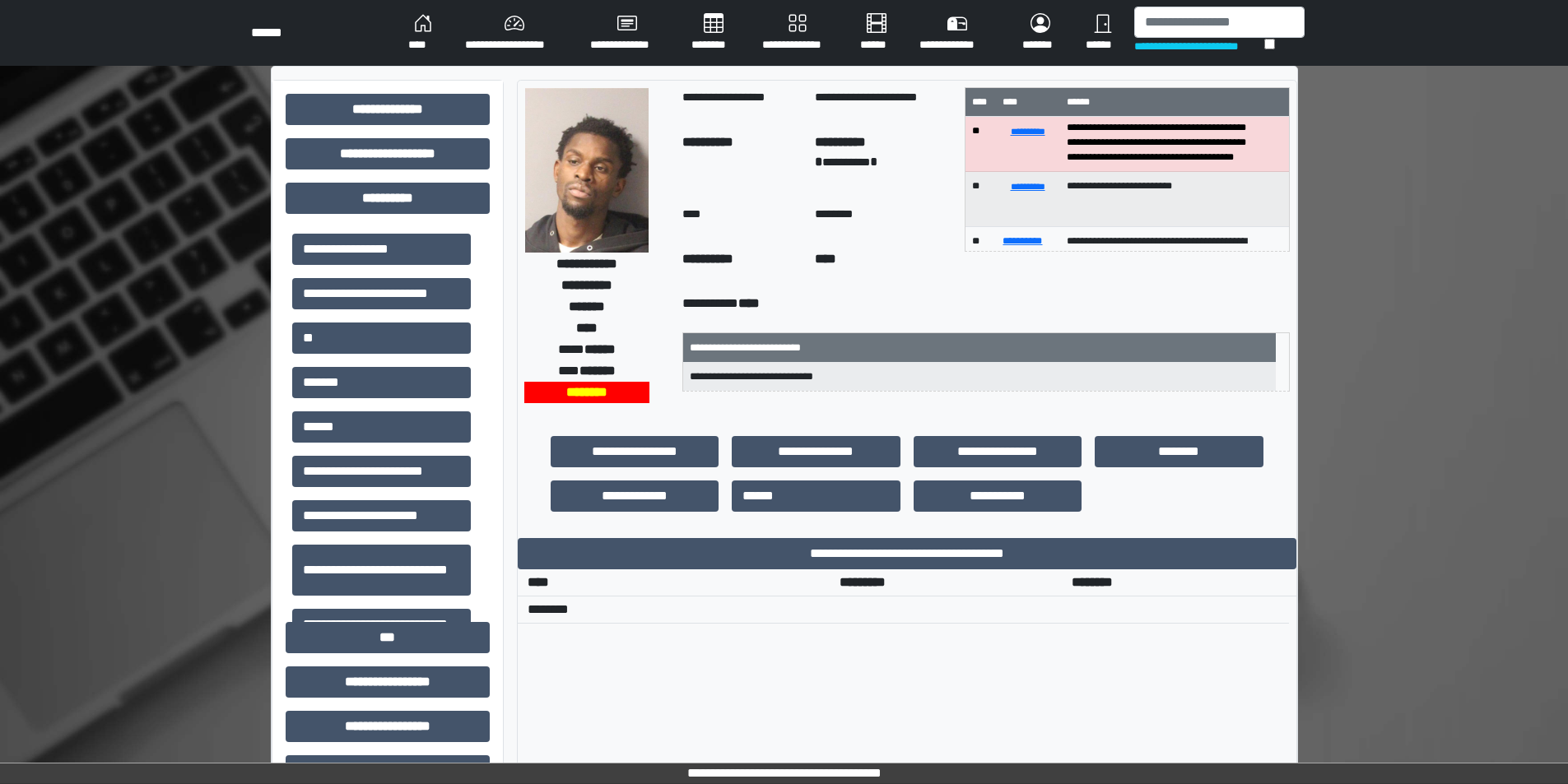 click on "**********" at bounding box center [784, 713] 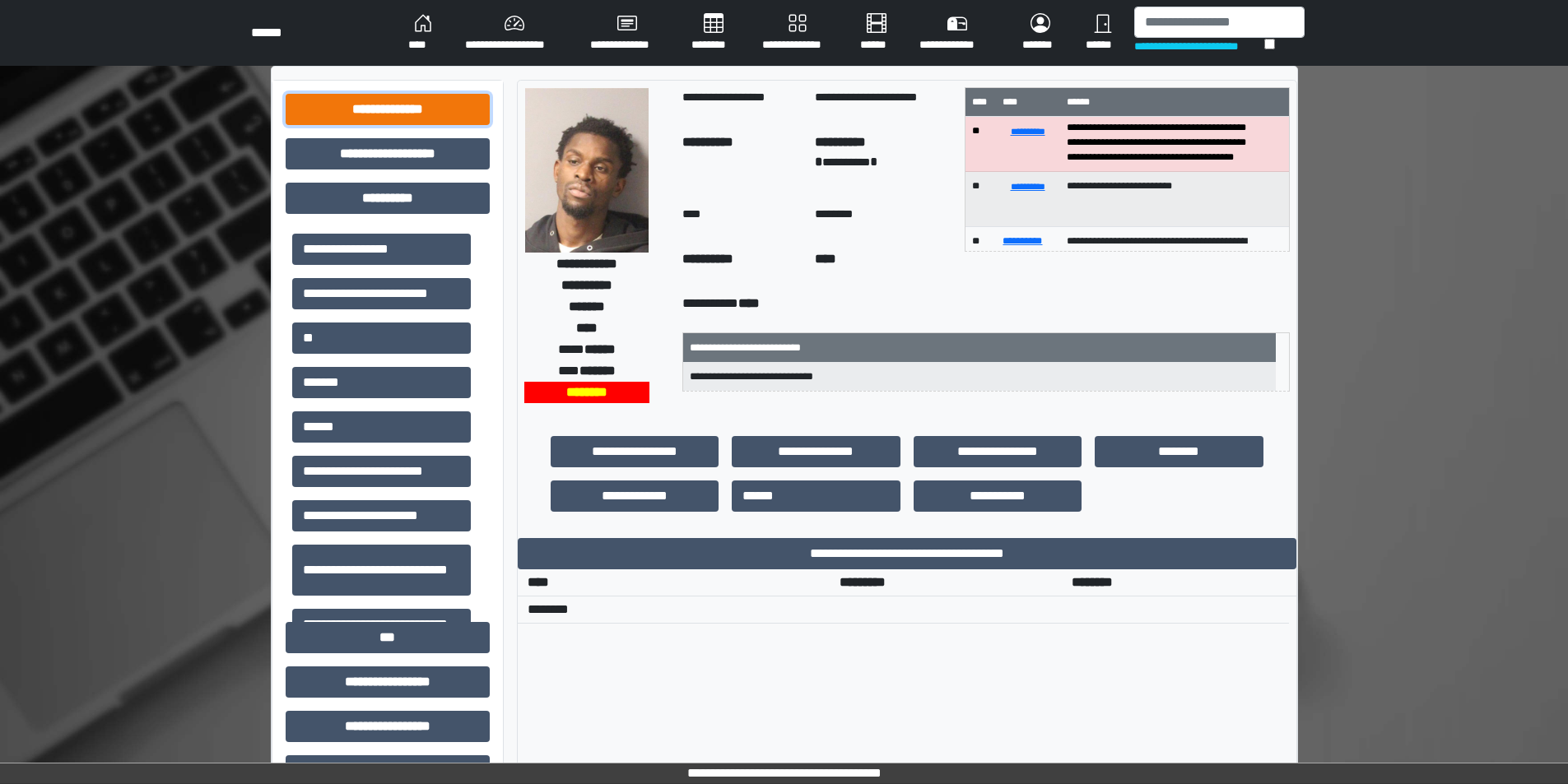 click on "**********" at bounding box center [388, 109] 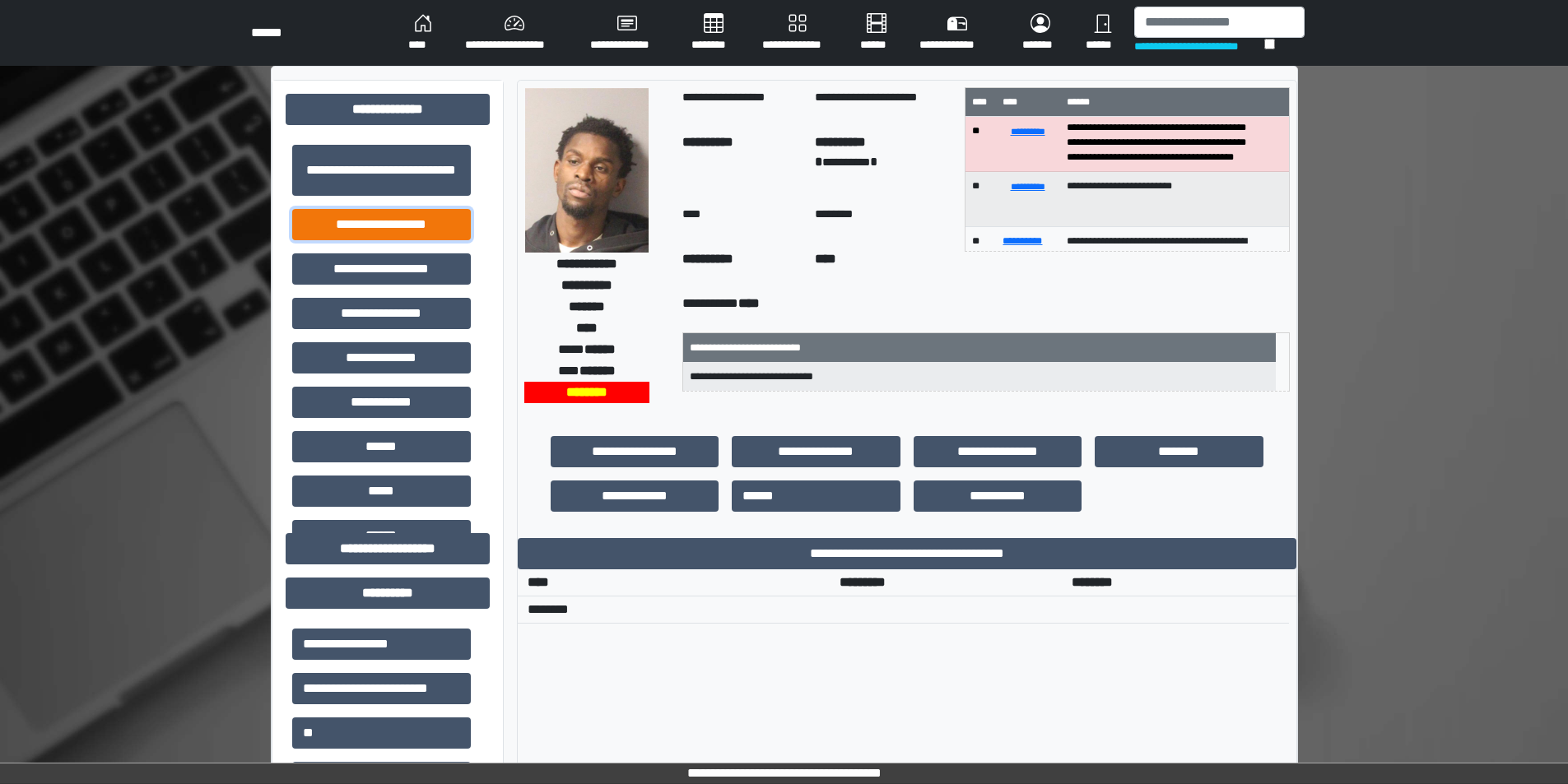 click on "**********" at bounding box center [381, 225] 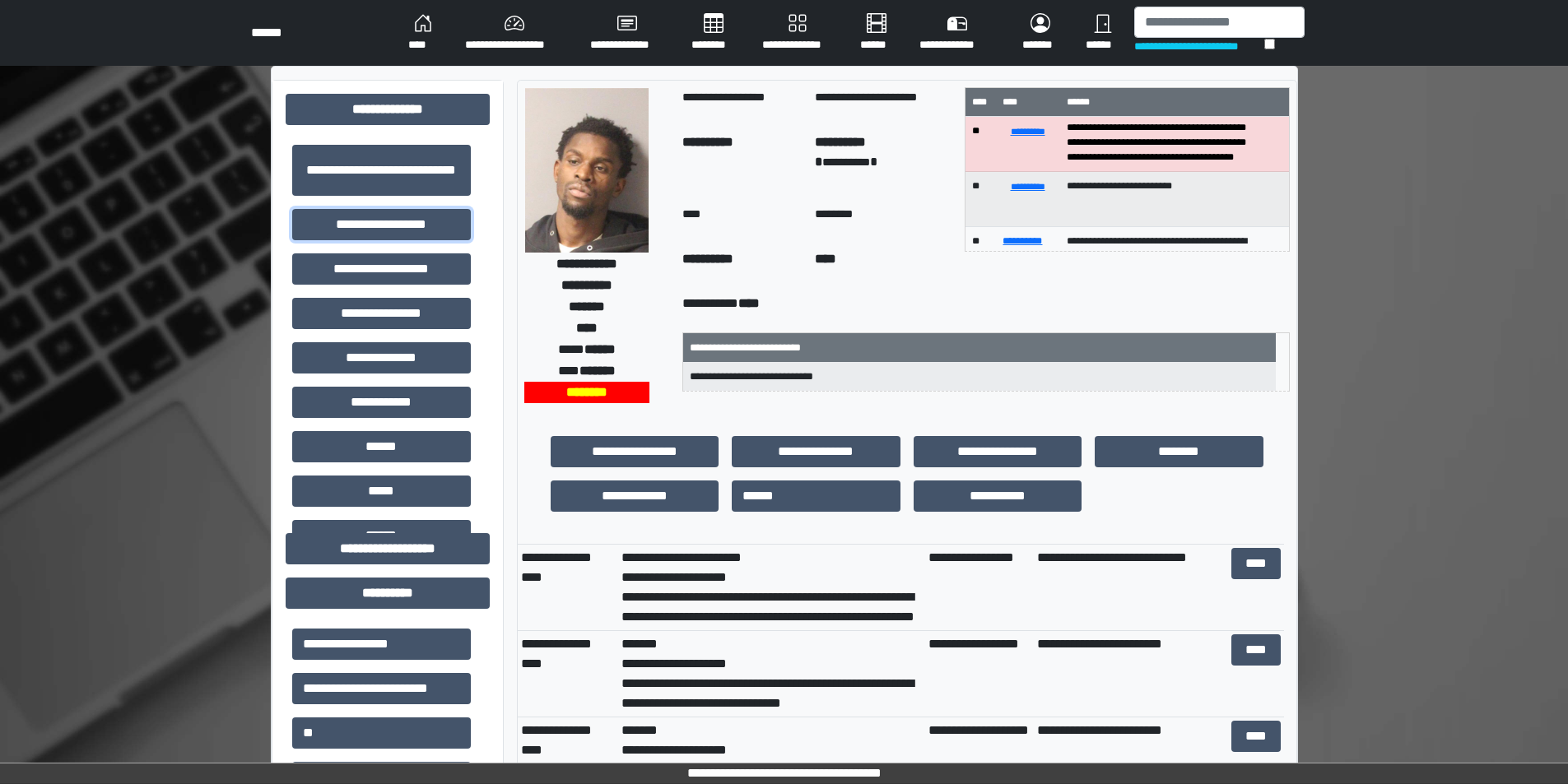 scroll, scrollTop: 165, scrollLeft: 0, axis: vertical 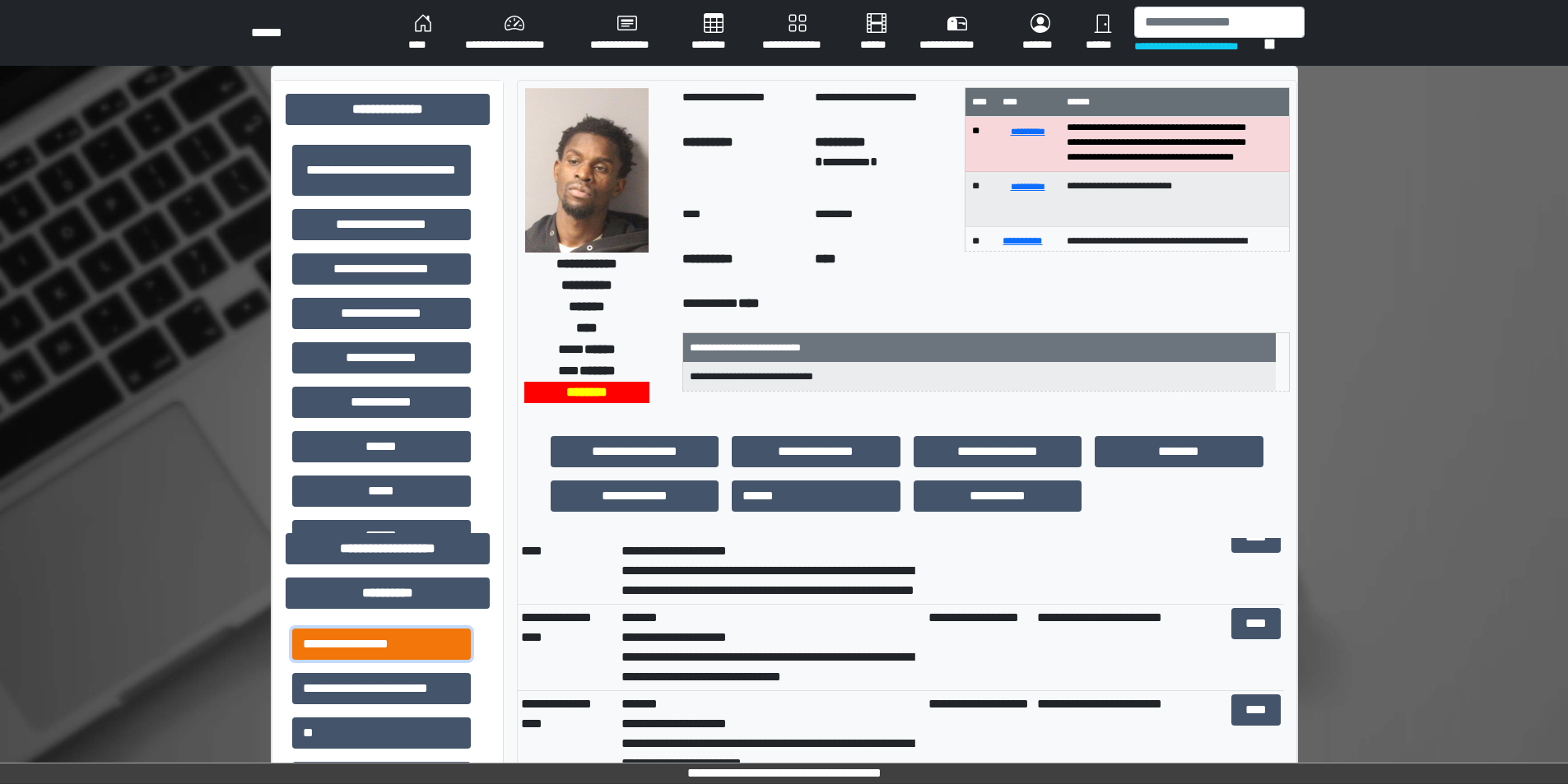 click on "**********" at bounding box center [381, 644] 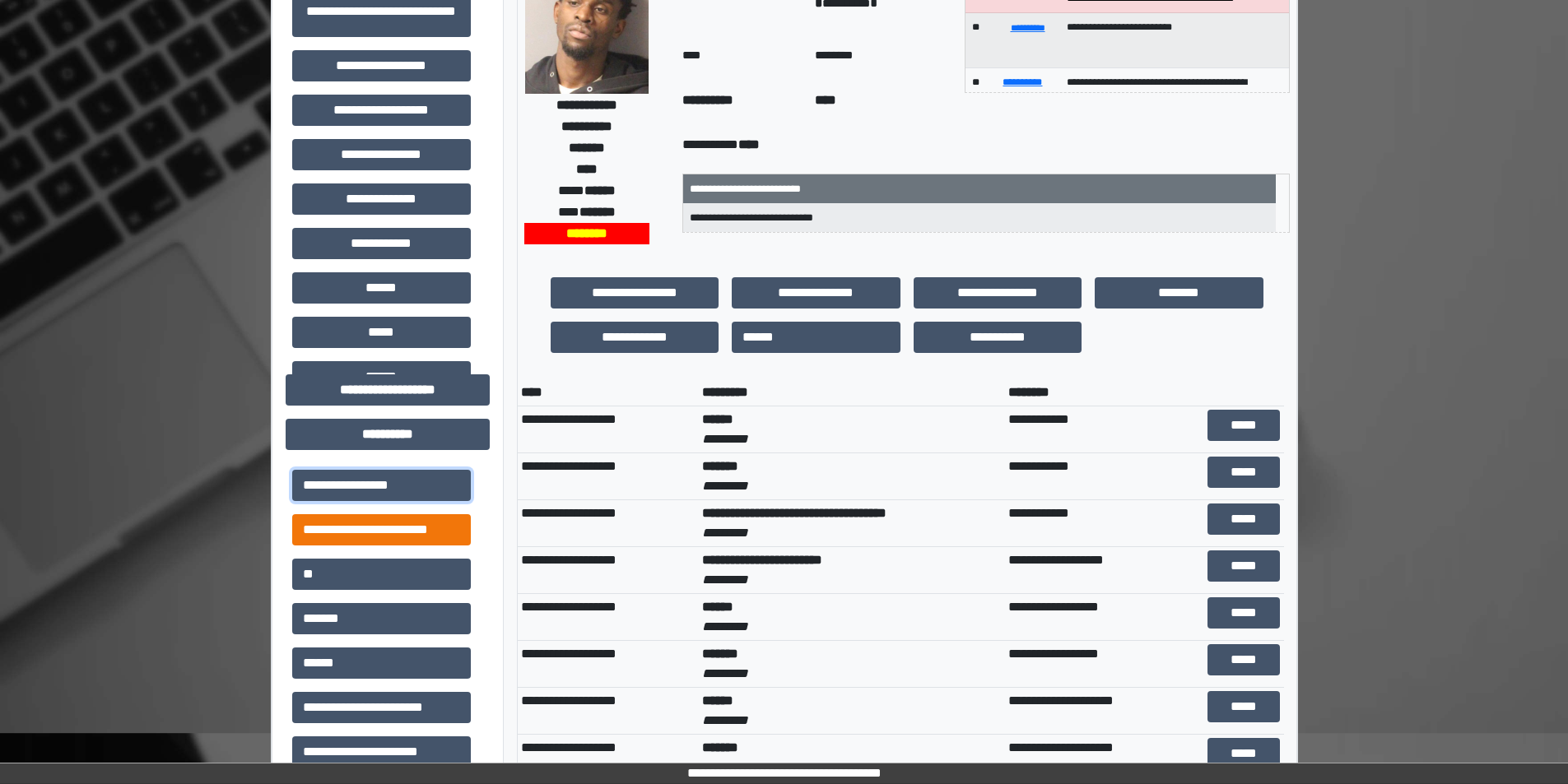 scroll, scrollTop: 165, scrollLeft: 0, axis: vertical 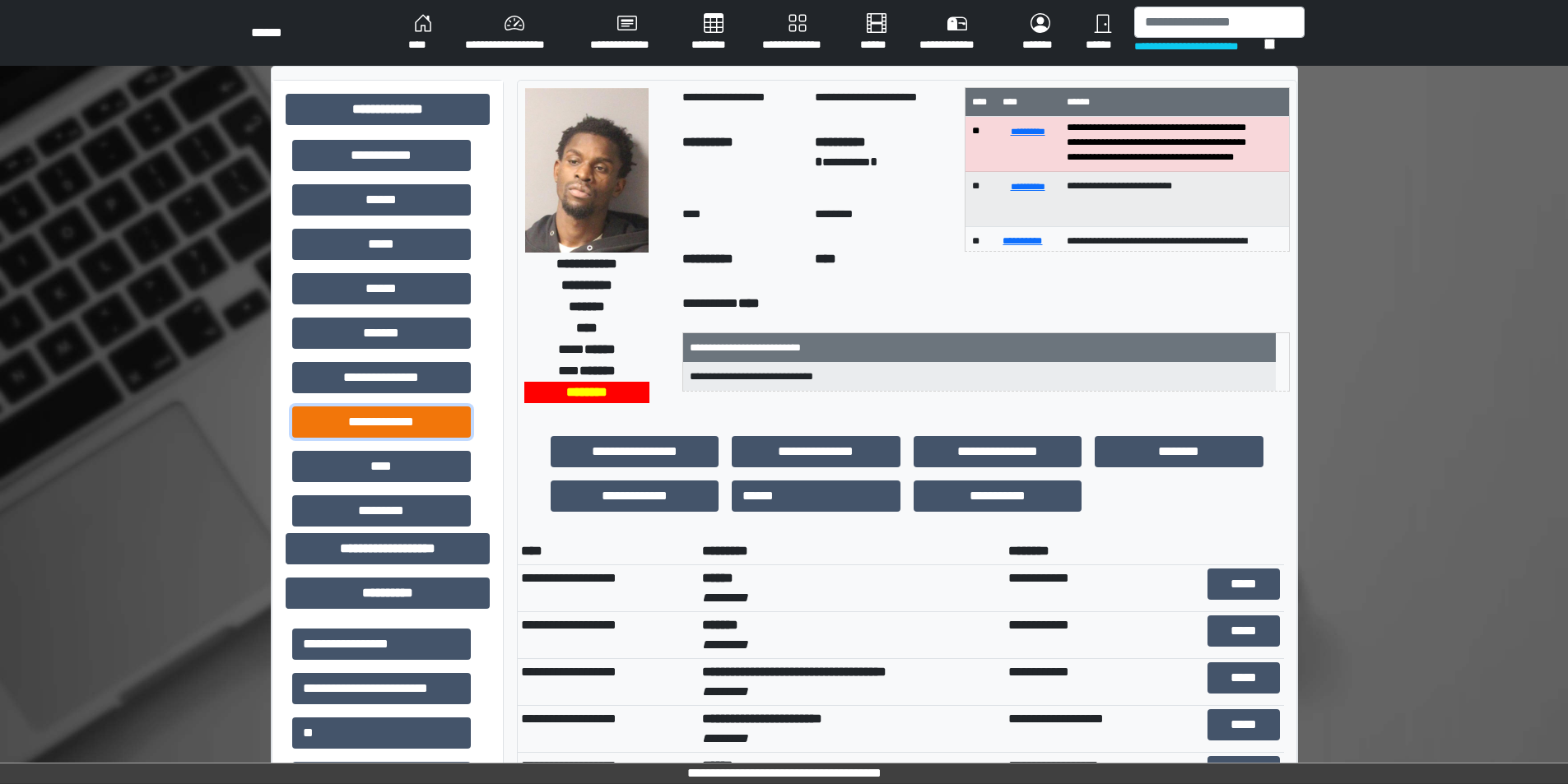 click on "**********" at bounding box center (381, 422) 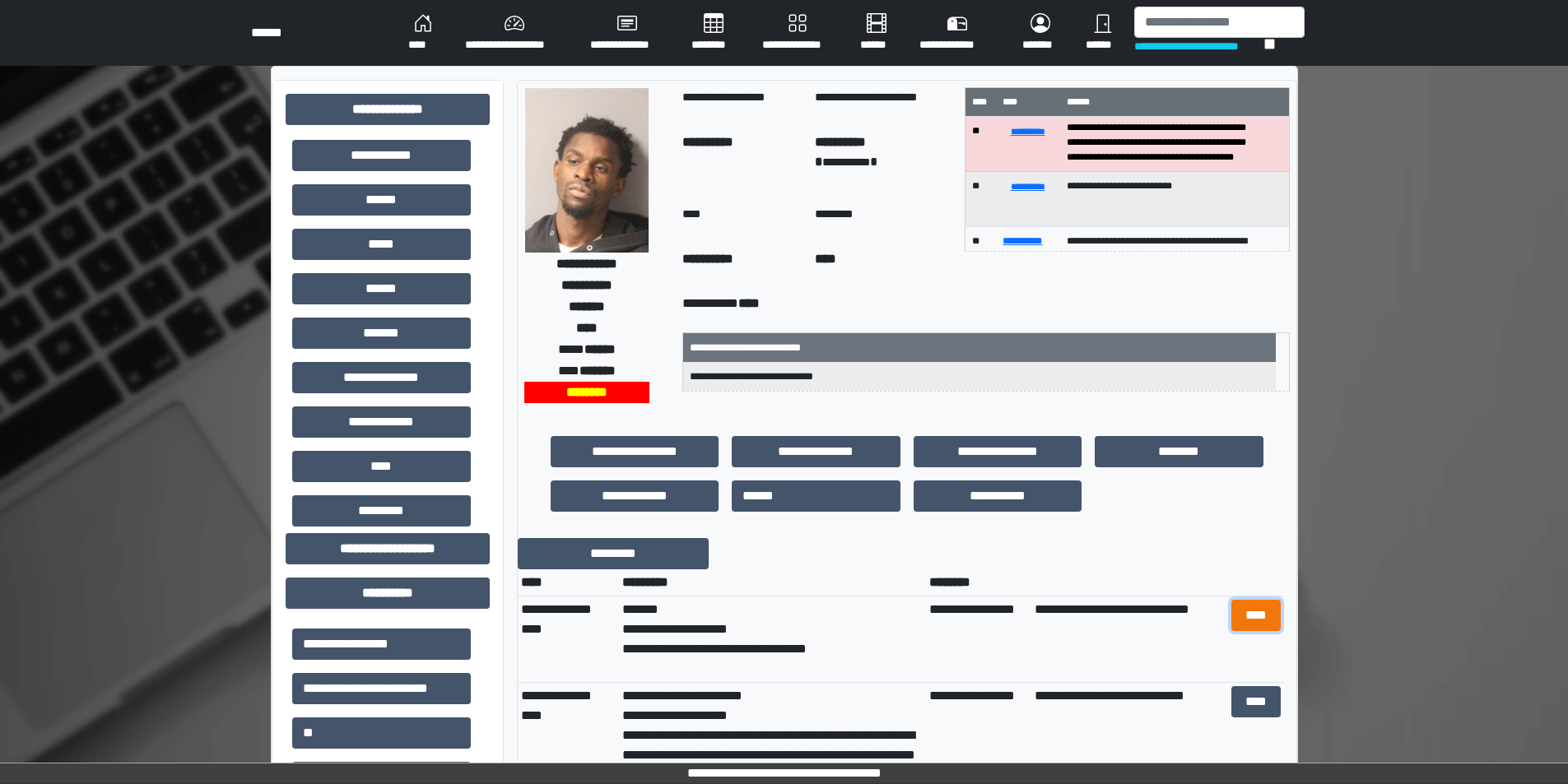 click on "****" at bounding box center (1256, 615) 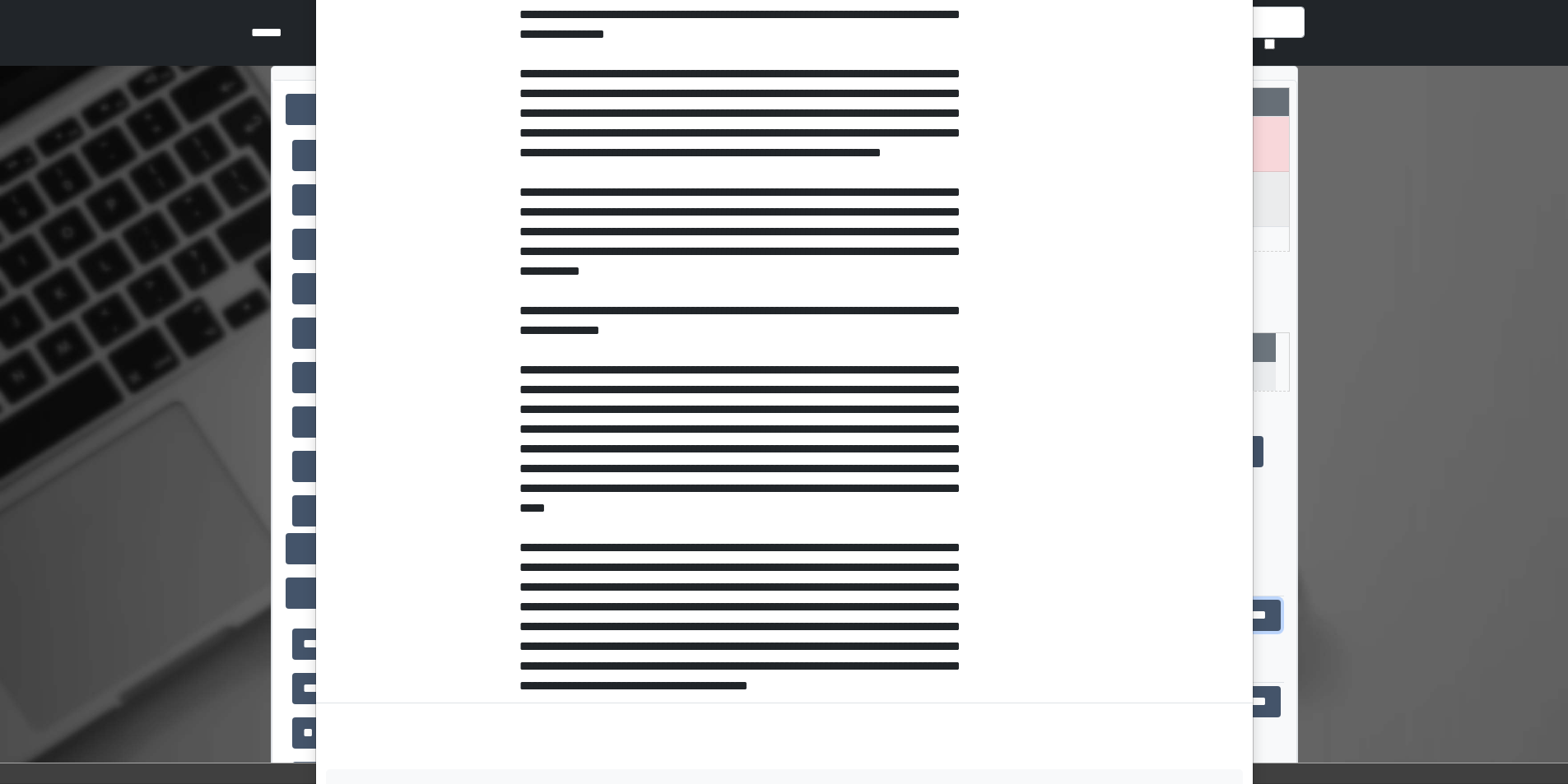 scroll, scrollTop: 772, scrollLeft: 0, axis: vertical 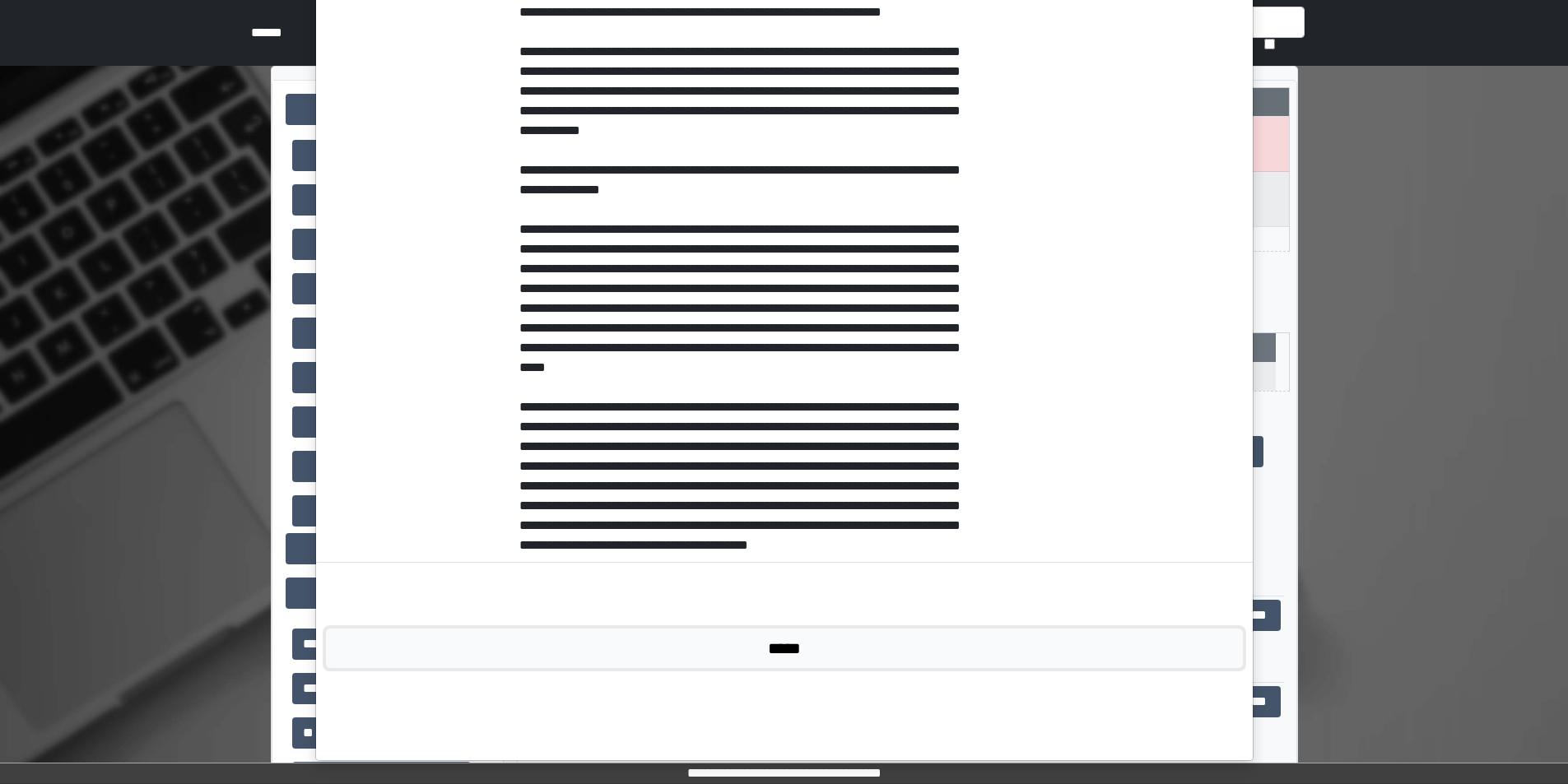 click on "*****" at bounding box center [784, 648] 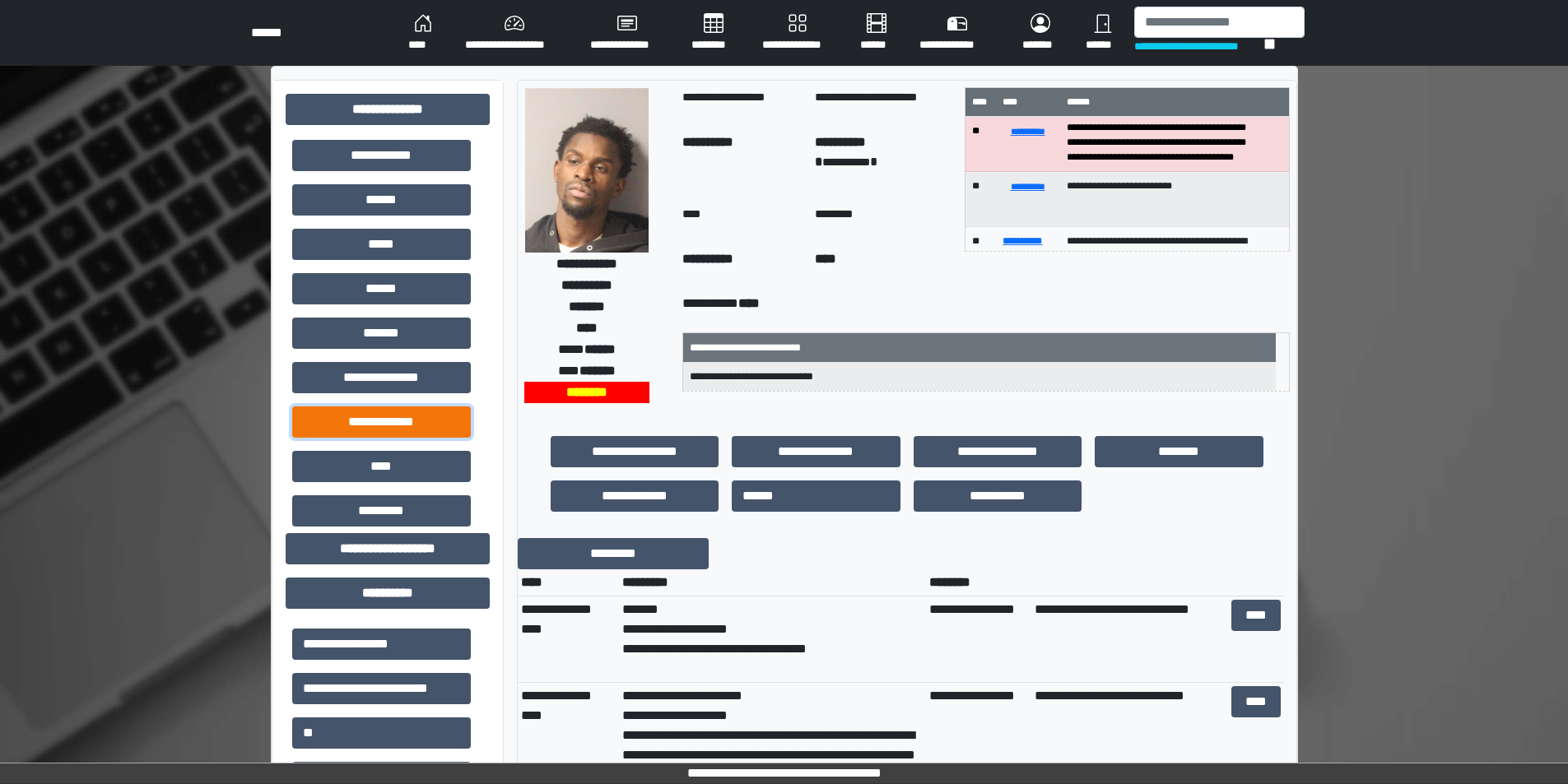 click on "**********" at bounding box center (381, 422) 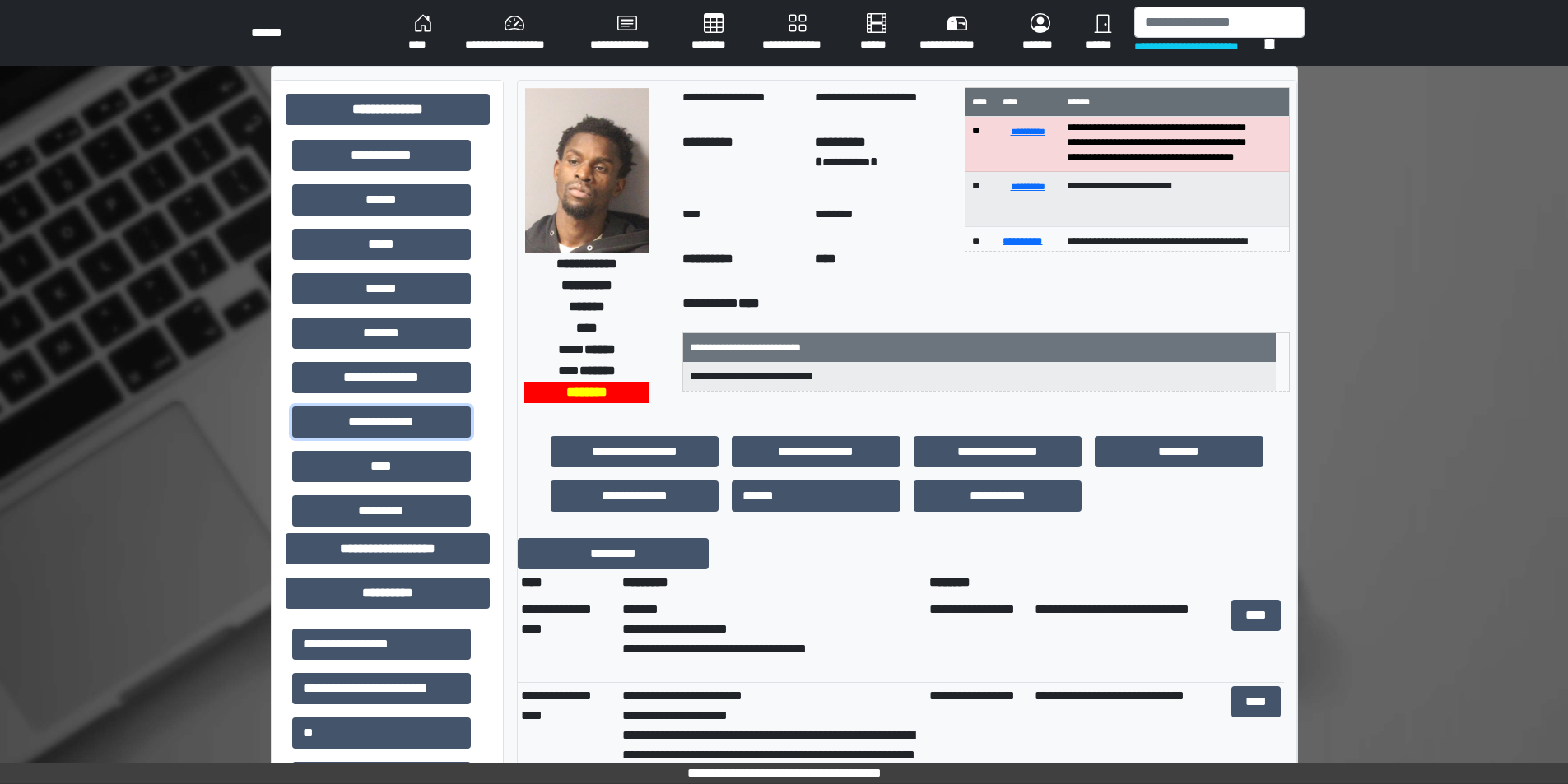 scroll, scrollTop: 0, scrollLeft: 0, axis: both 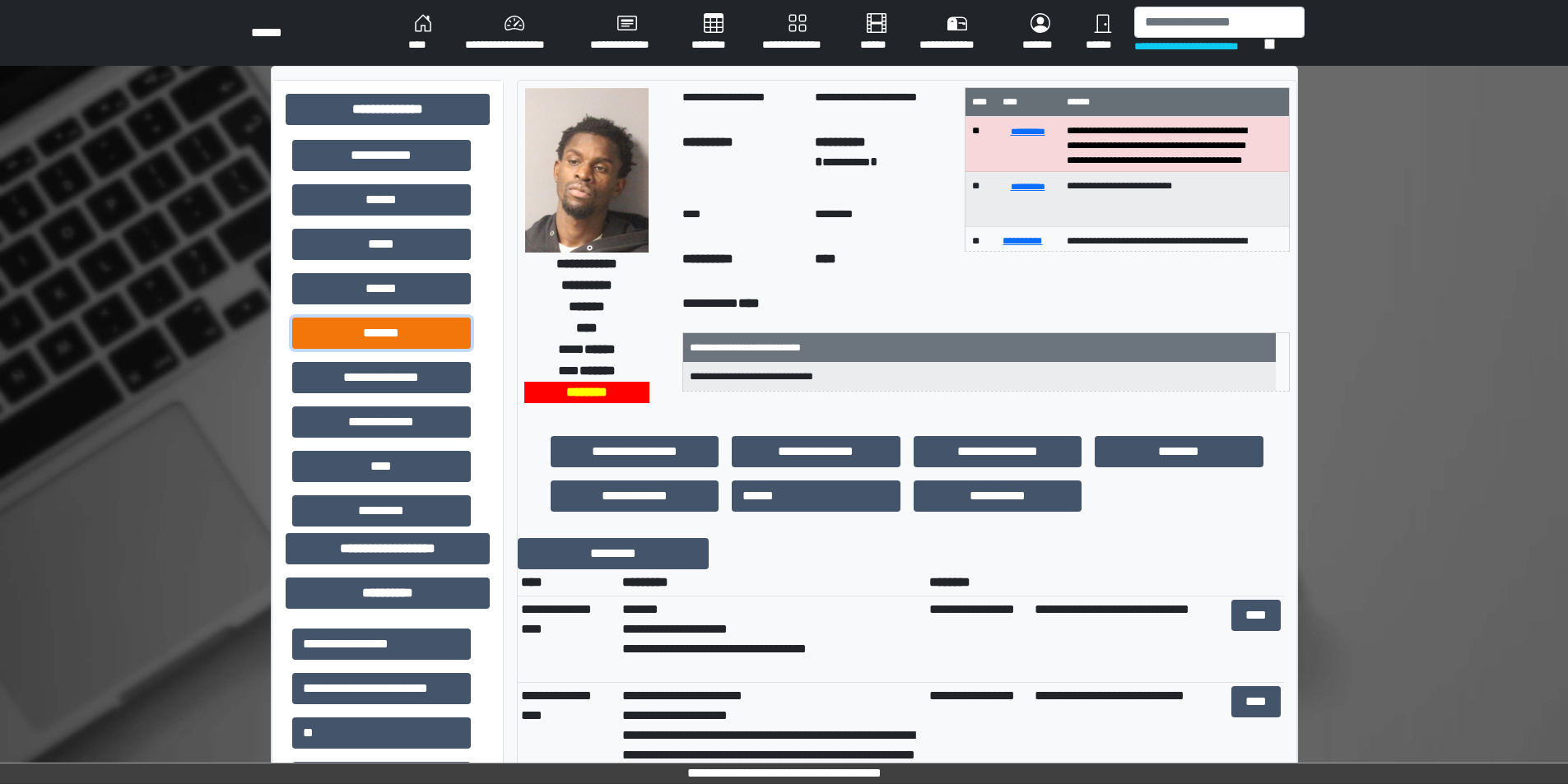click on "*******" at bounding box center [381, 333] 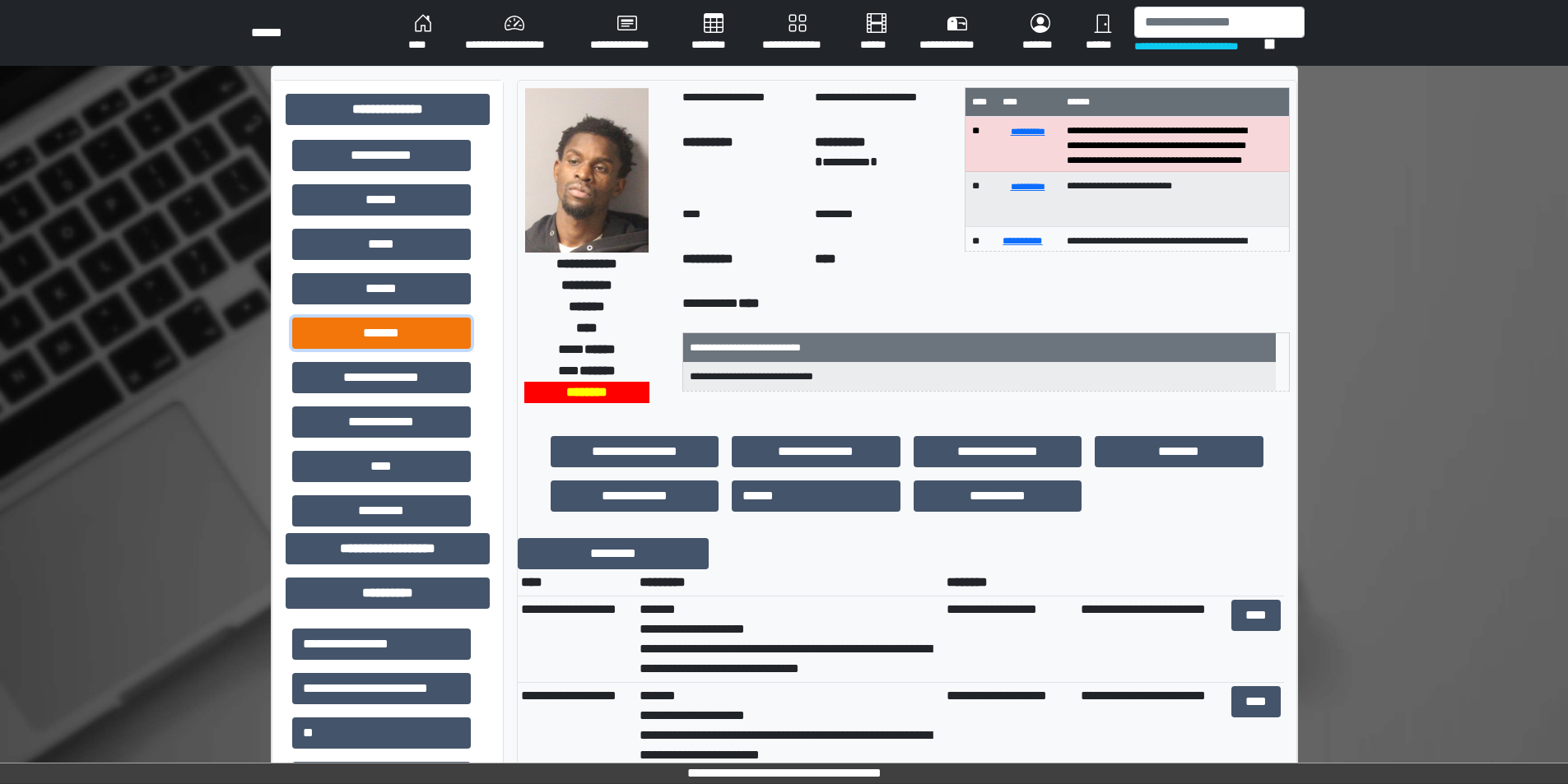 scroll, scrollTop: 0, scrollLeft: 0, axis: both 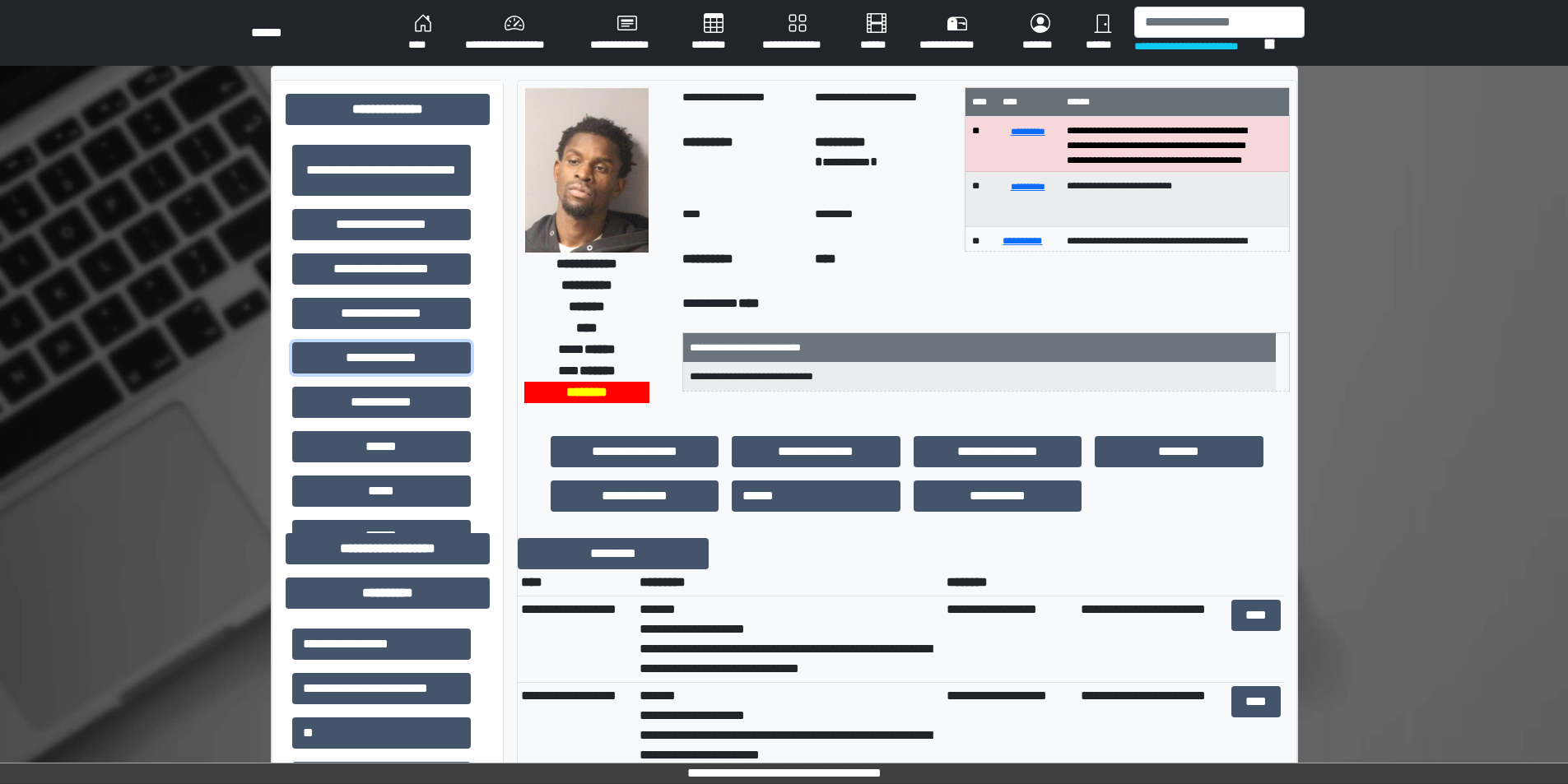 click on "**********" at bounding box center [381, 358] 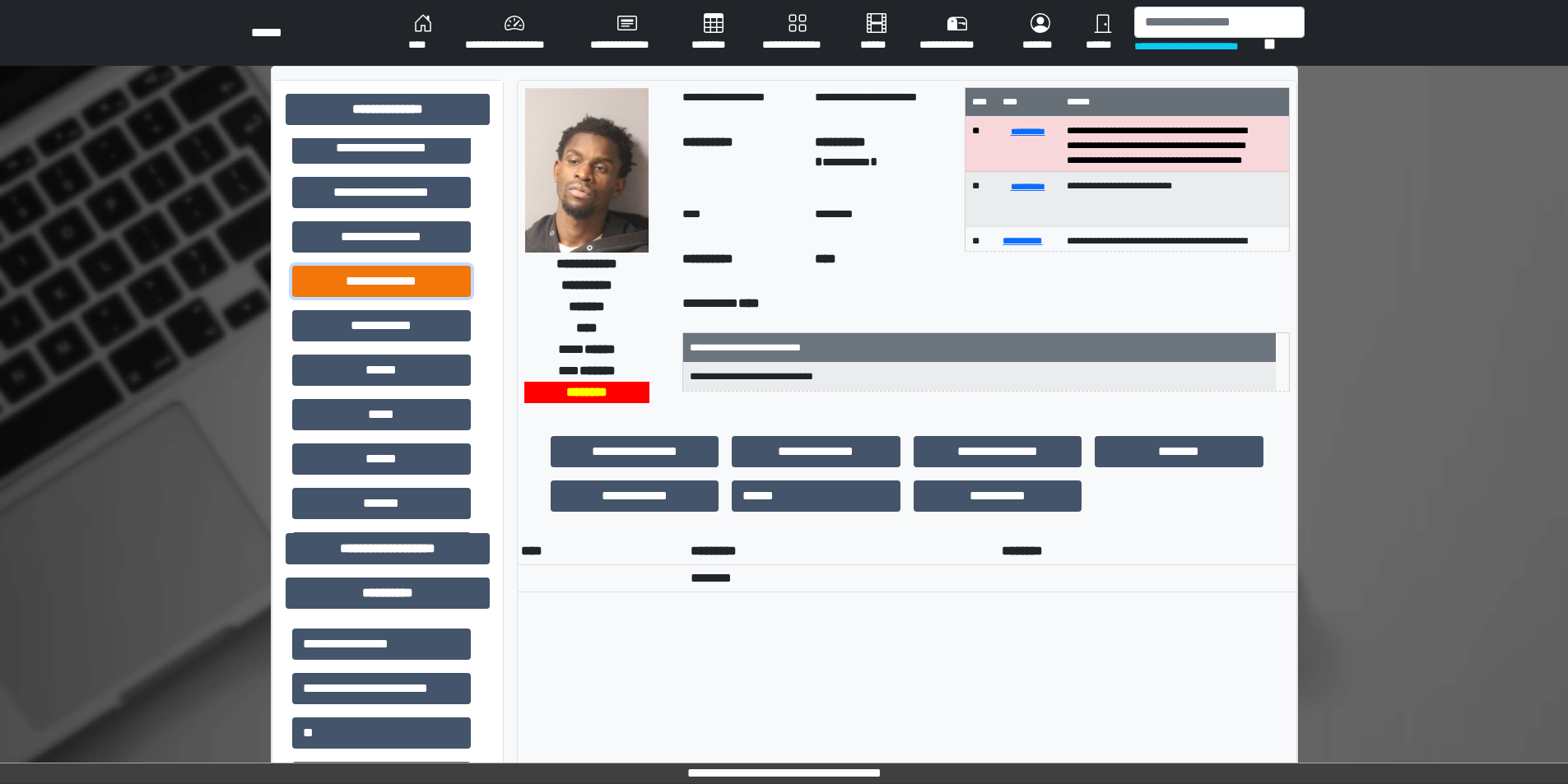 scroll, scrollTop: 247, scrollLeft: 0, axis: vertical 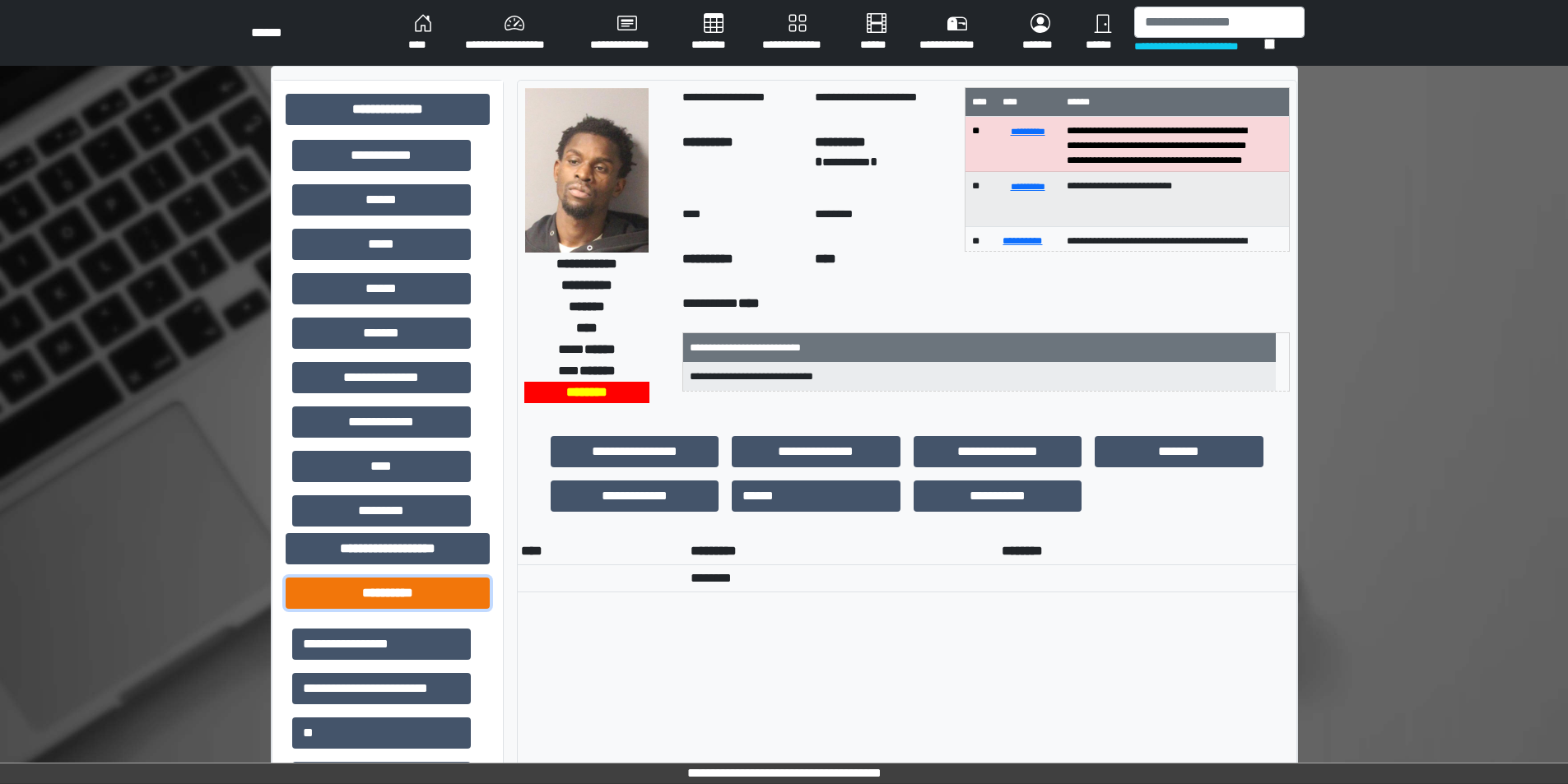 click on "**********" at bounding box center (388, 593) 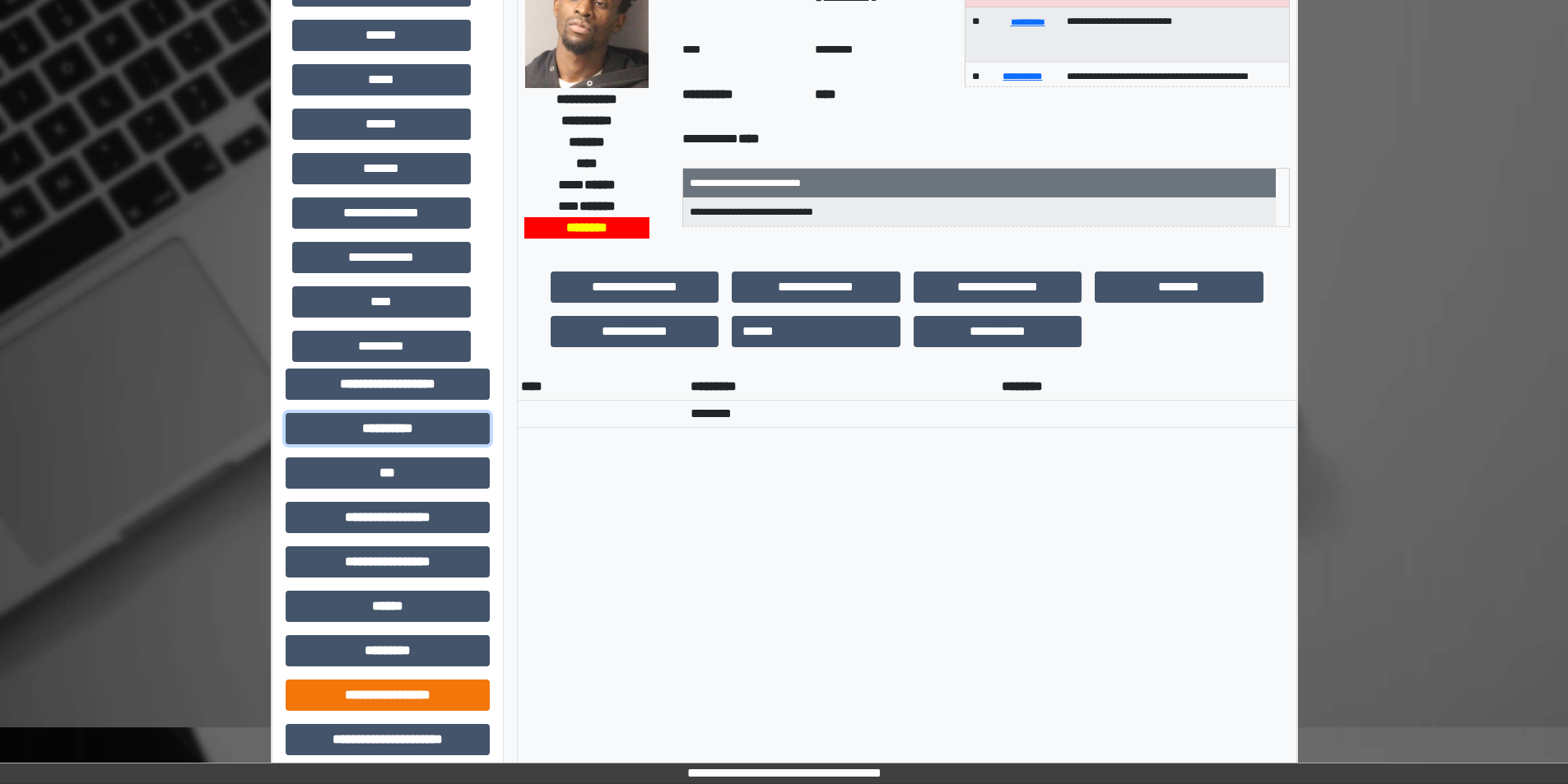 scroll, scrollTop: 0, scrollLeft: 0, axis: both 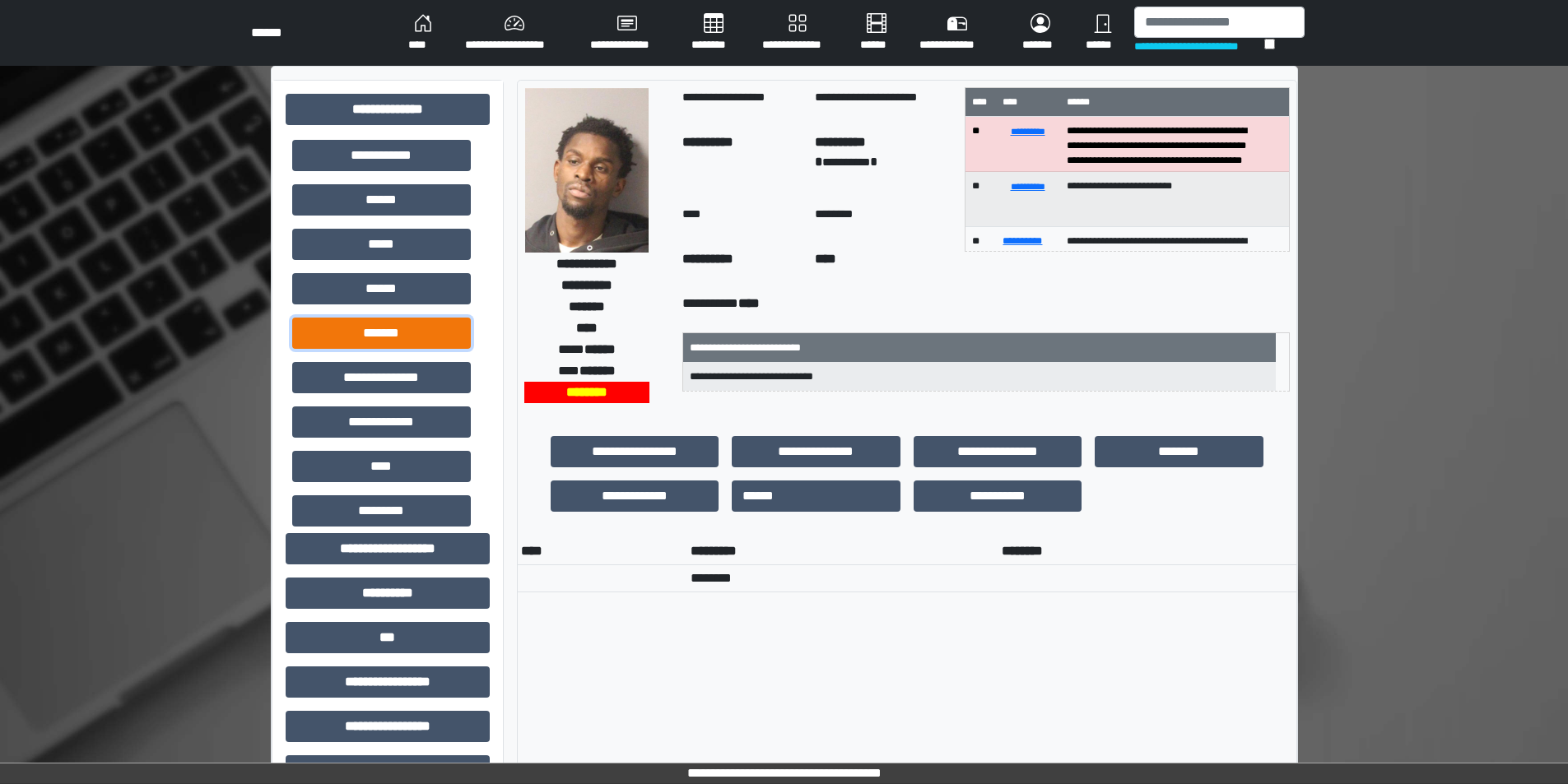 click on "*******" at bounding box center (381, 333) 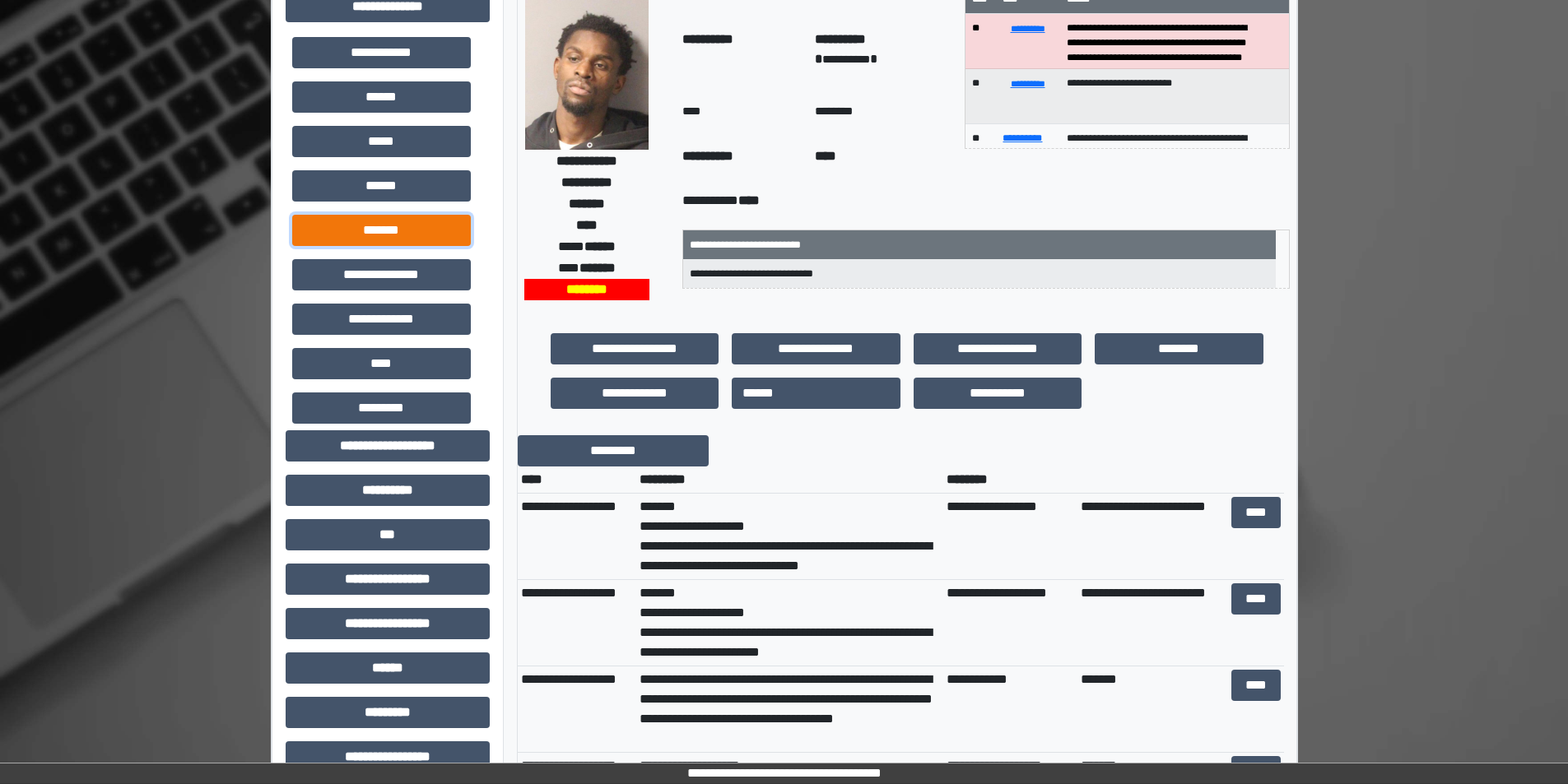 scroll, scrollTop: 247, scrollLeft: 0, axis: vertical 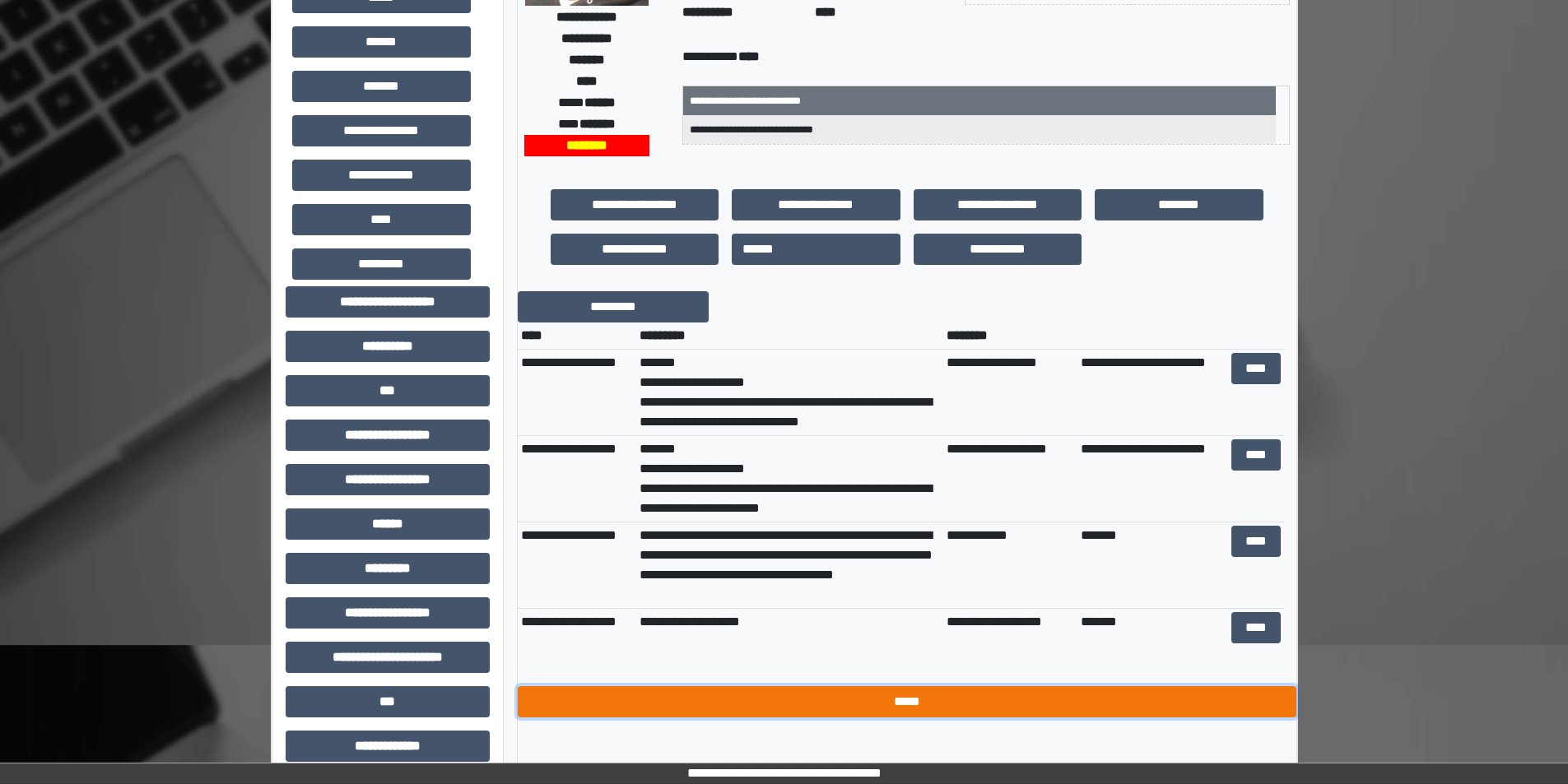 click on "*****" at bounding box center [907, 702] 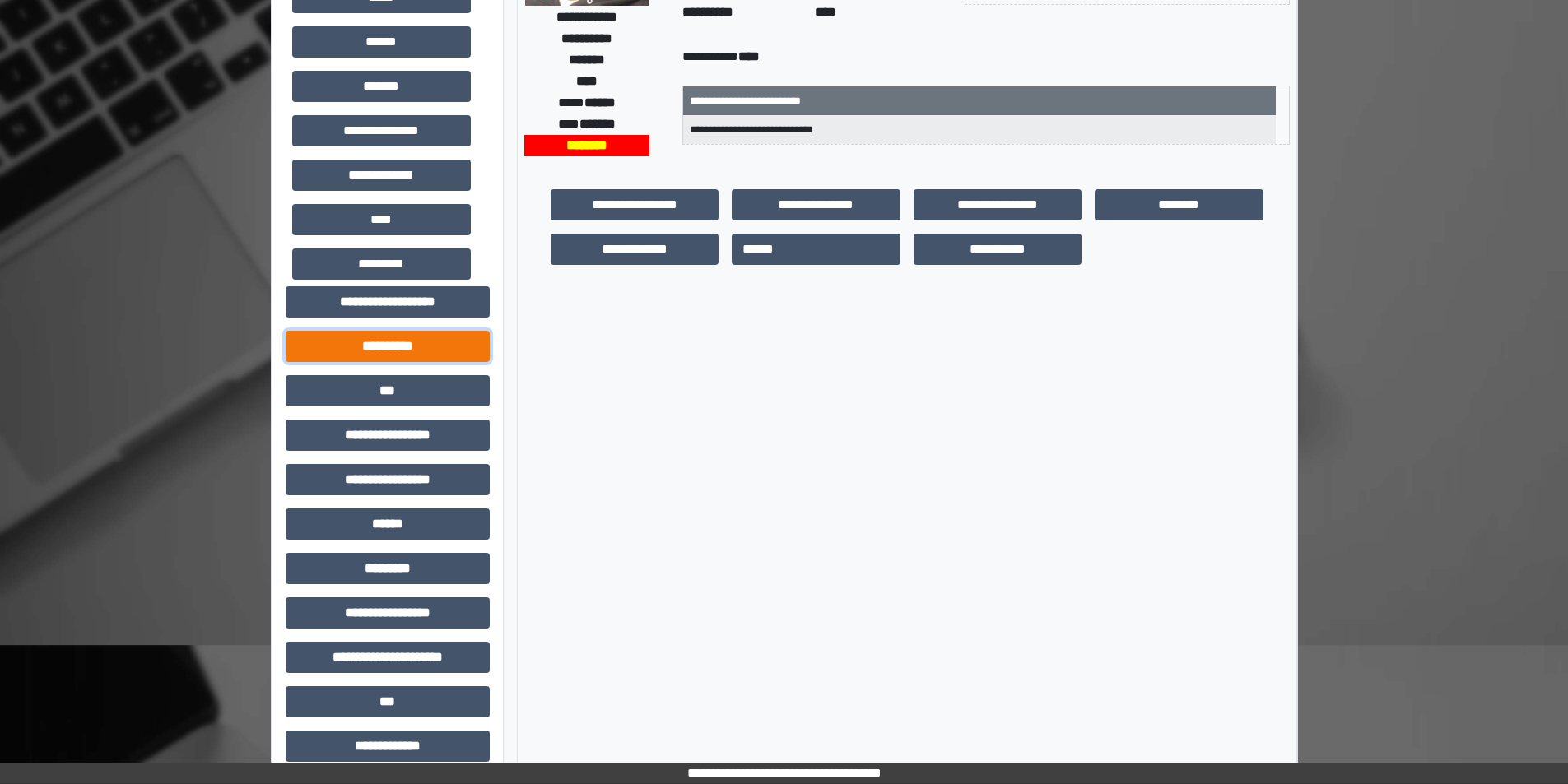 click on "**********" at bounding box center (388, 346) 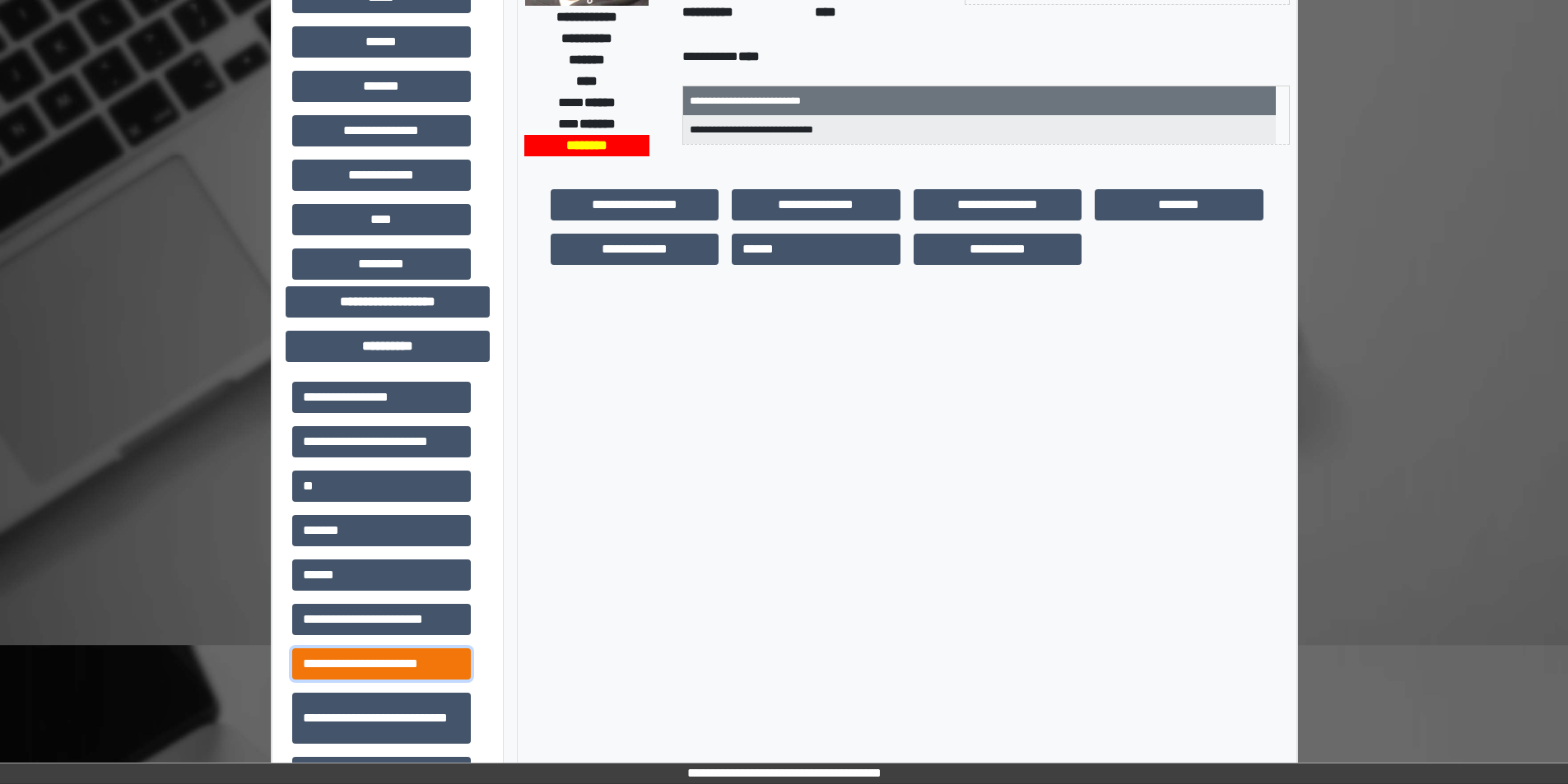 click on "**********" at bounding box center (381, 664) 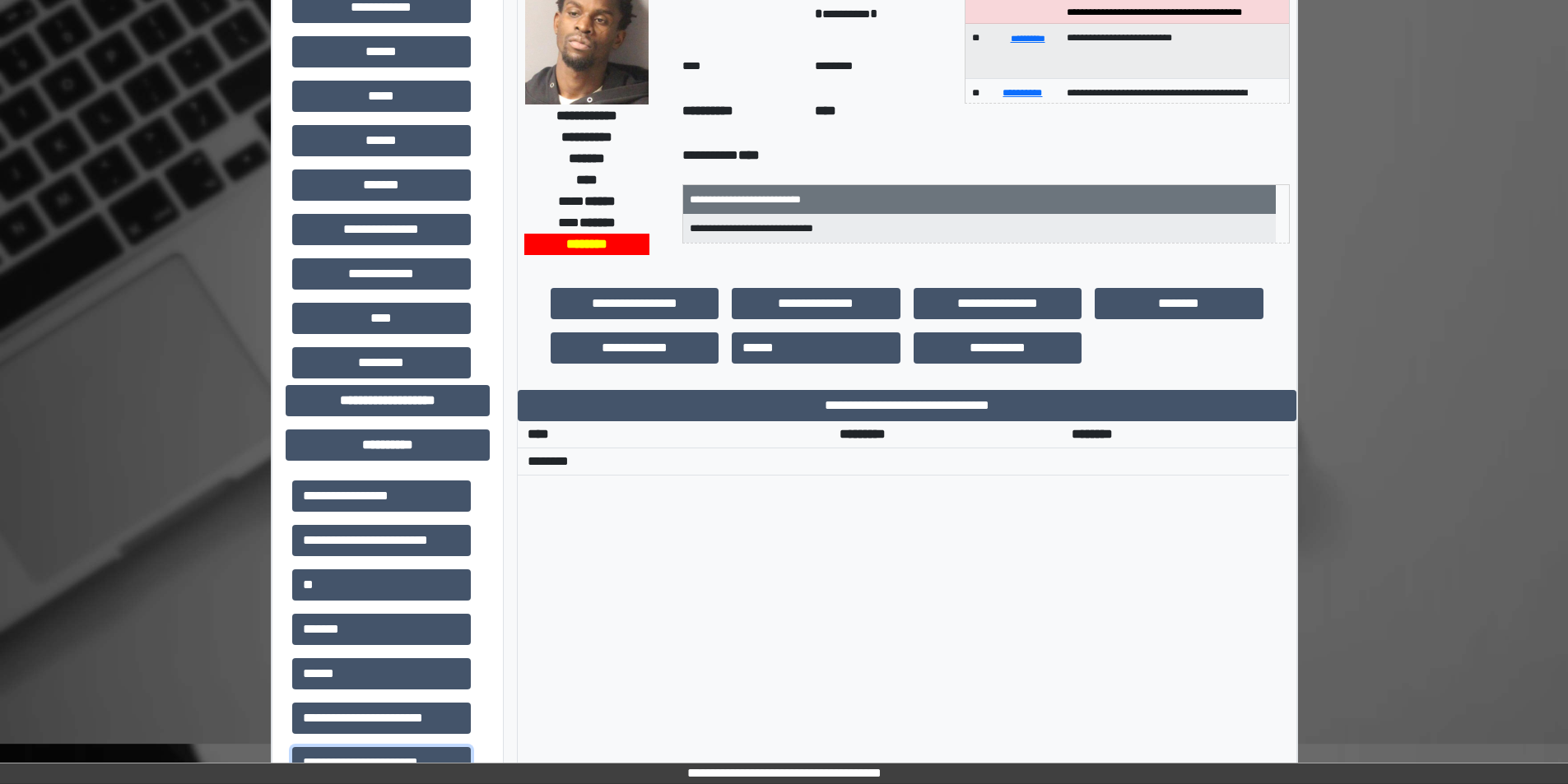 scroll, scrollTop: 0, scrollLeft: 0, axis: both 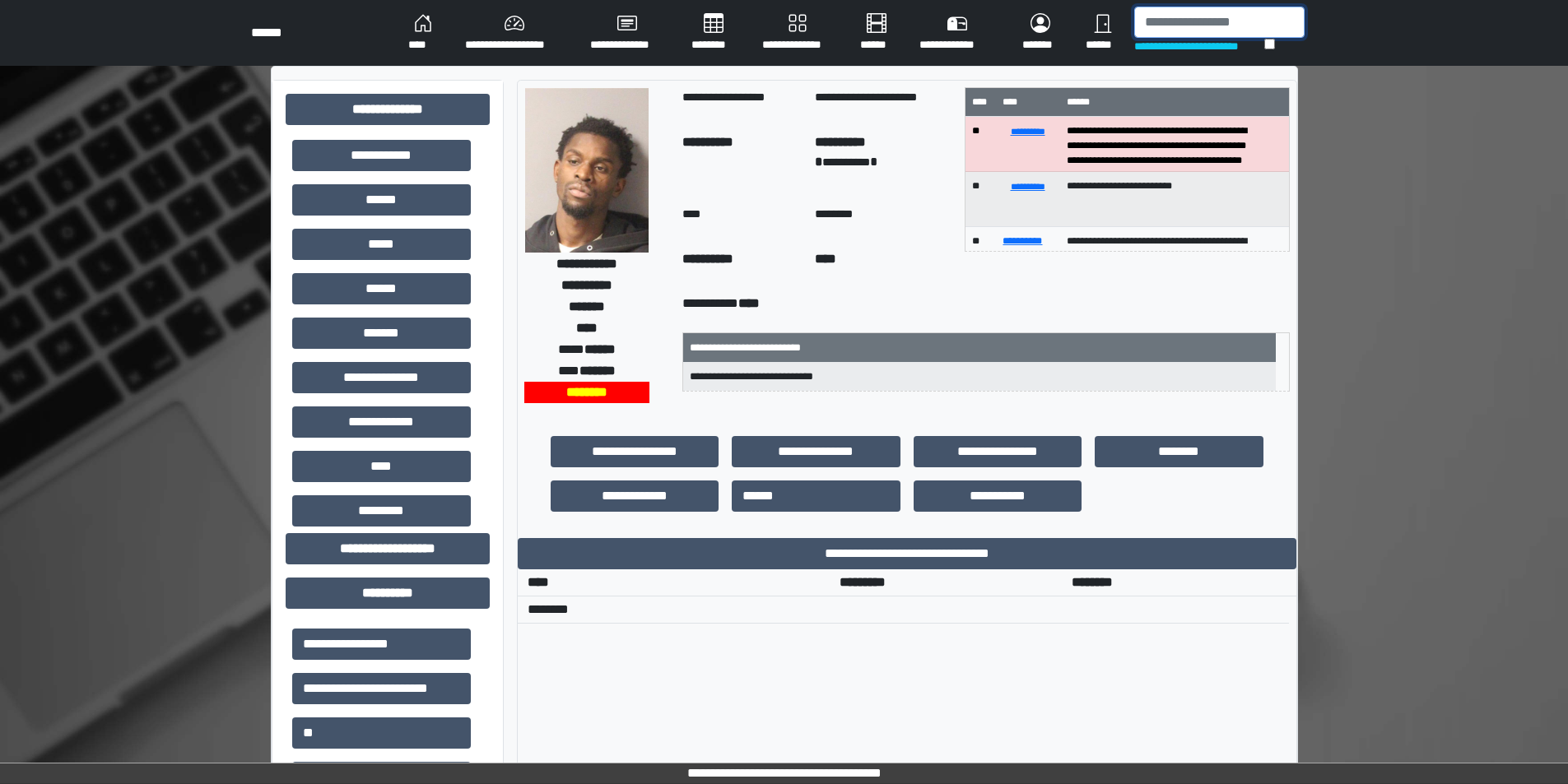 click at bounding box center (1219, 22) 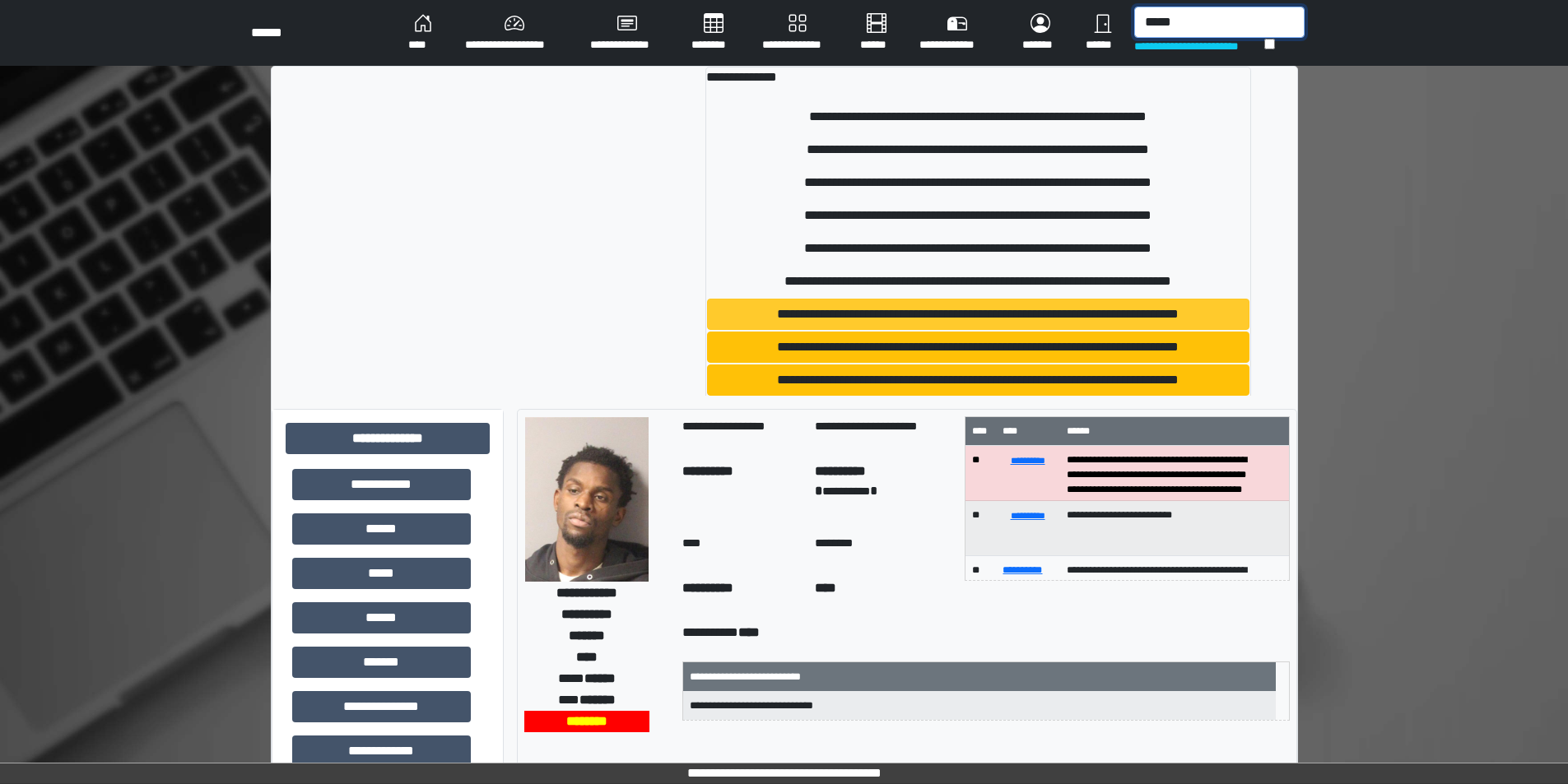 type on "*****" 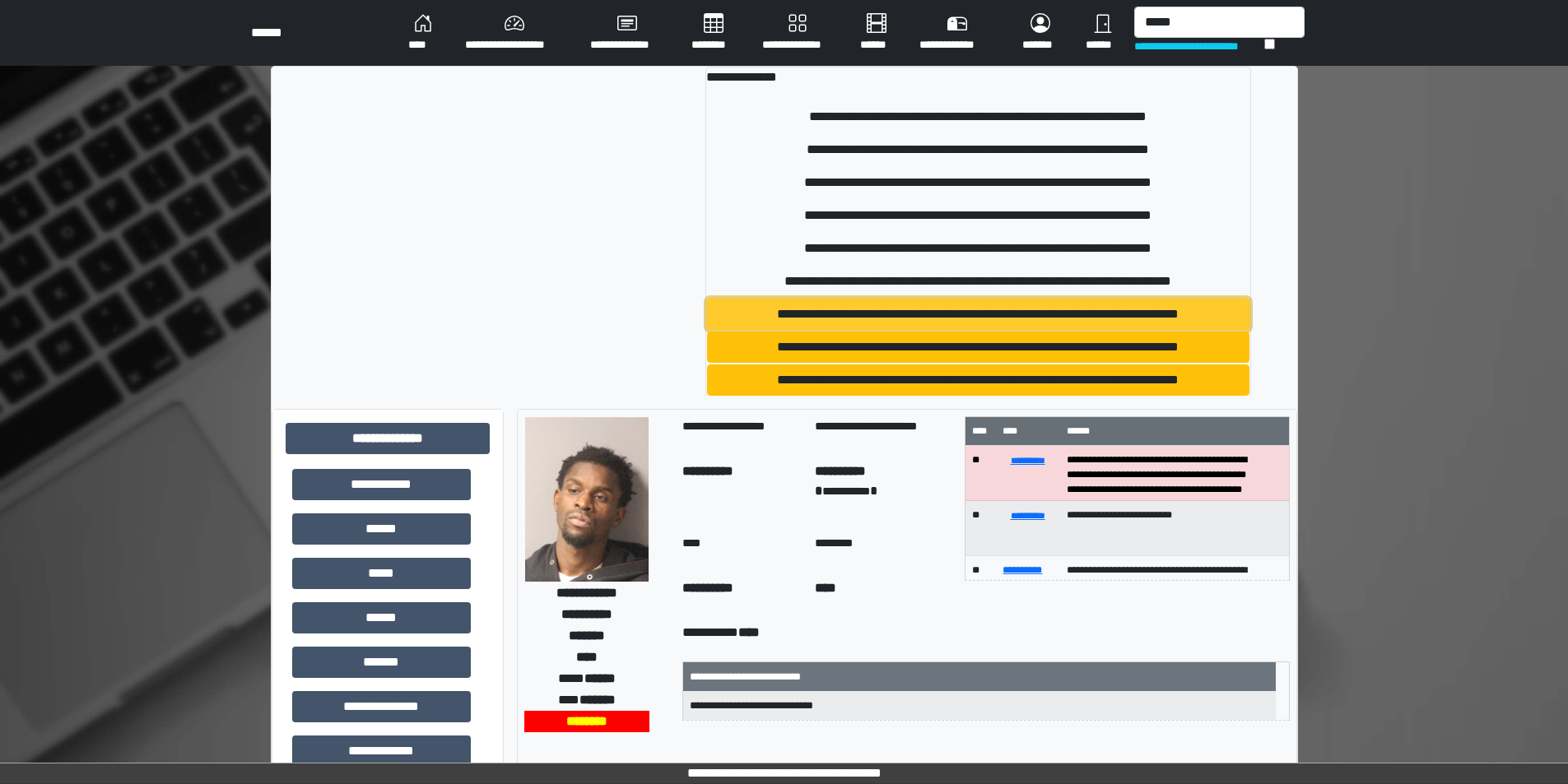 click on "**********" at bounding box center [978, 314] 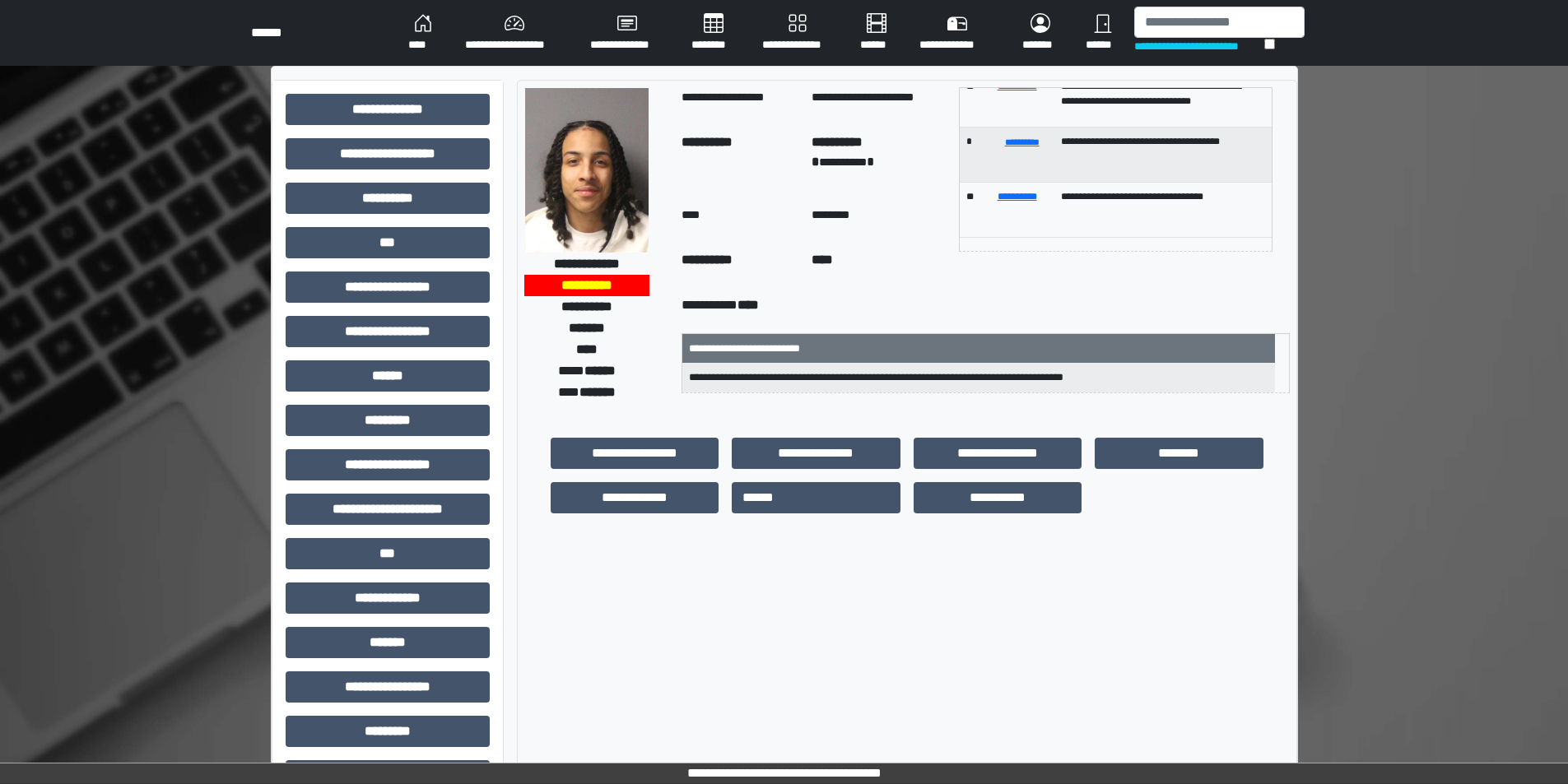scroll, scrollTop: 0, scrollLeft: 0, axis: both 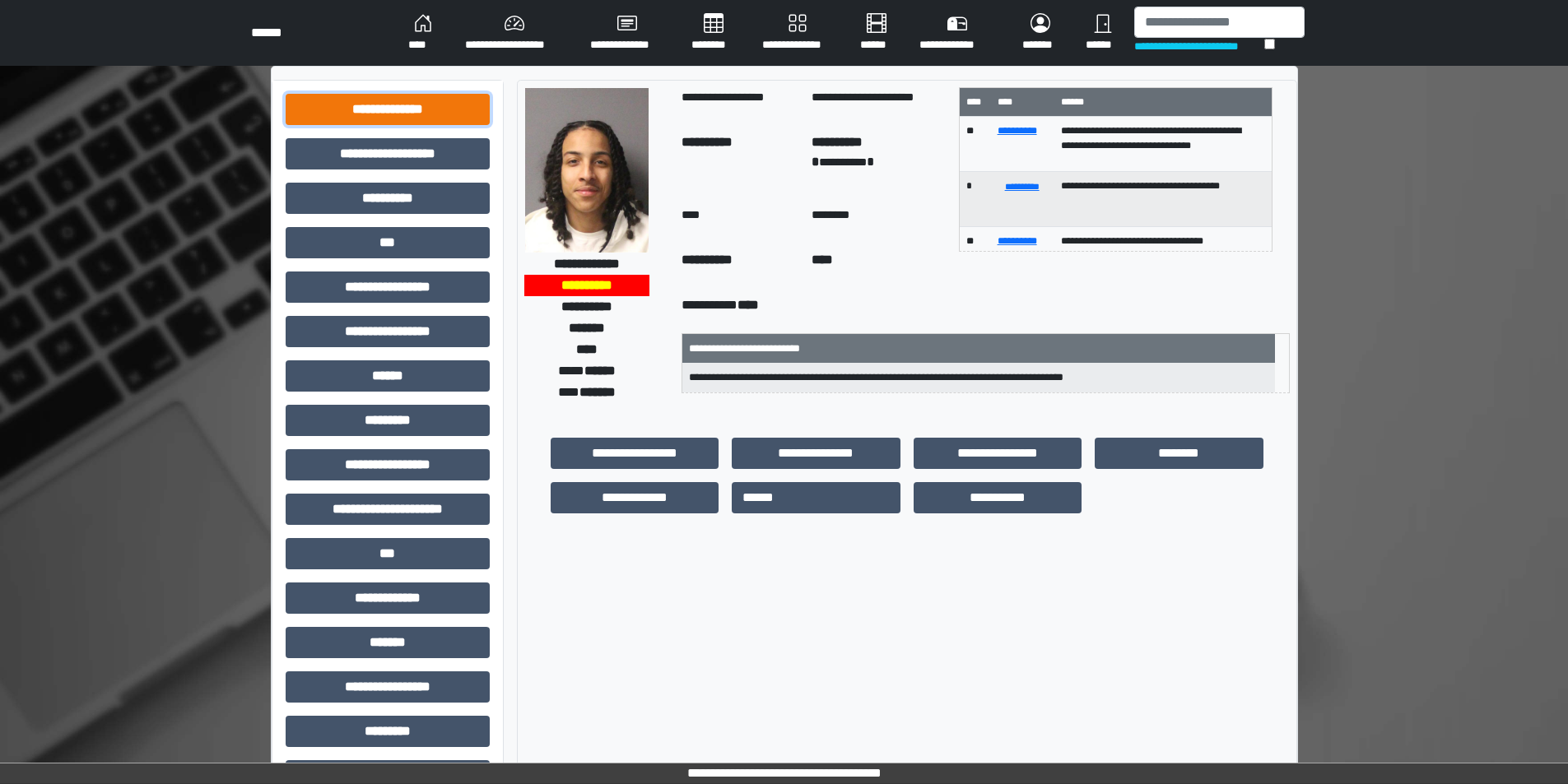 click on "**********" at bounding box center (388, 109) 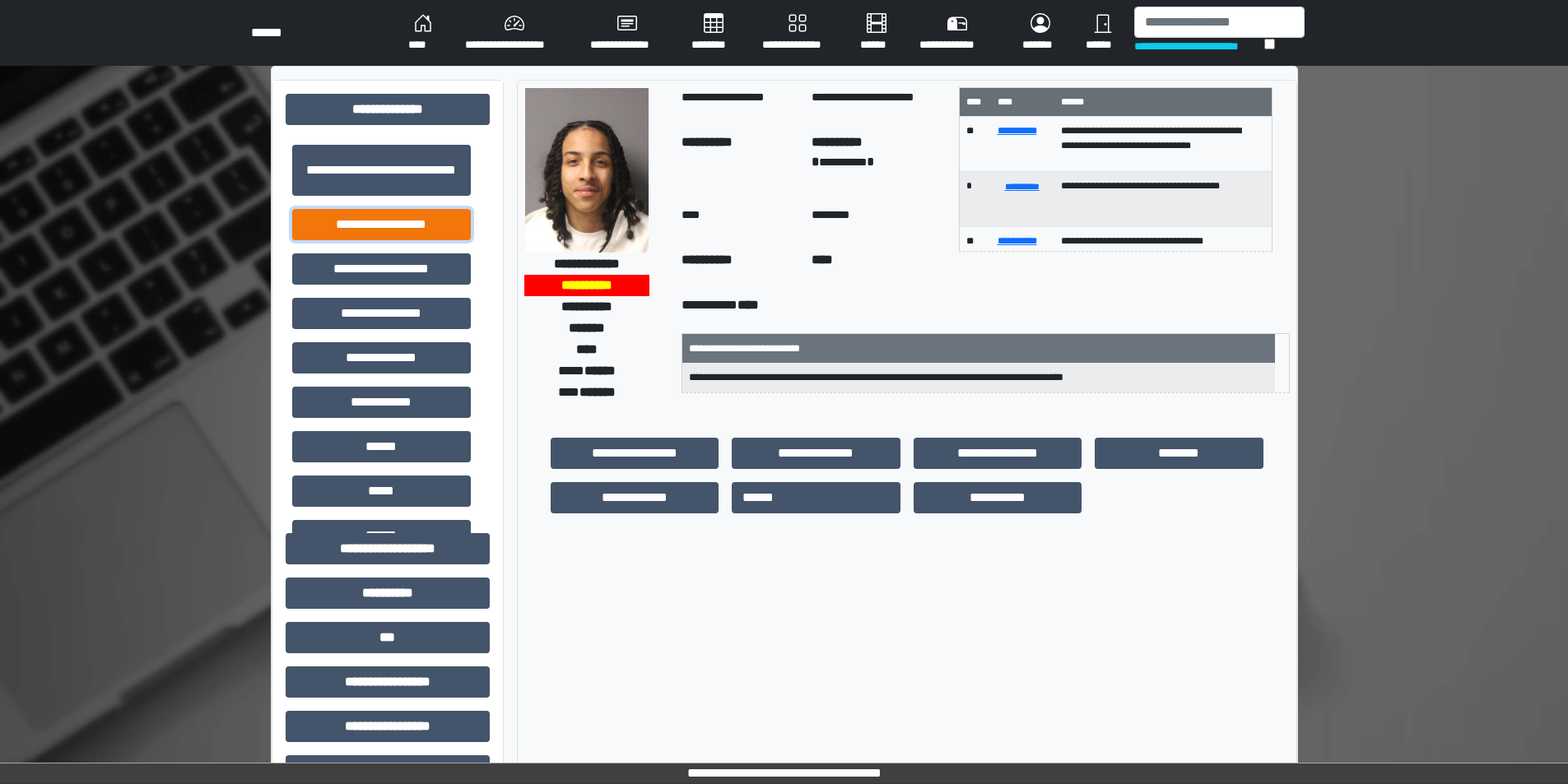 click on "**********" at bounding box center (381, 225) 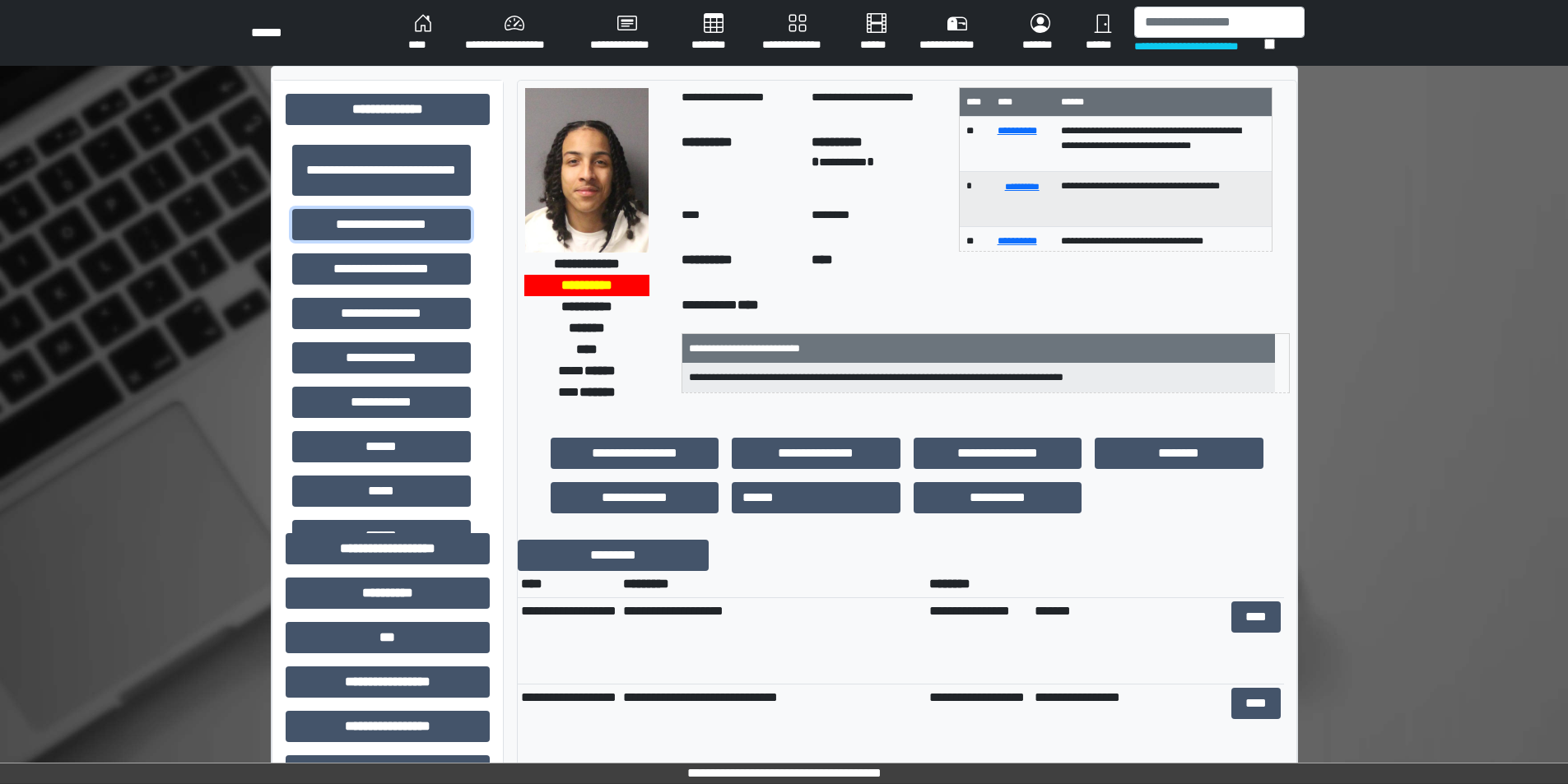 scroll, scrollTop: 329, scrollLeft: 0, axis: vertical 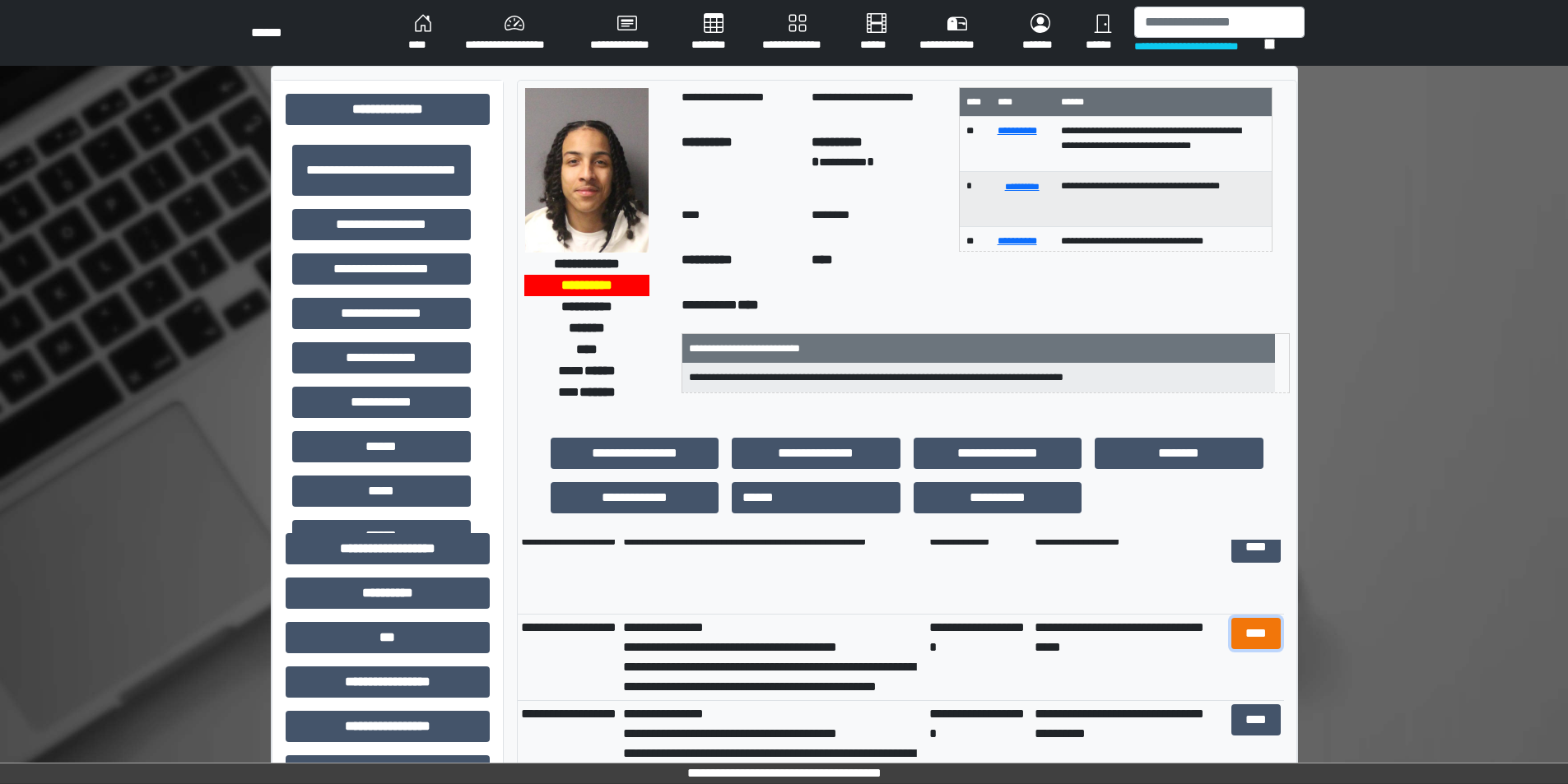 click on "****" at bounding box center [1256, 633] 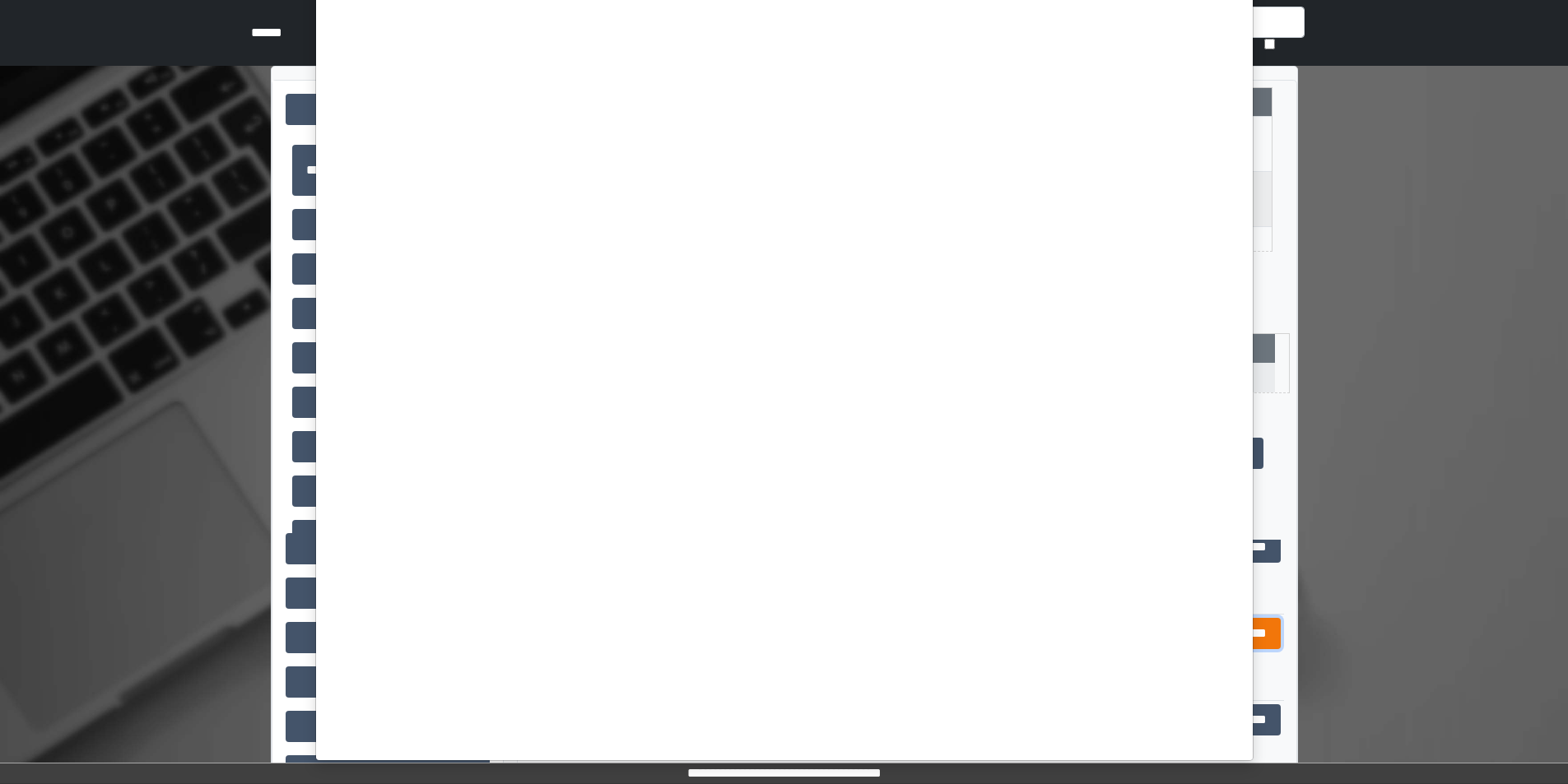 scroll, scrollTop: 0, scrollLeft: 0, axis: both 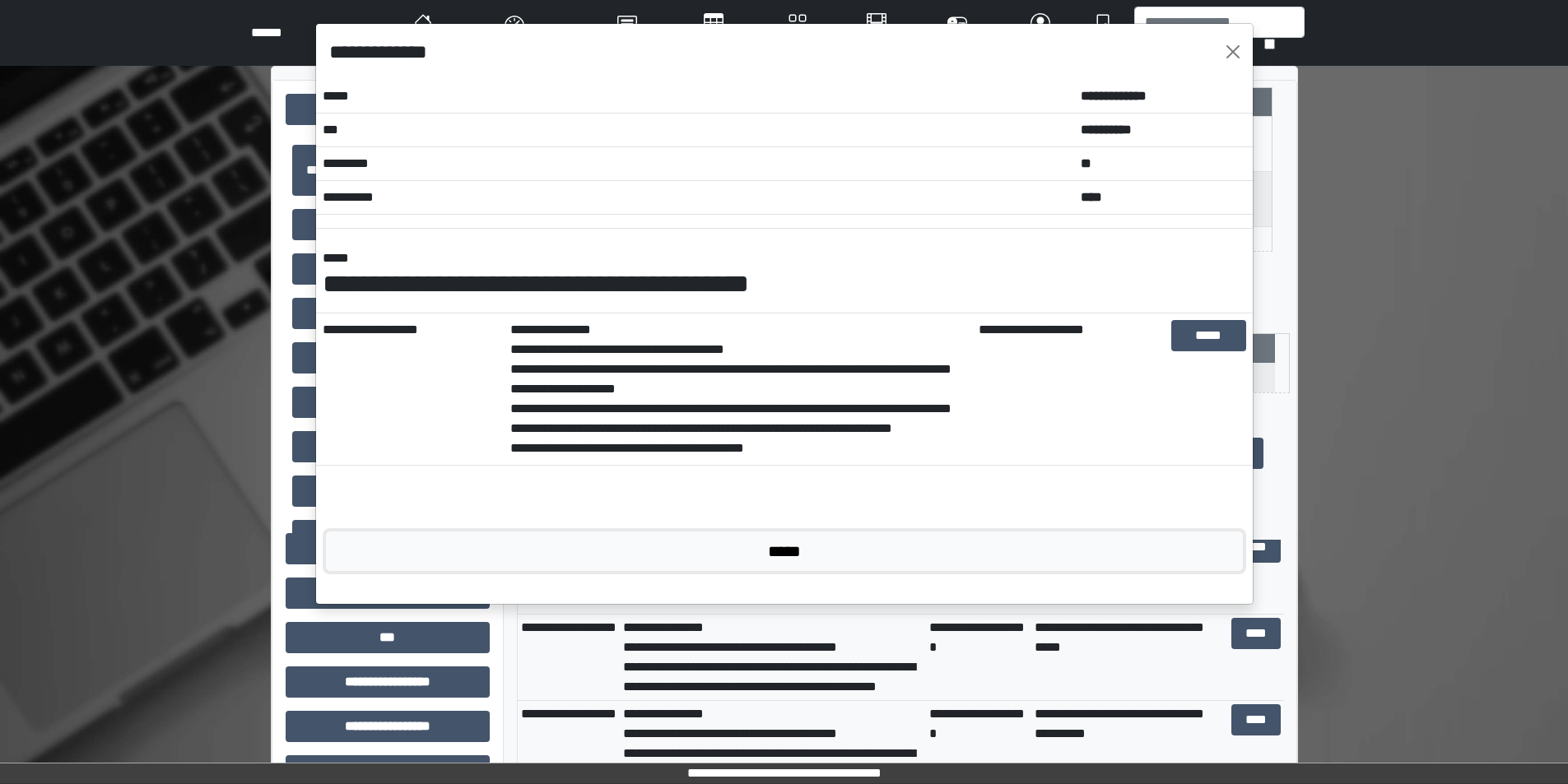 click on "*****" at bounding box center [784, 551] 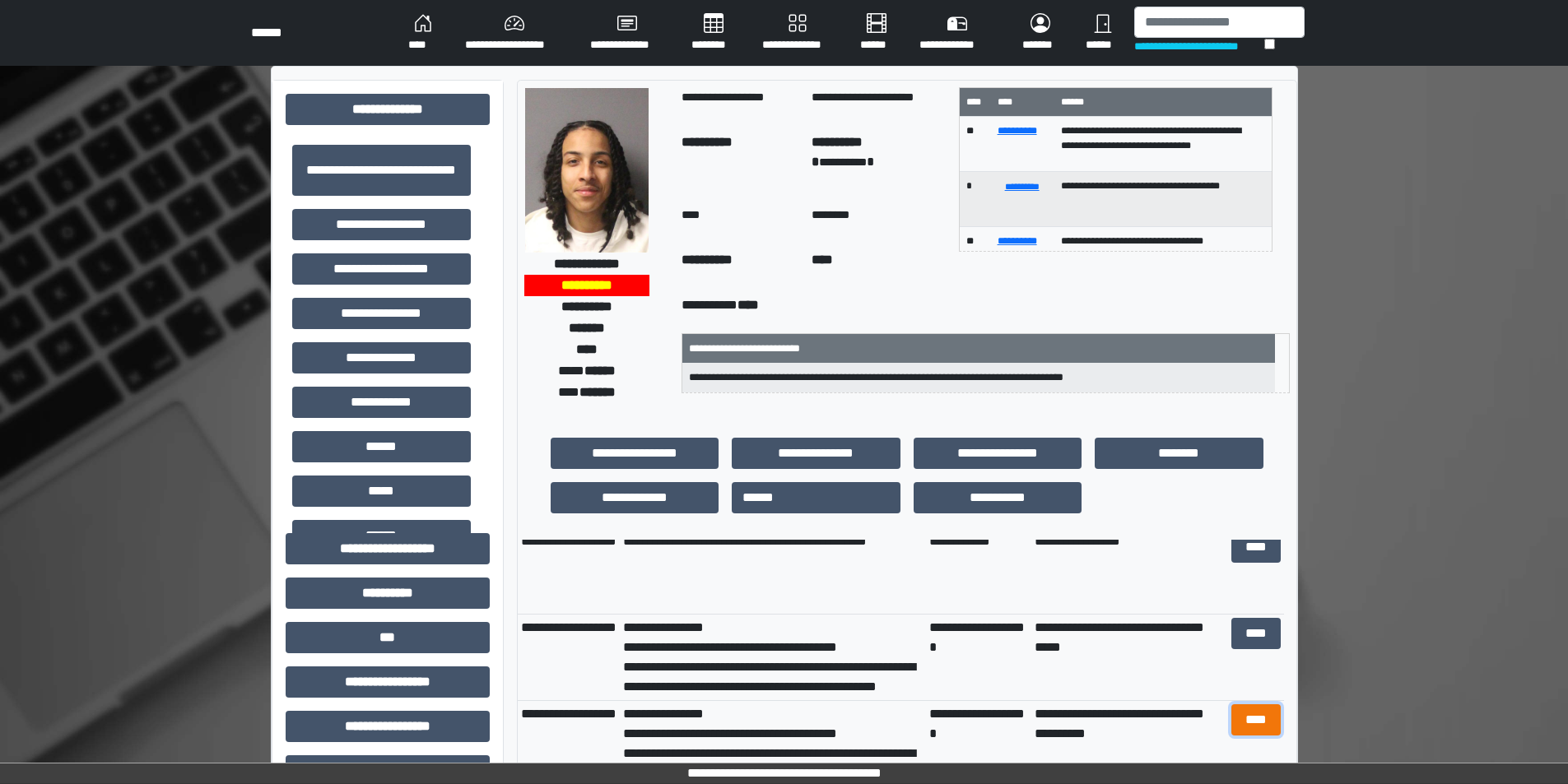 click on "****" at bounding box center (1256, 720) 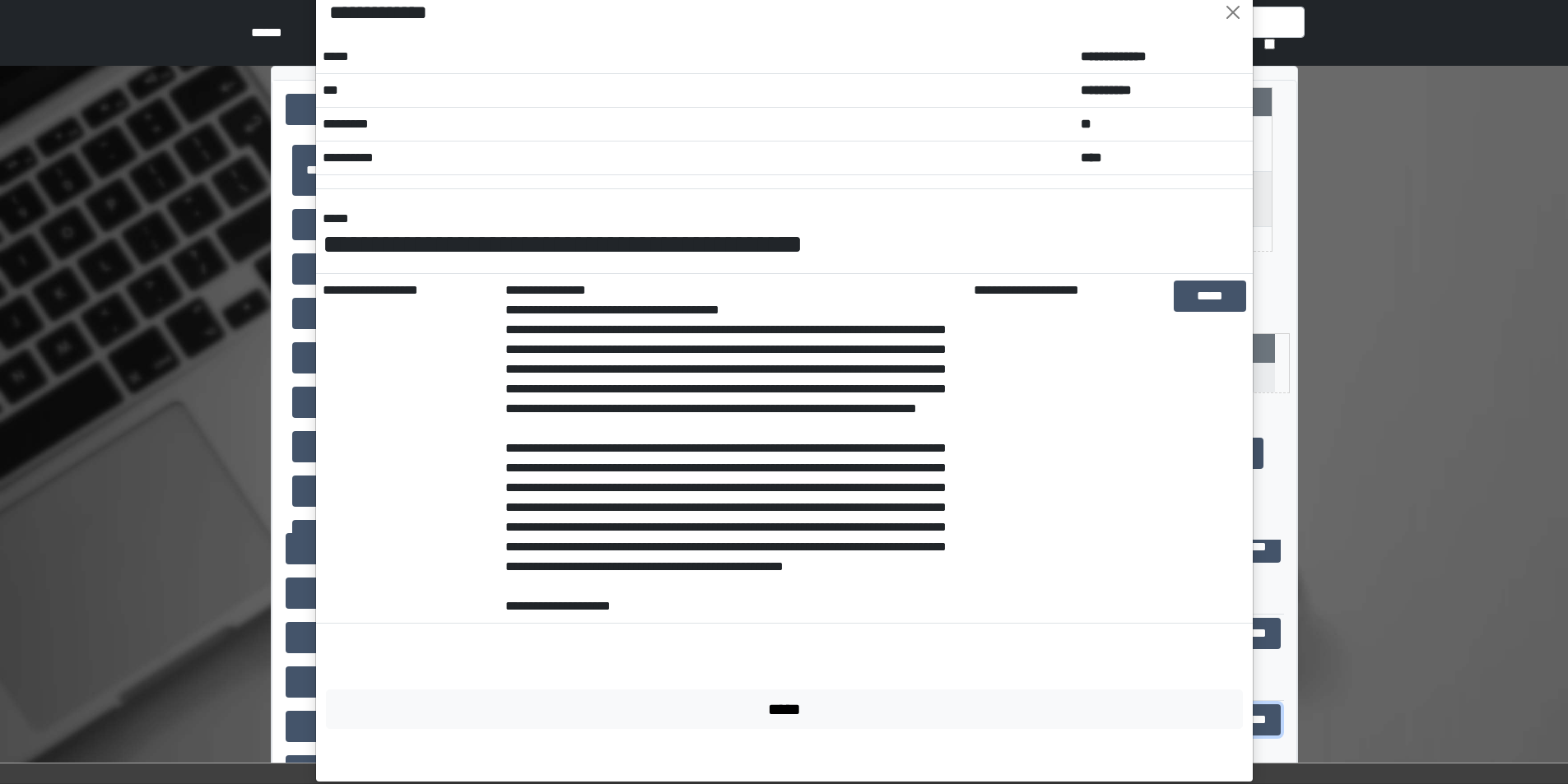 scroll, scrollTop: 61, scrollLeft: 0, axis: vertical 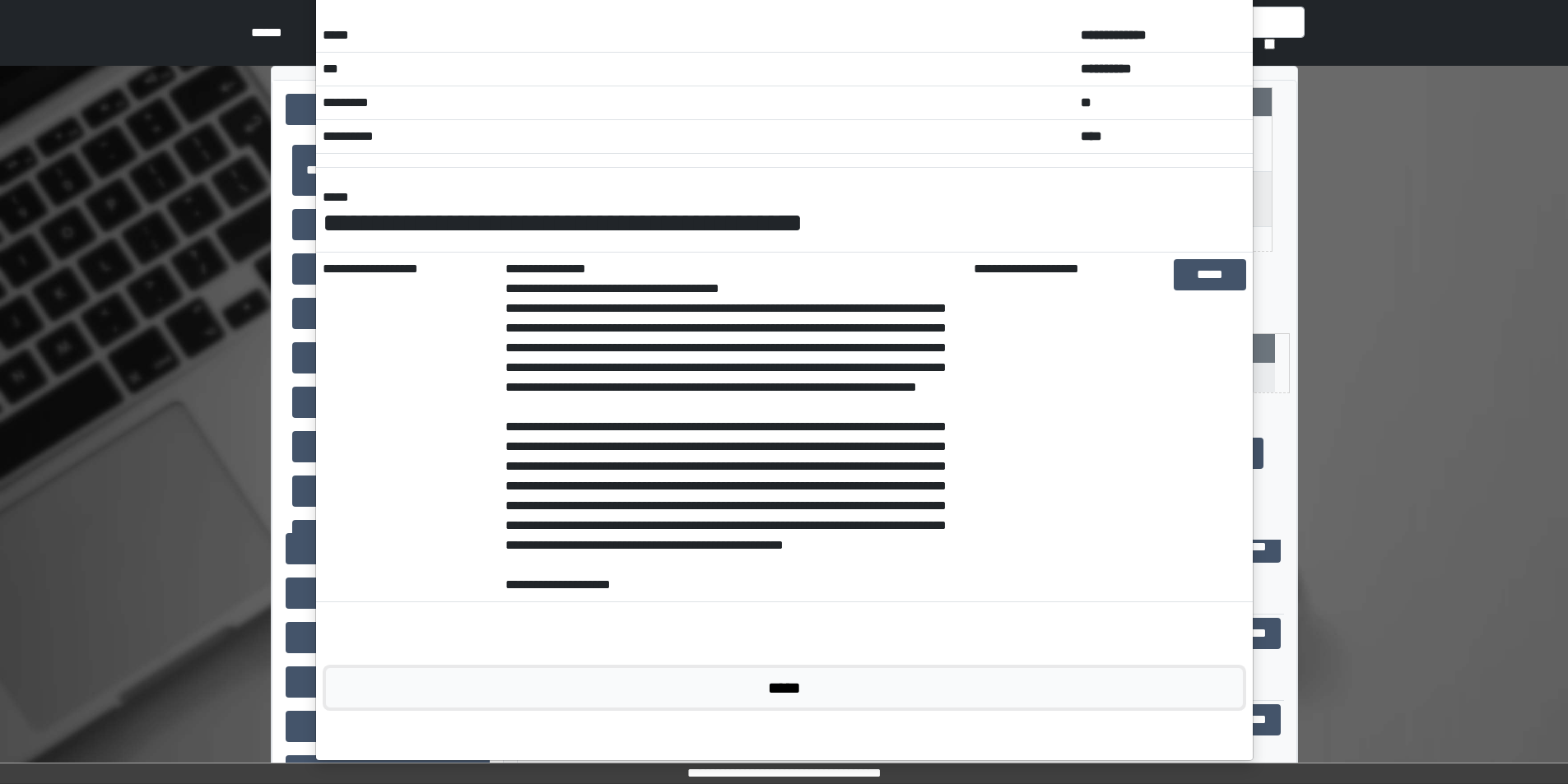click on "*****" at bounding box center (784, 688) 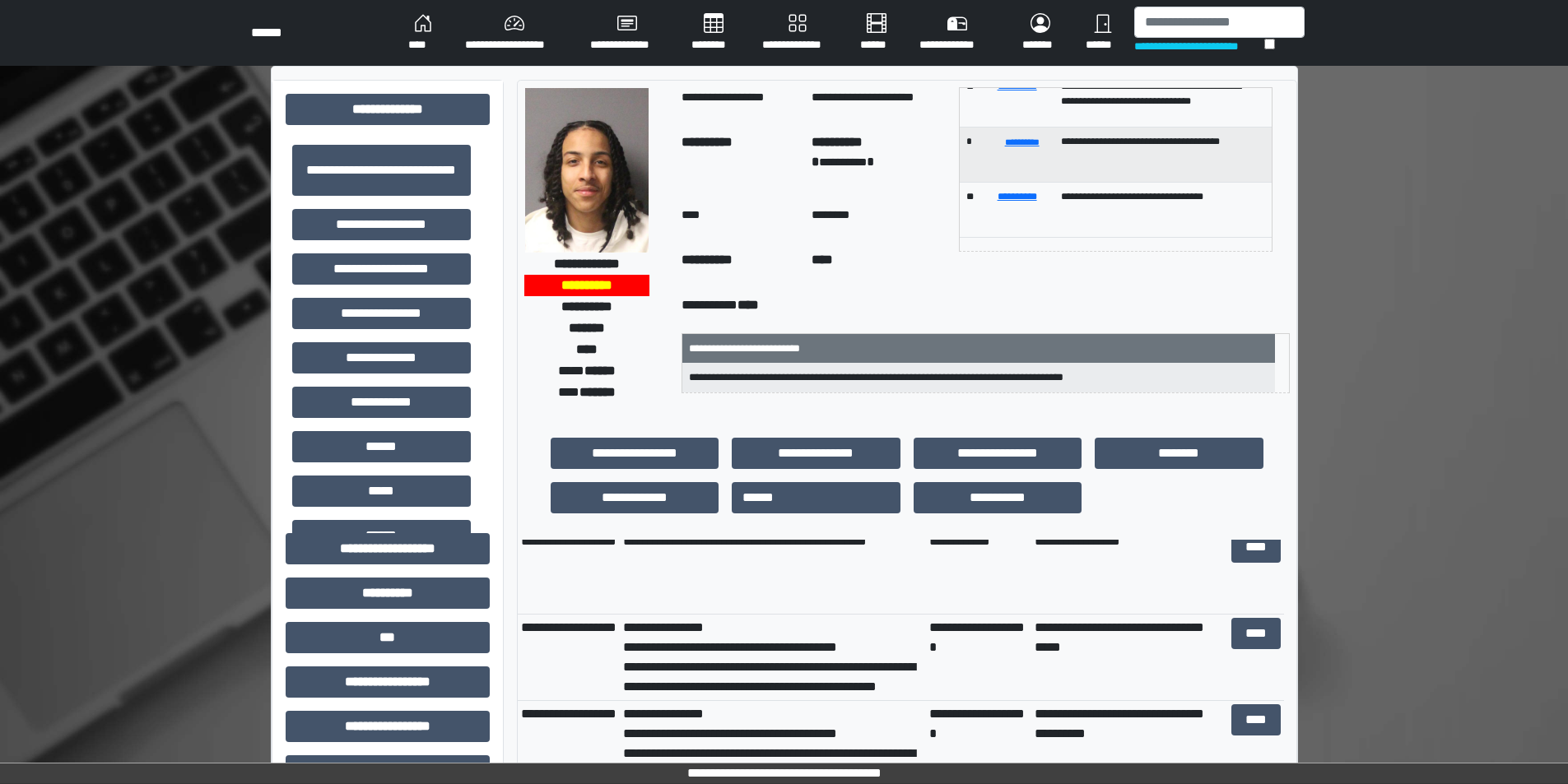 scroll, scrollTop: 0, scrollLeft: 0, axis: both 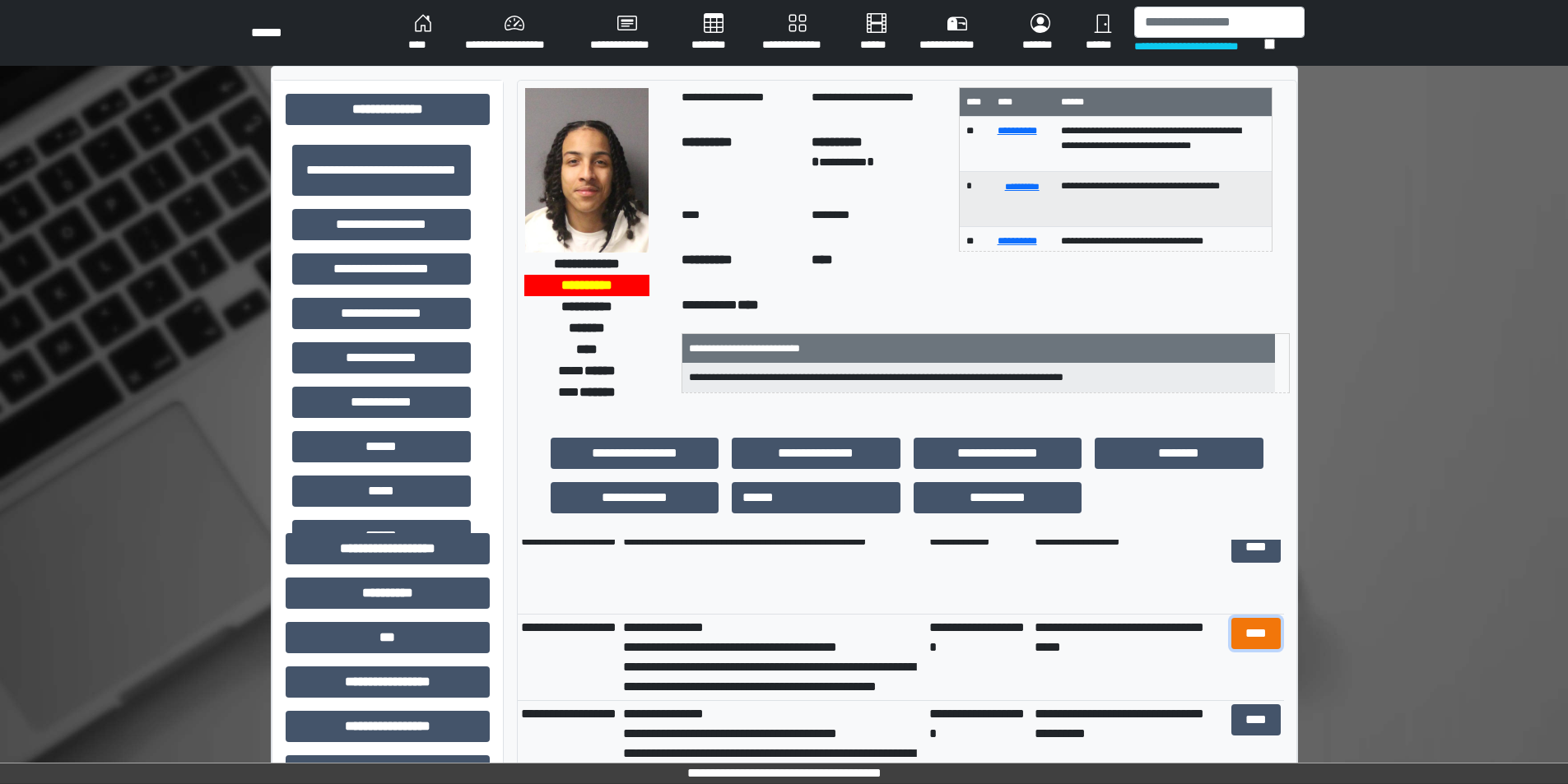 click on "****" at bounding box center [1256, 633] 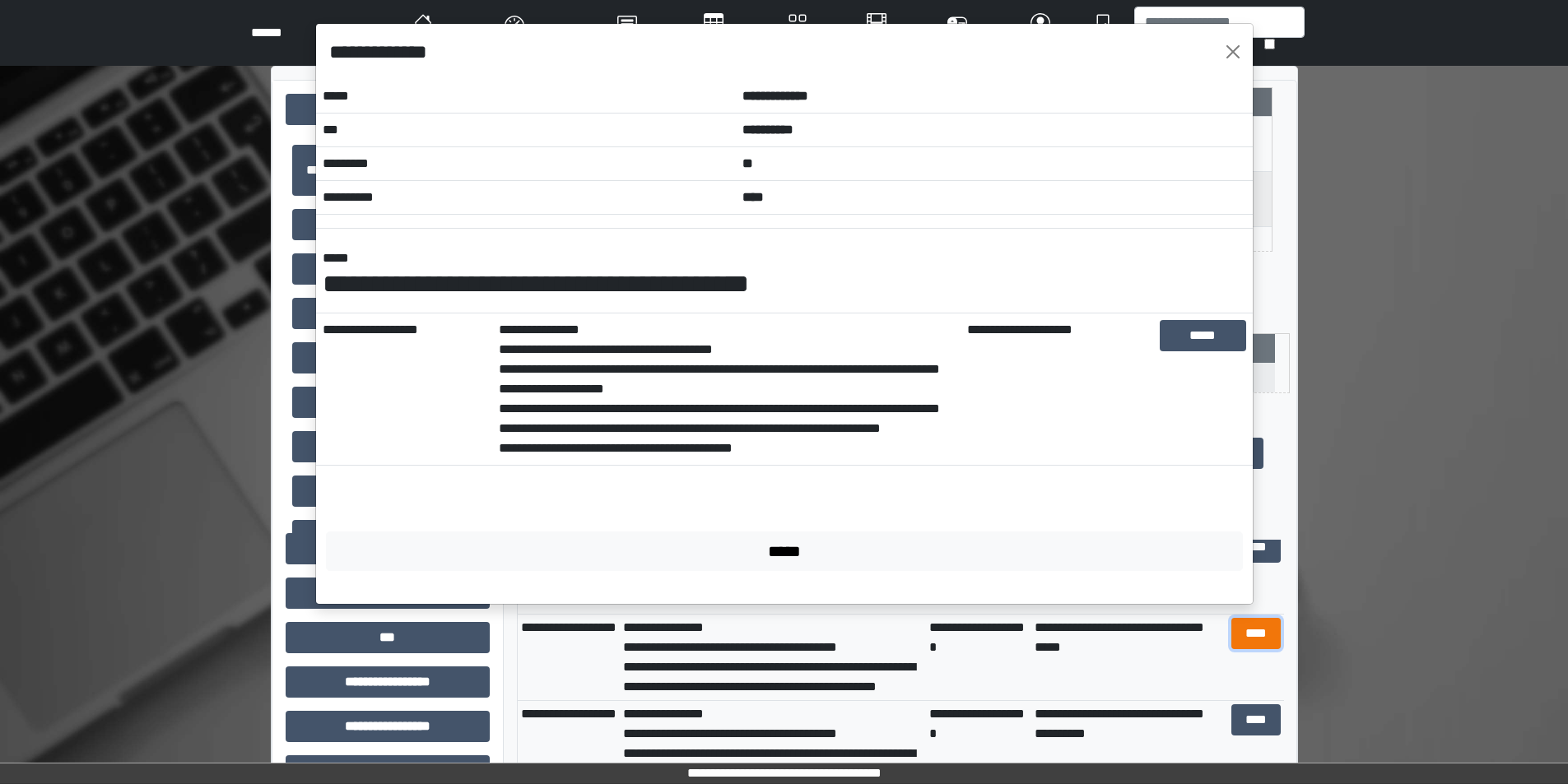 scroll, scrollTop: 0, scrollLeft: 0, axis: both 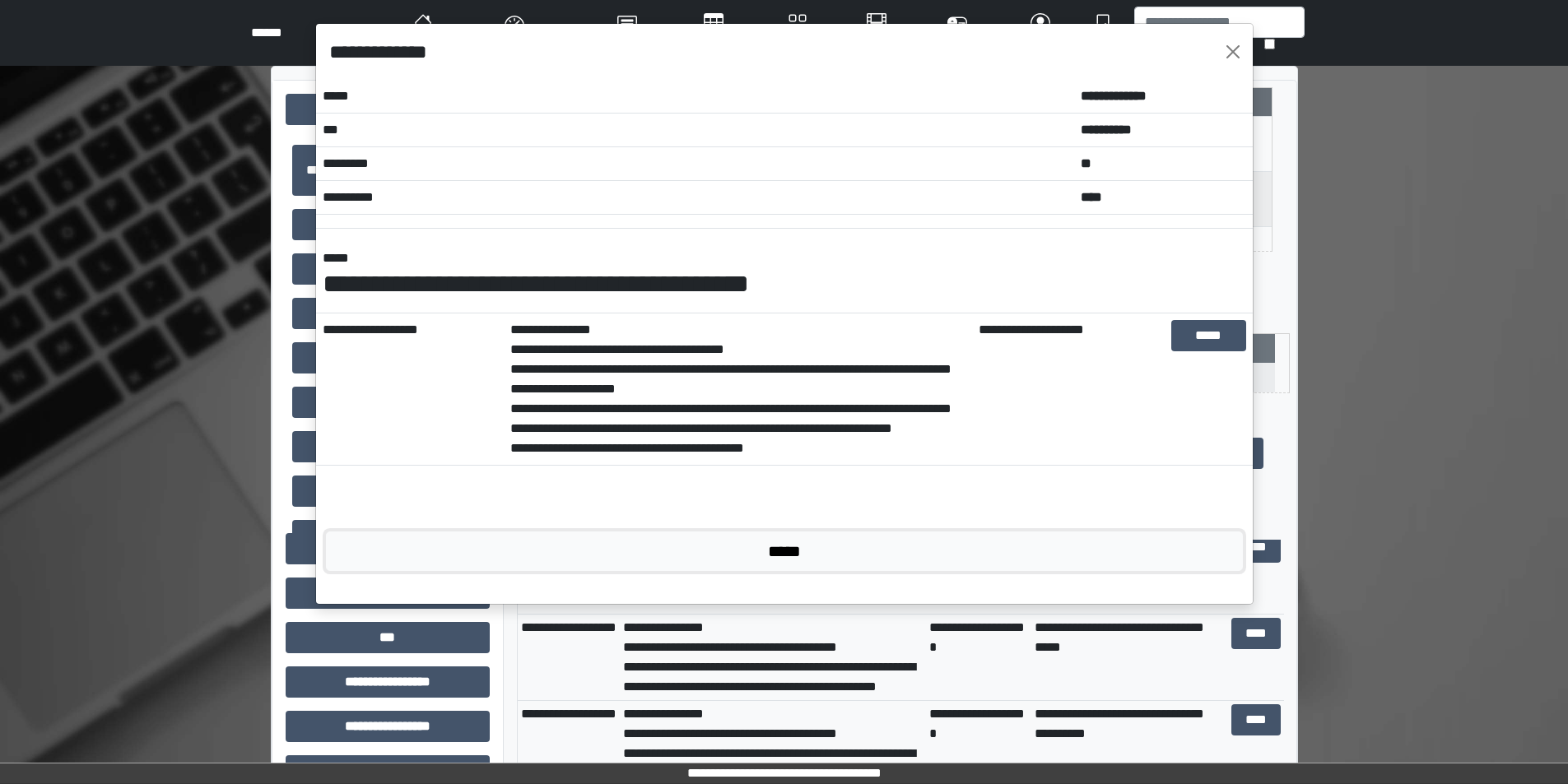 click on "*****" at bounding box center (784, 551) 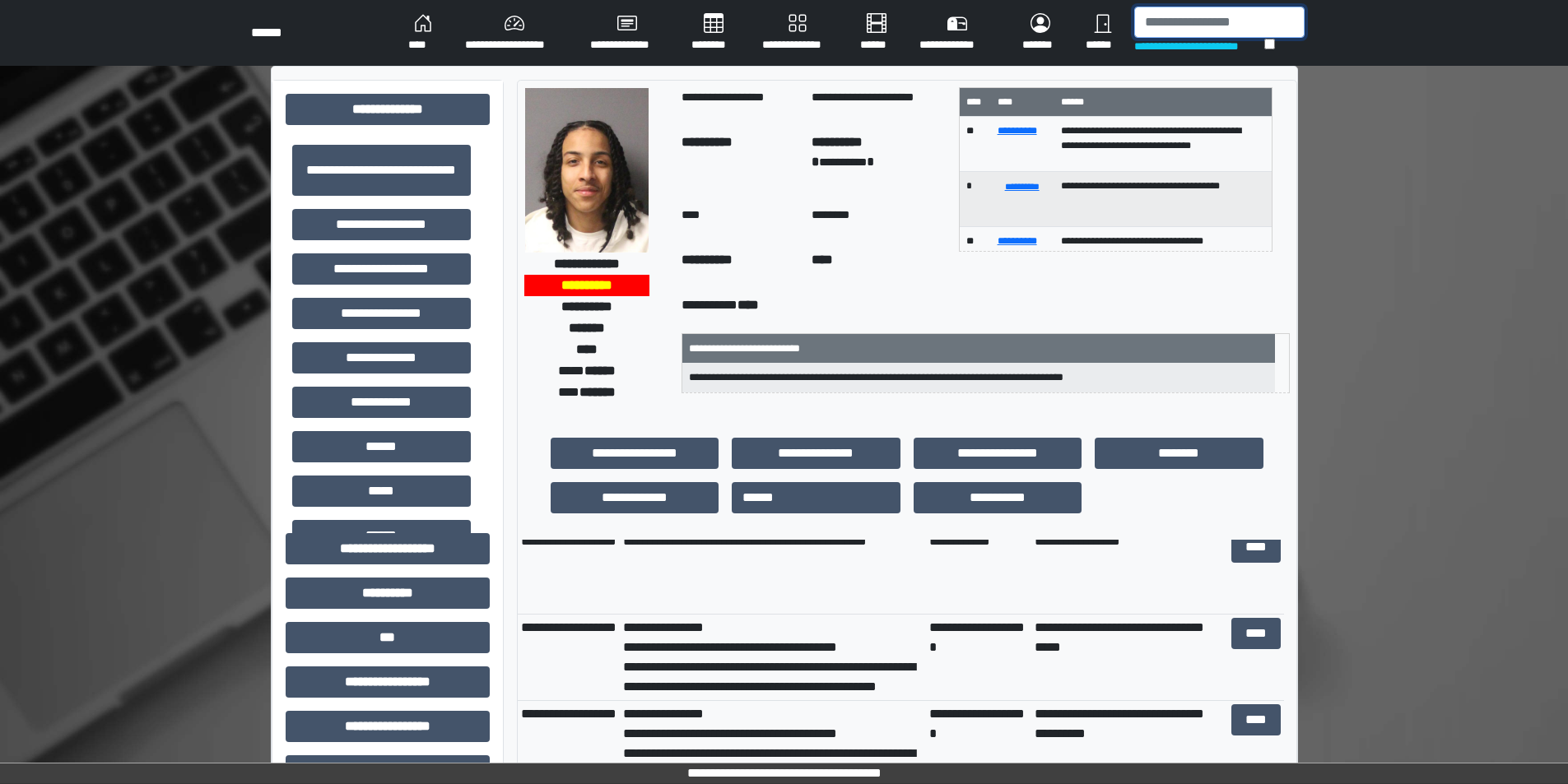 click at bounding box center [1219, 22] 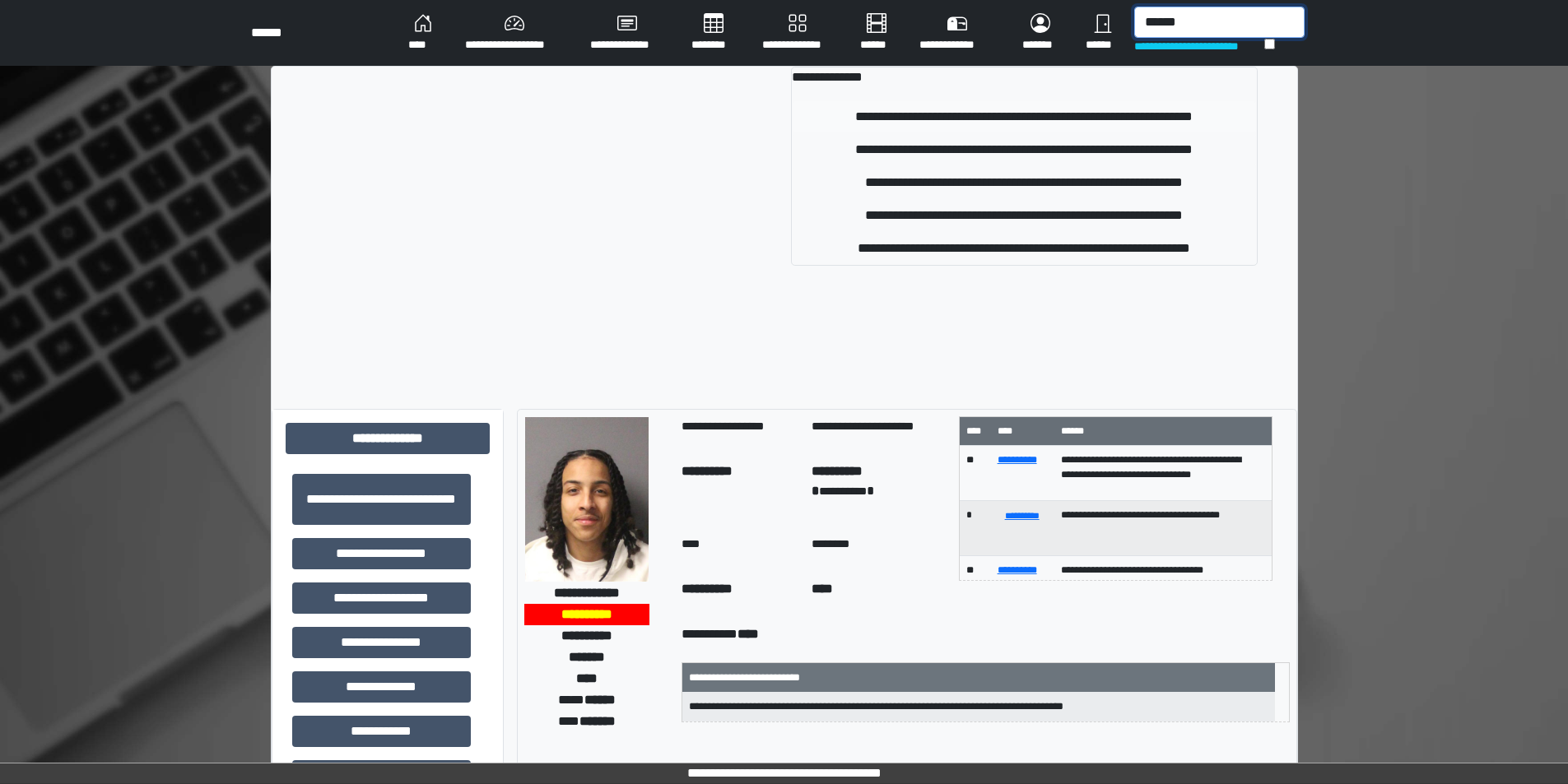 type on "******" 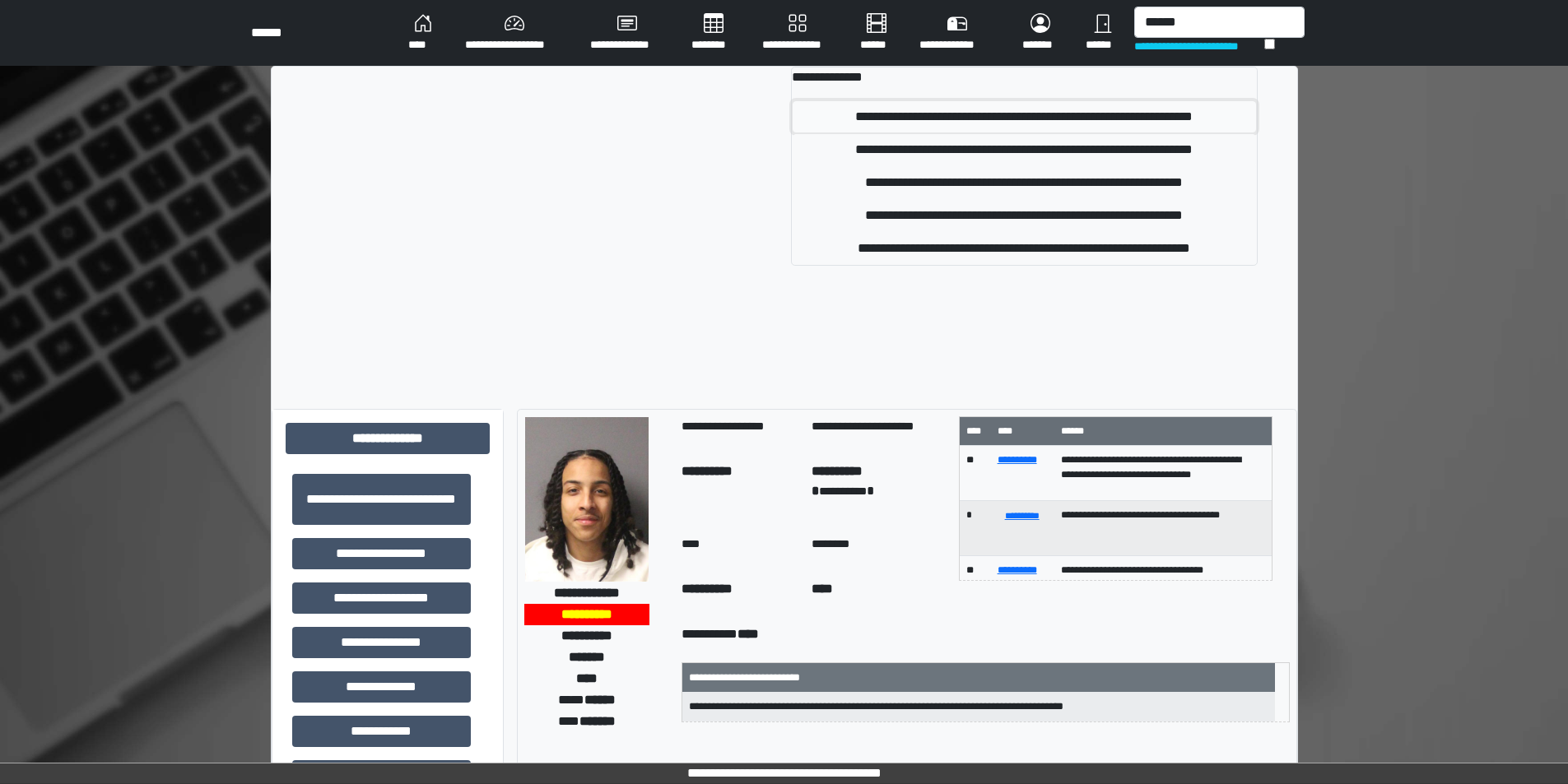 click on "**********" at bounding box center (1024, 117) 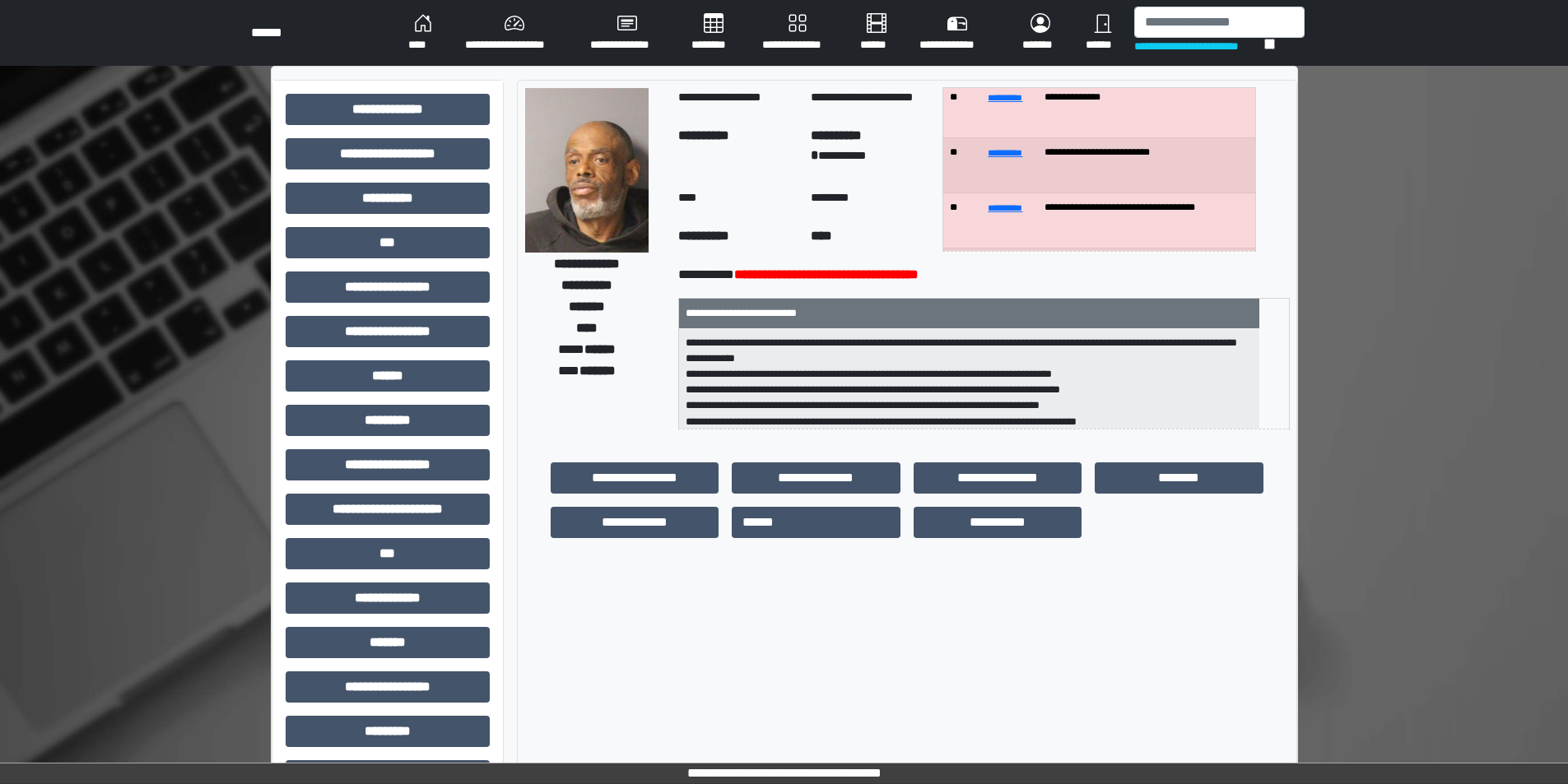 scroll, scrollTop: 148, scrollLeft: 0, axis: vertical 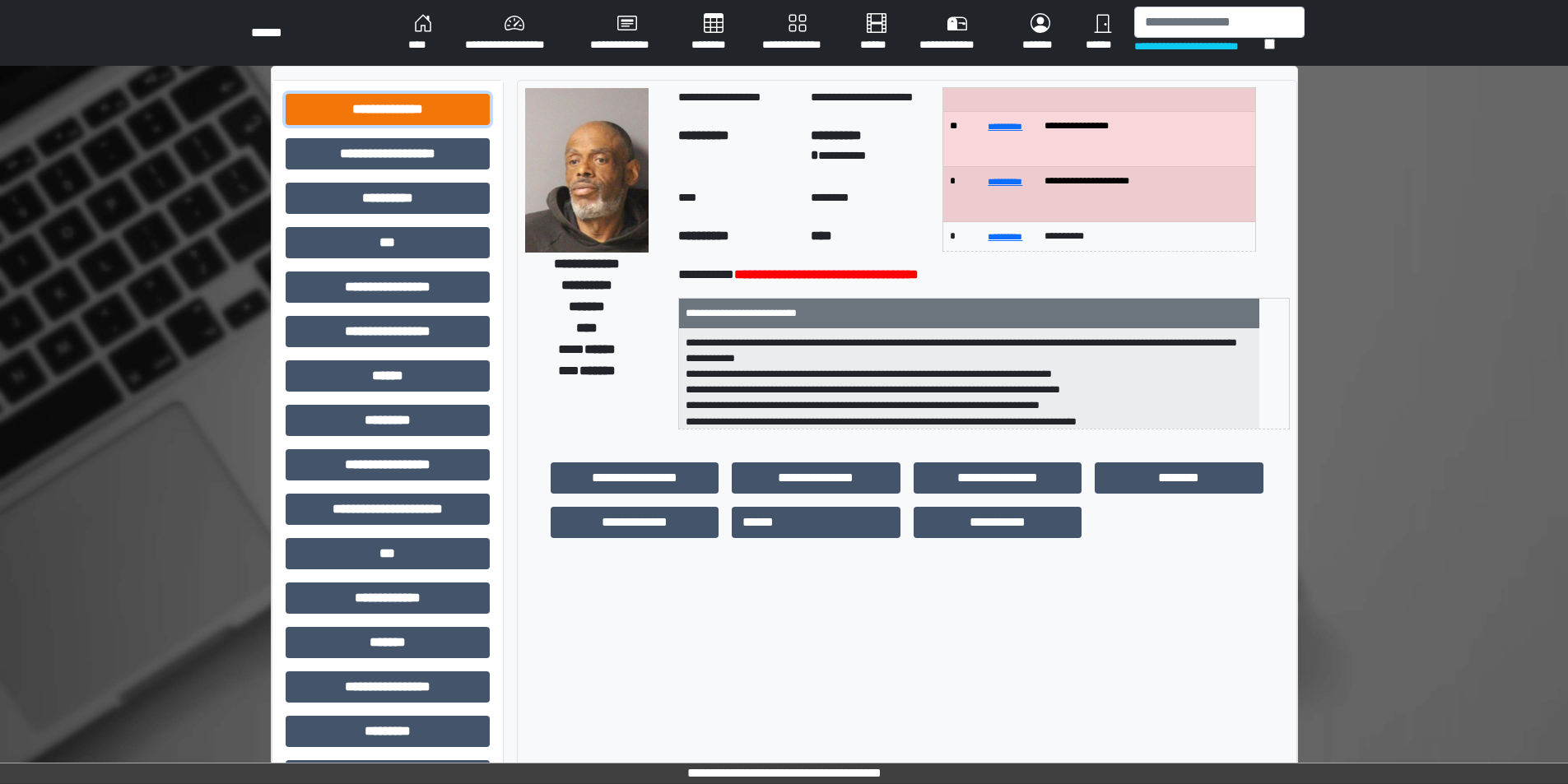 click on "**********" at bounding box center [388, 109] 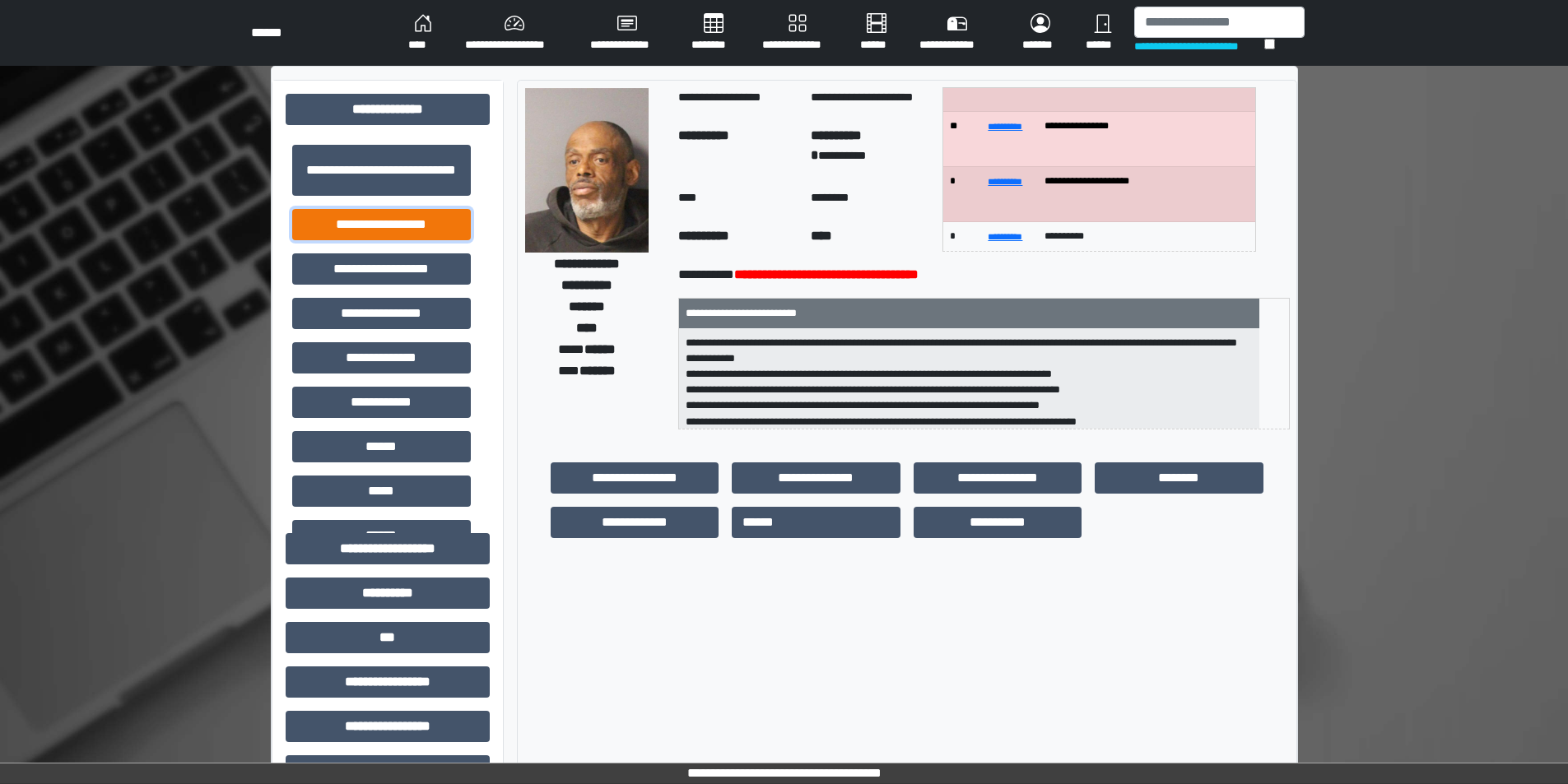 click on "**********" at bounding box center [381, 225] 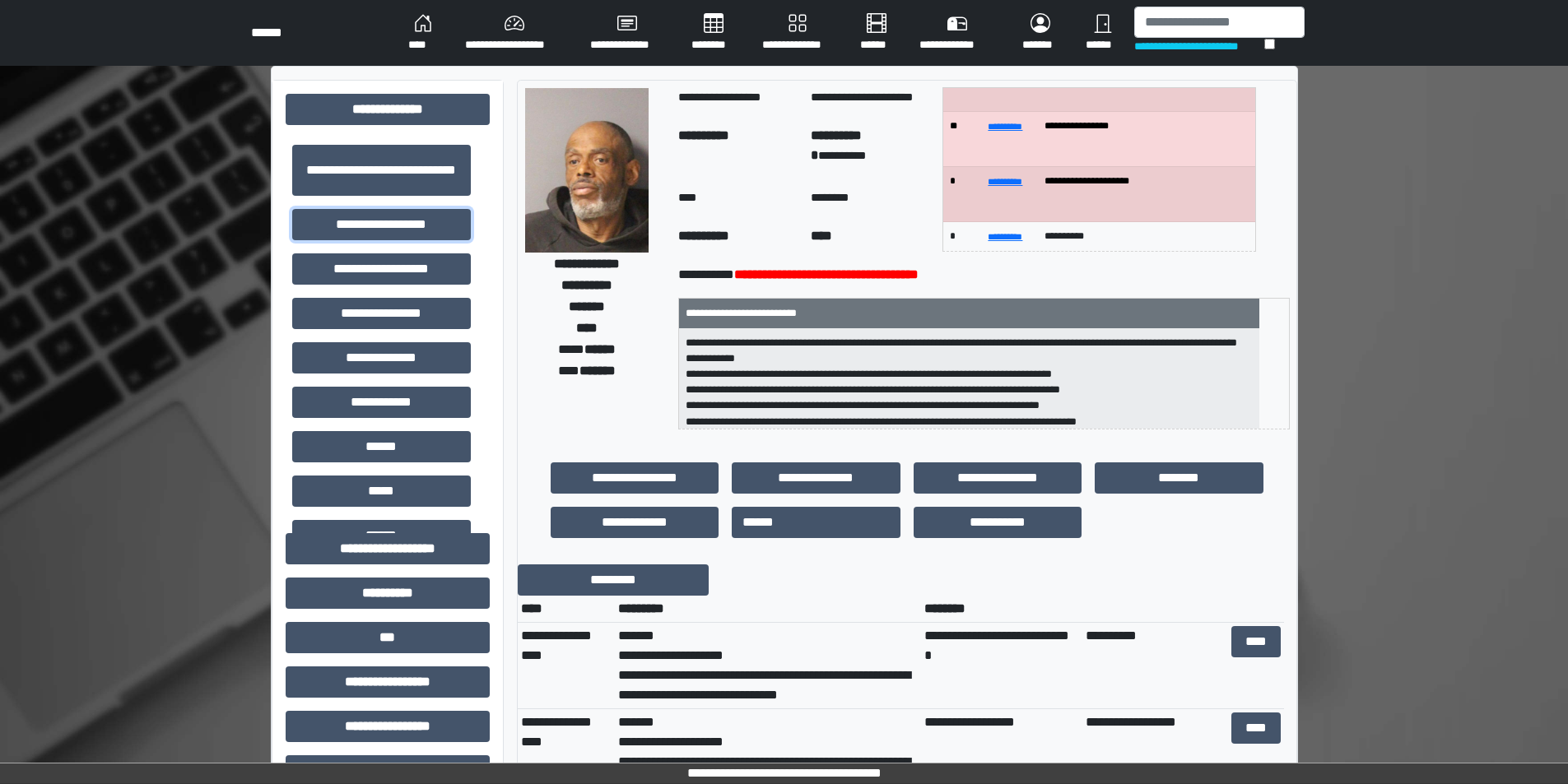 scroll, scrollTop: 247, scrollLeft: 0, axis: vertical 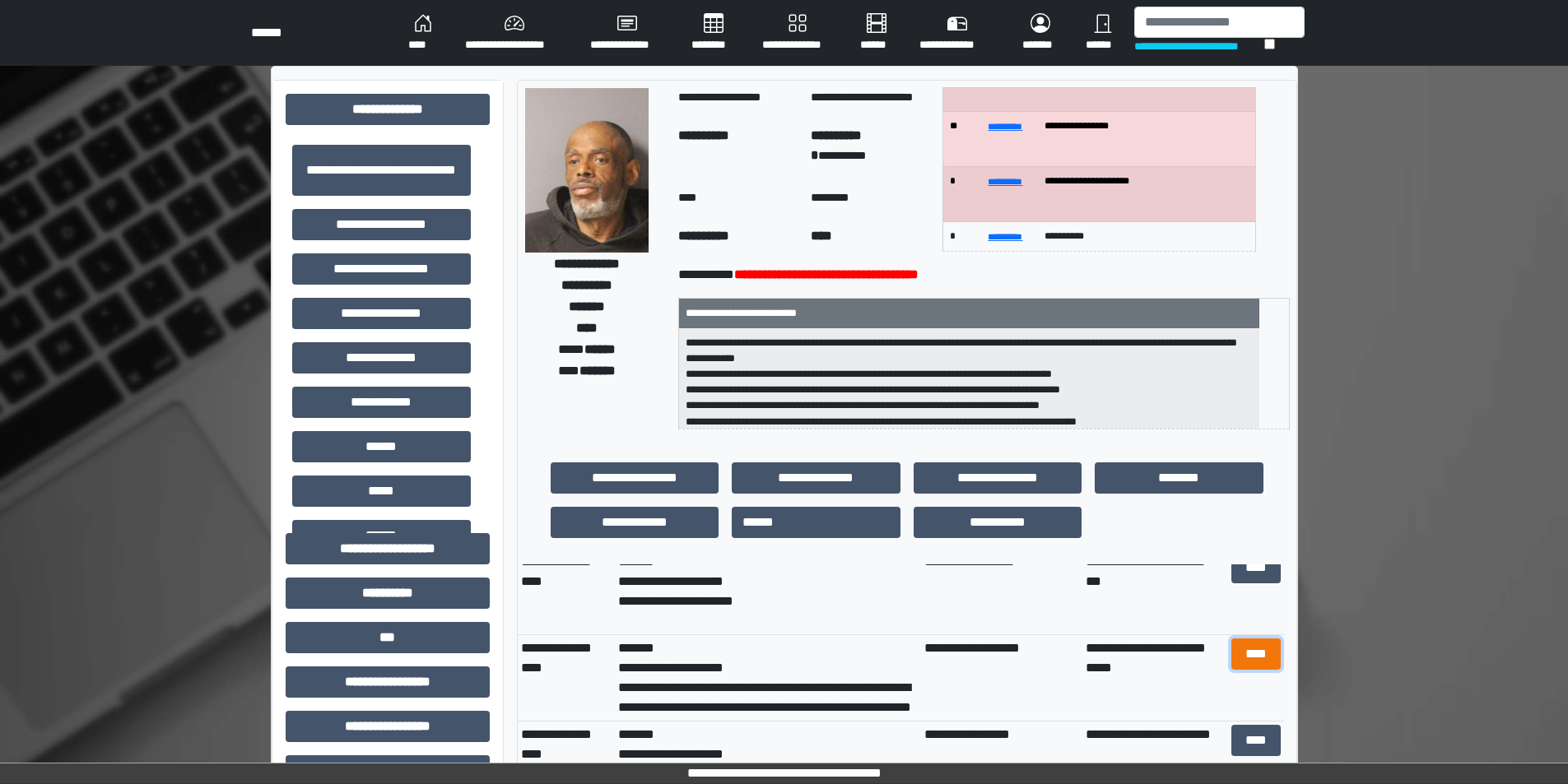 click on "****" at bounding box center [1256, 654] 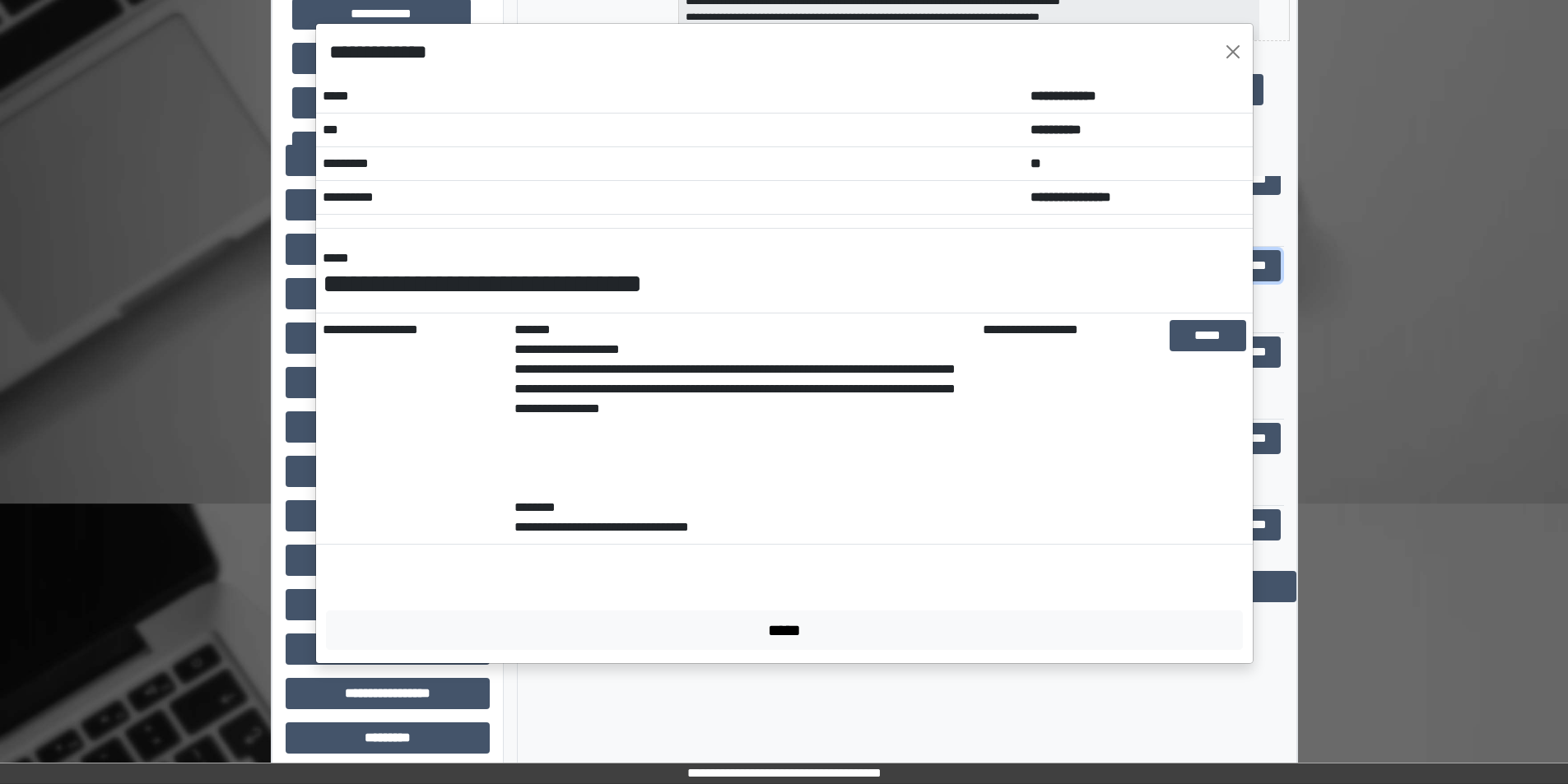 scroll, scrollTop: 411, scrollLeft: 0, axis: vertical 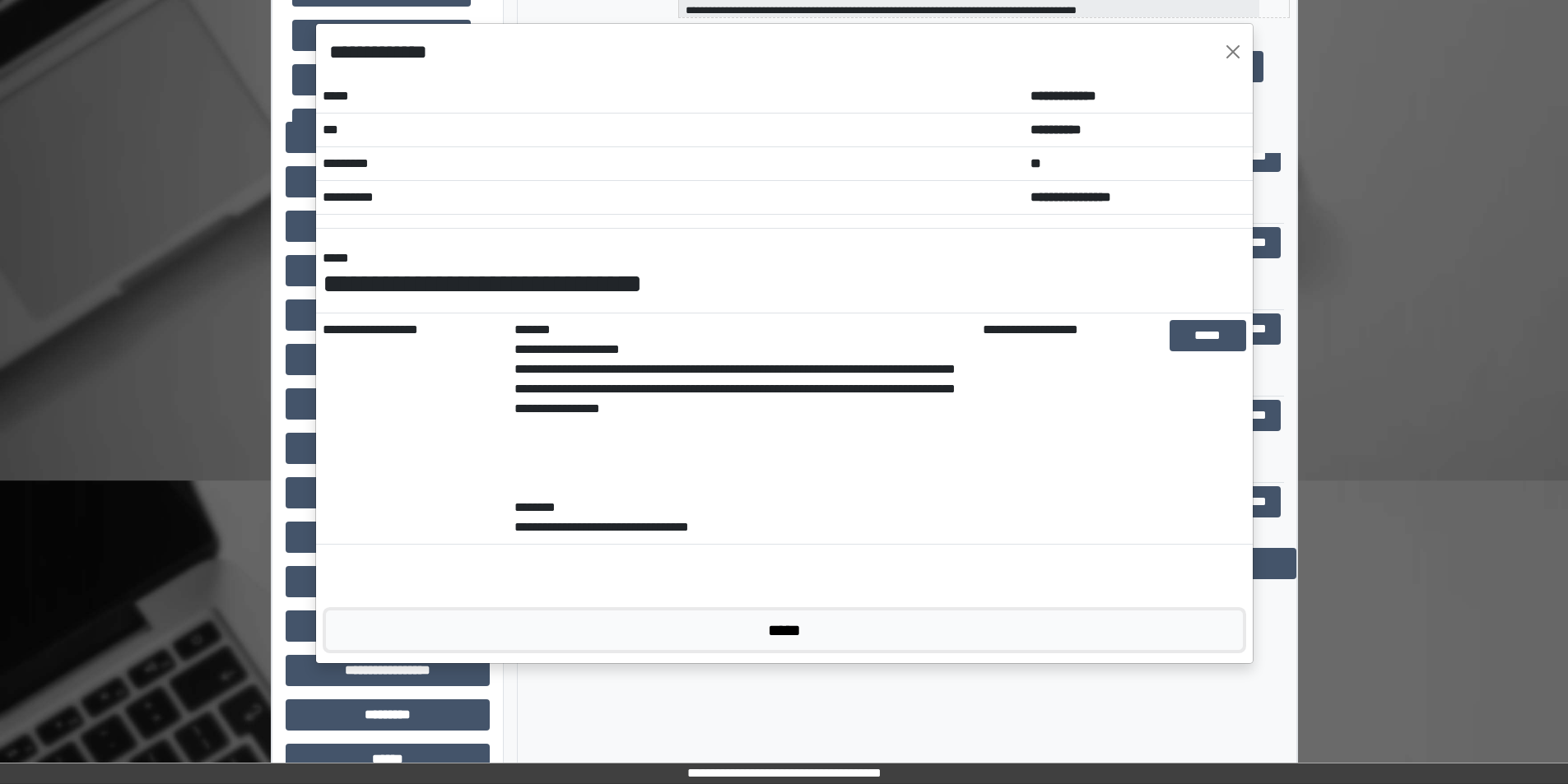 click on "*****" at bounding box center (784, 630) 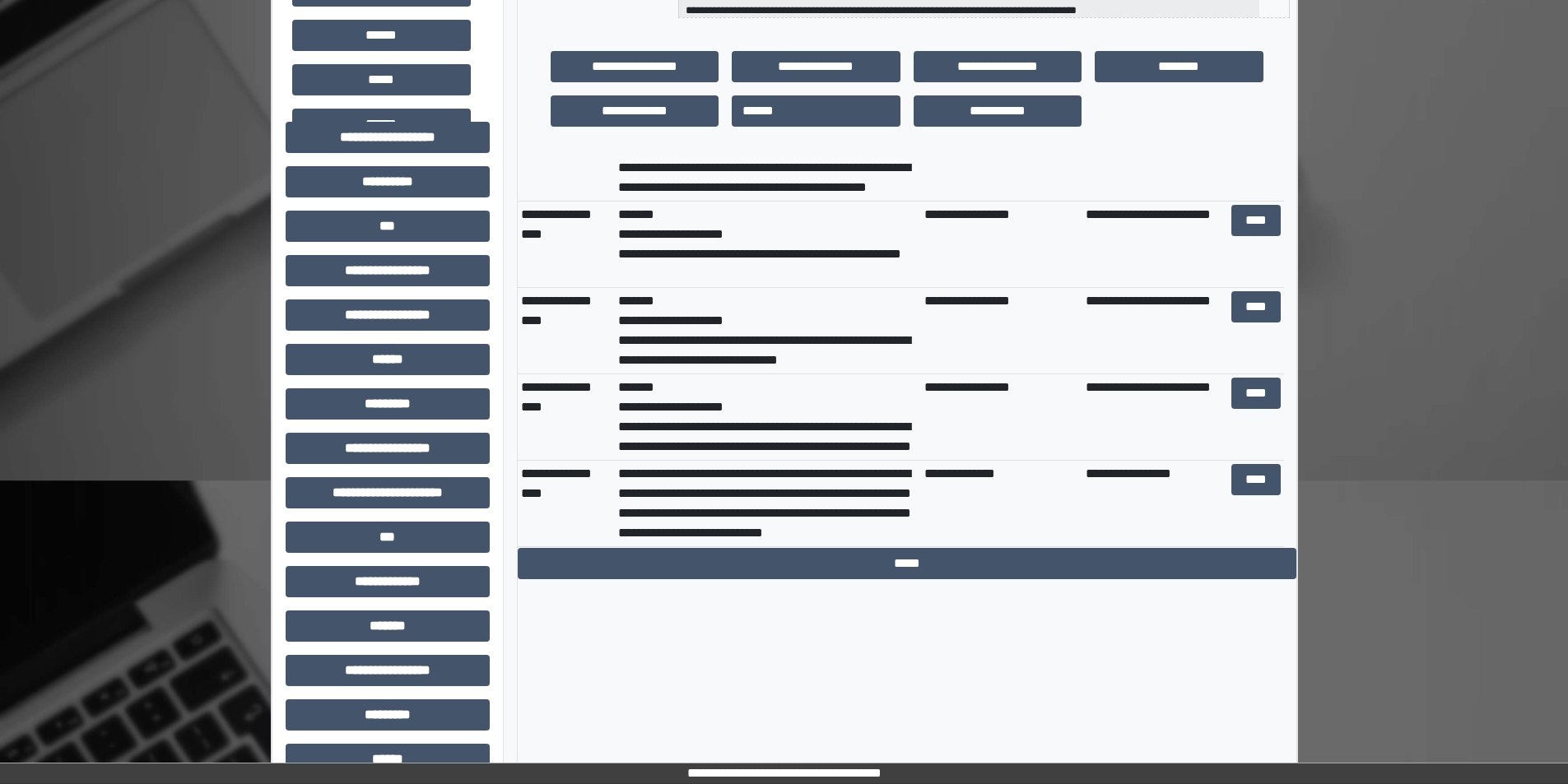 scroll, scrollTop: 454, scrollLeft: 0, axis: vertical 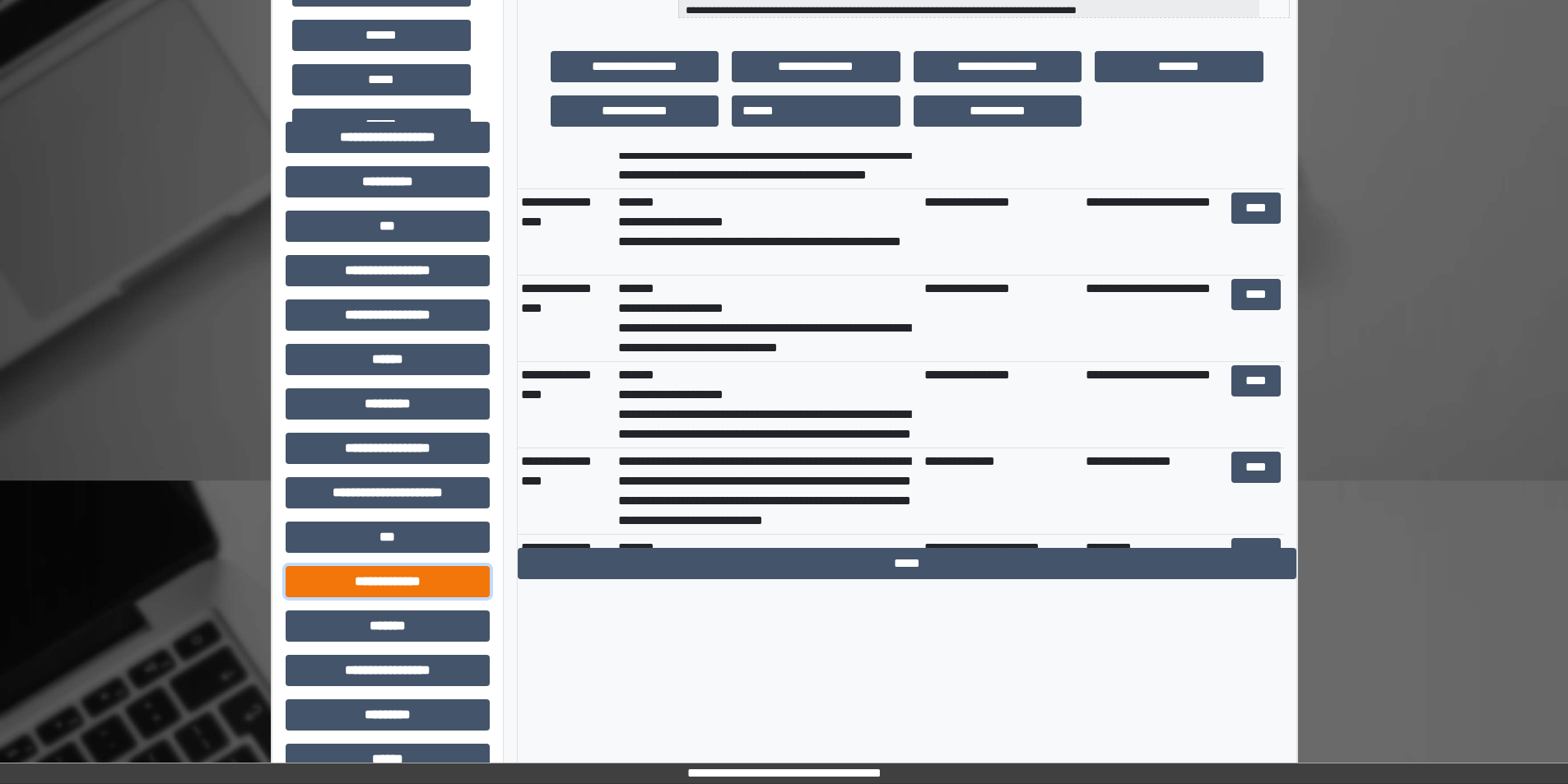 click on "**********" at bounding box center [388, 582] 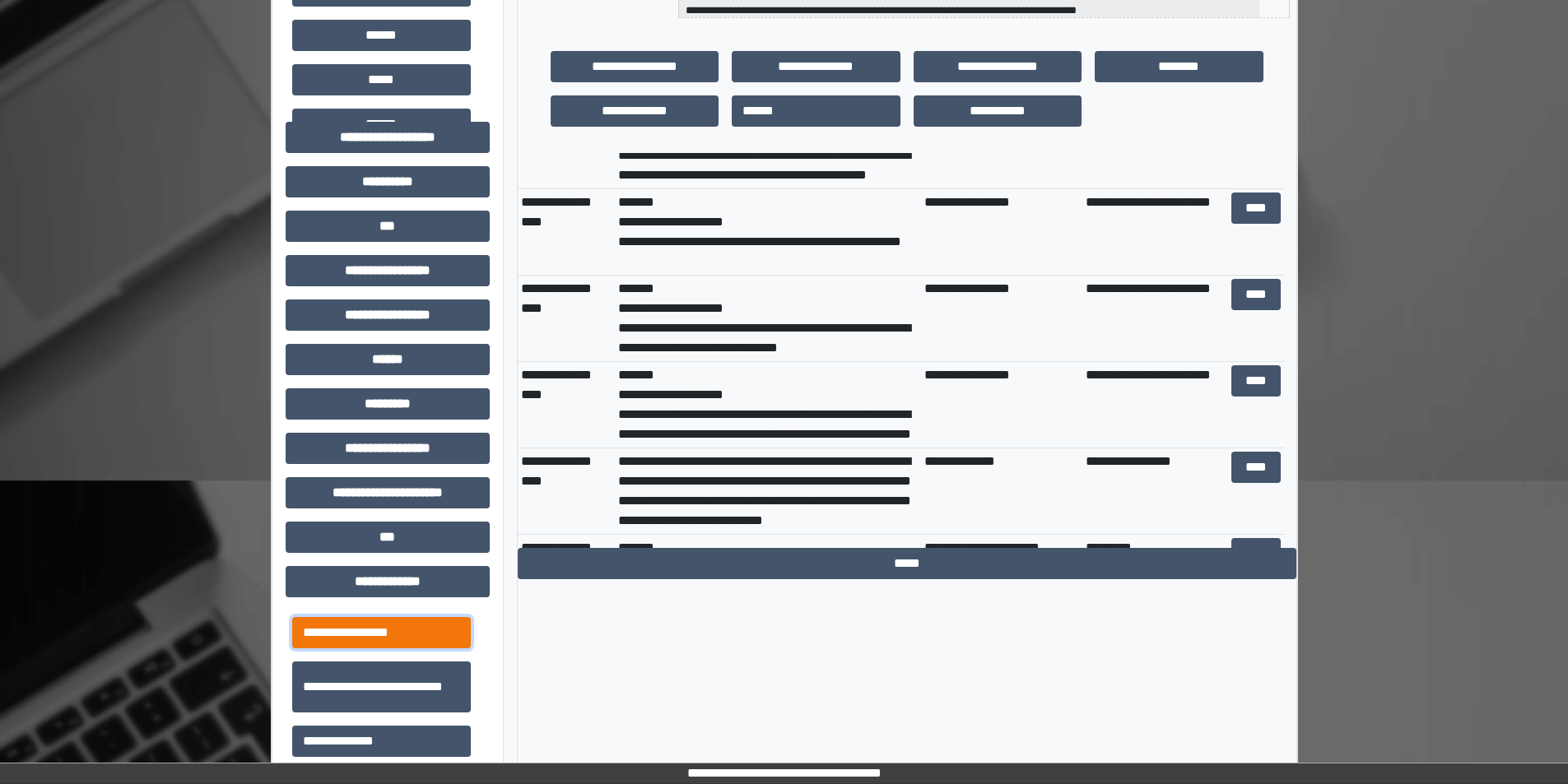 click on "**********" at bounding box center (381, 633) 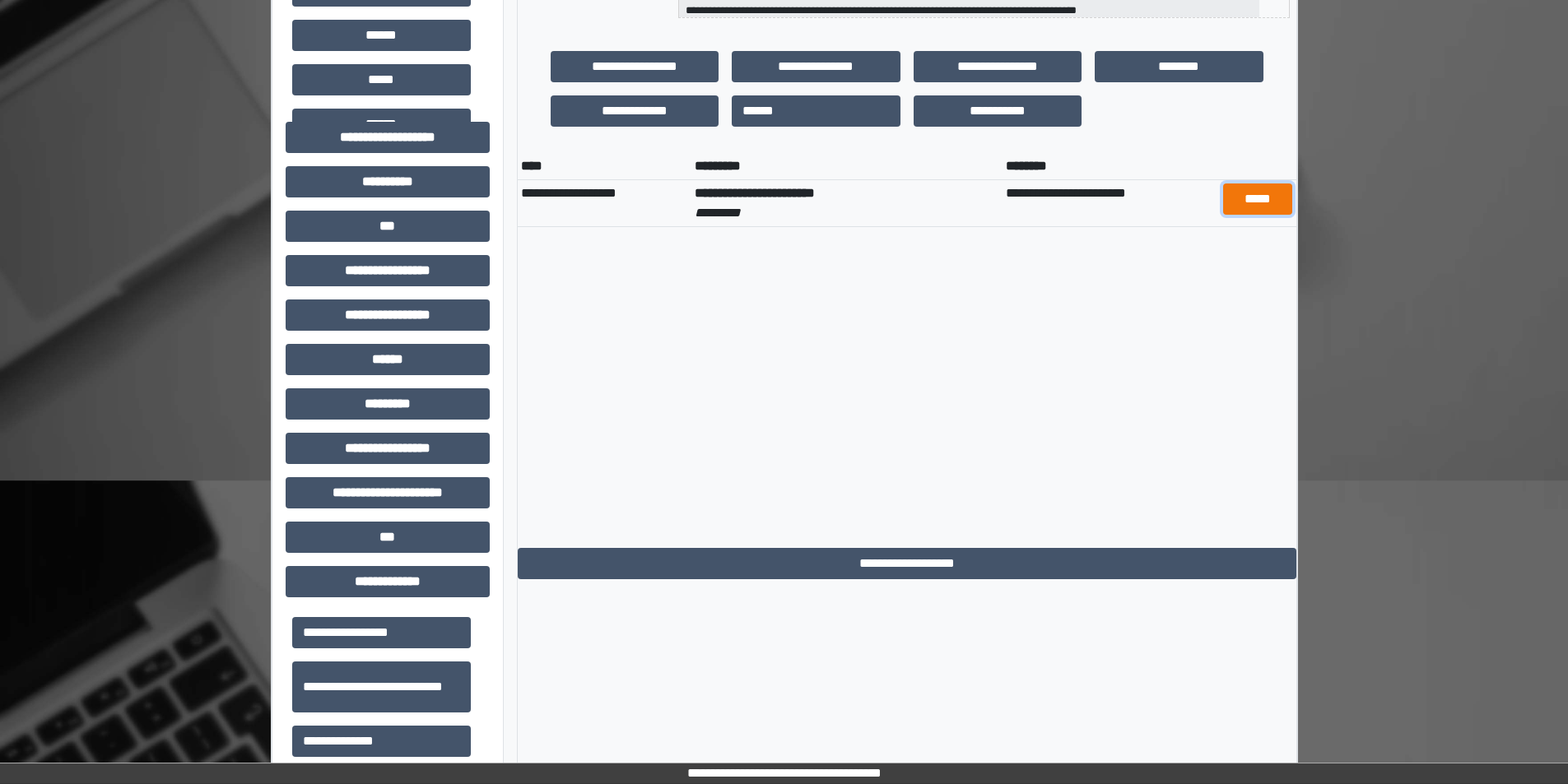 click on "*****" at bounding box center [1258, 199] 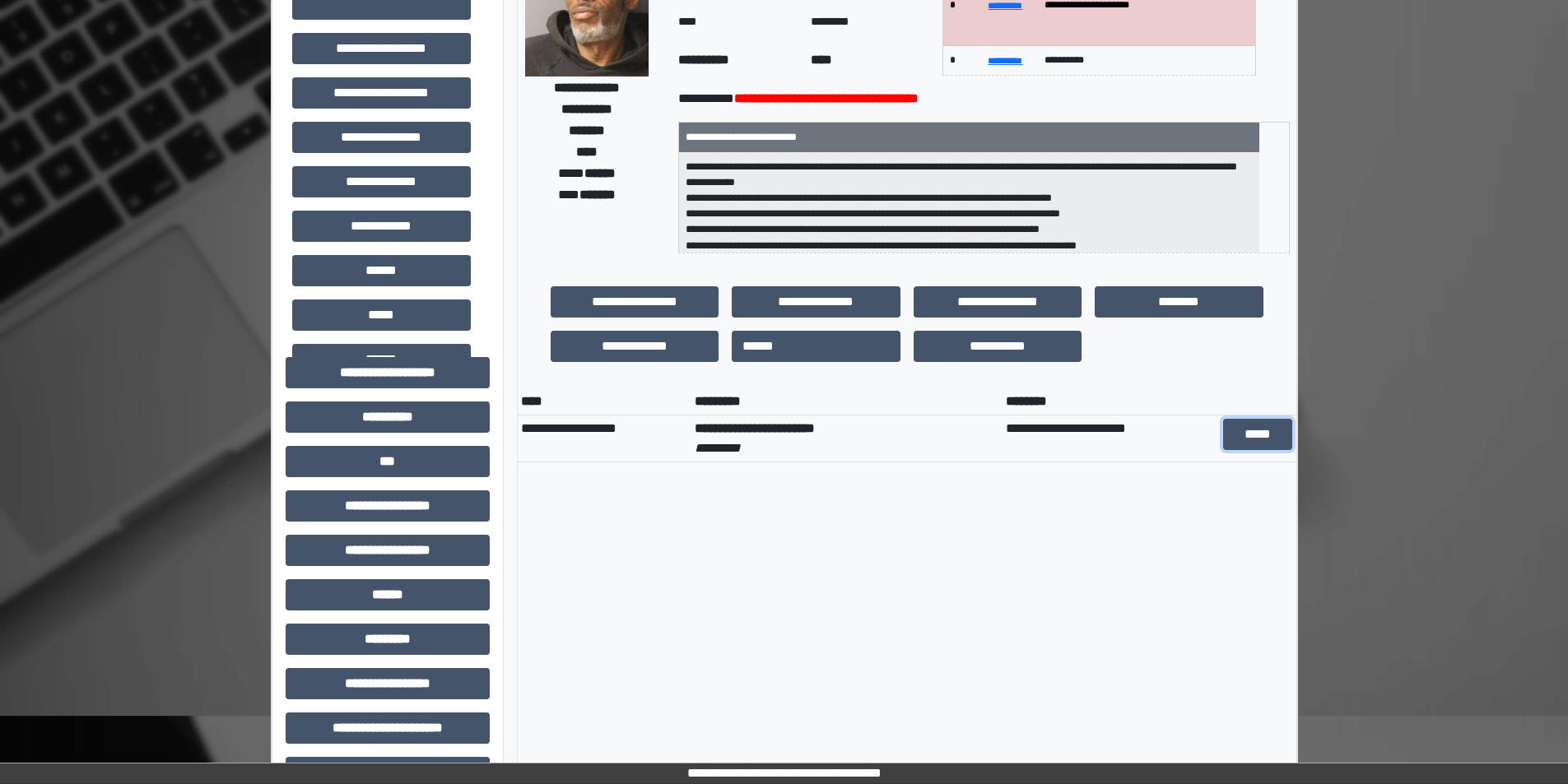 scroll, scrollTop: 658, scrollLeft: 0, axis: vertical 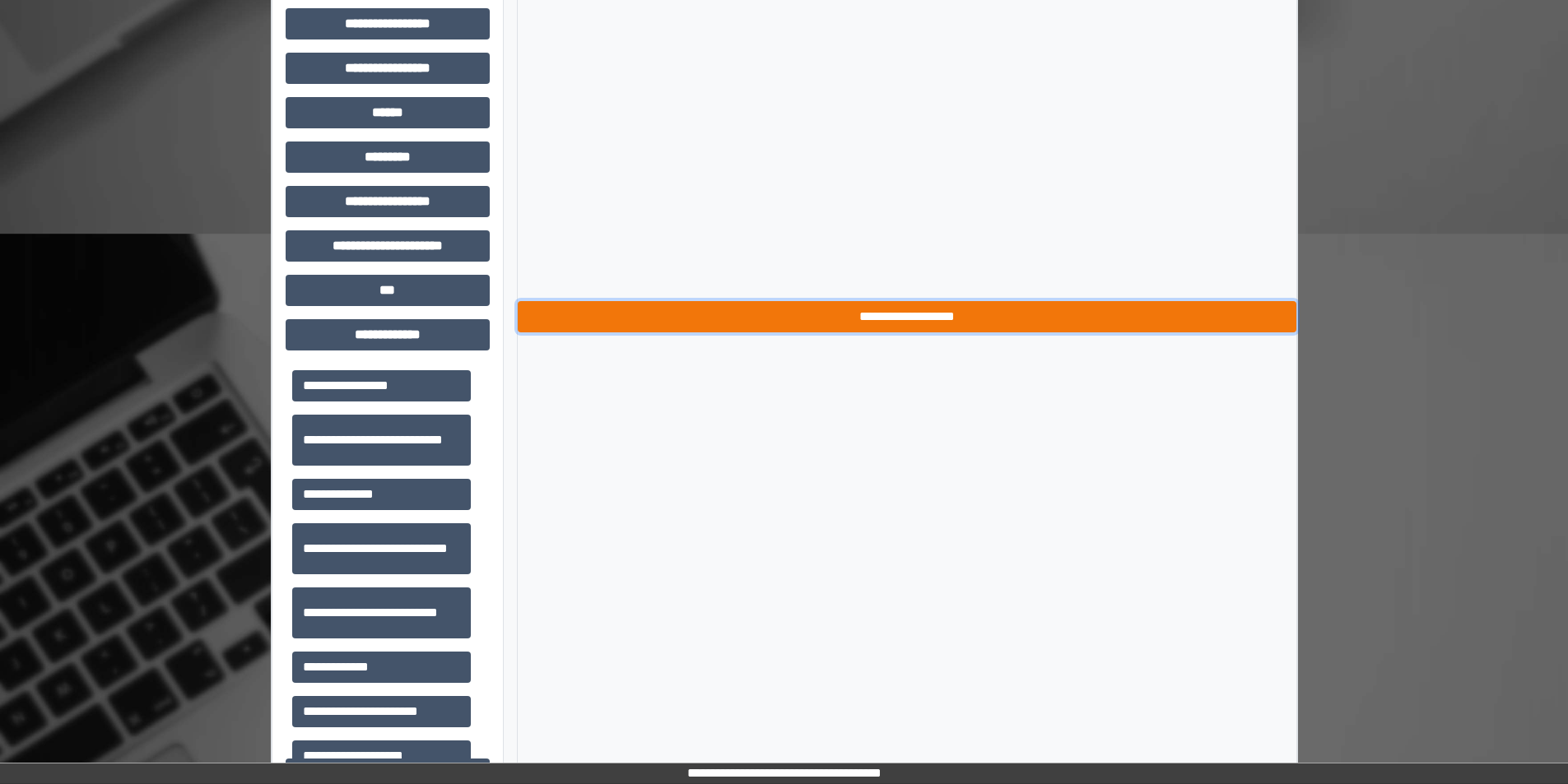 click on "**********" at bounding box center [907, 317] 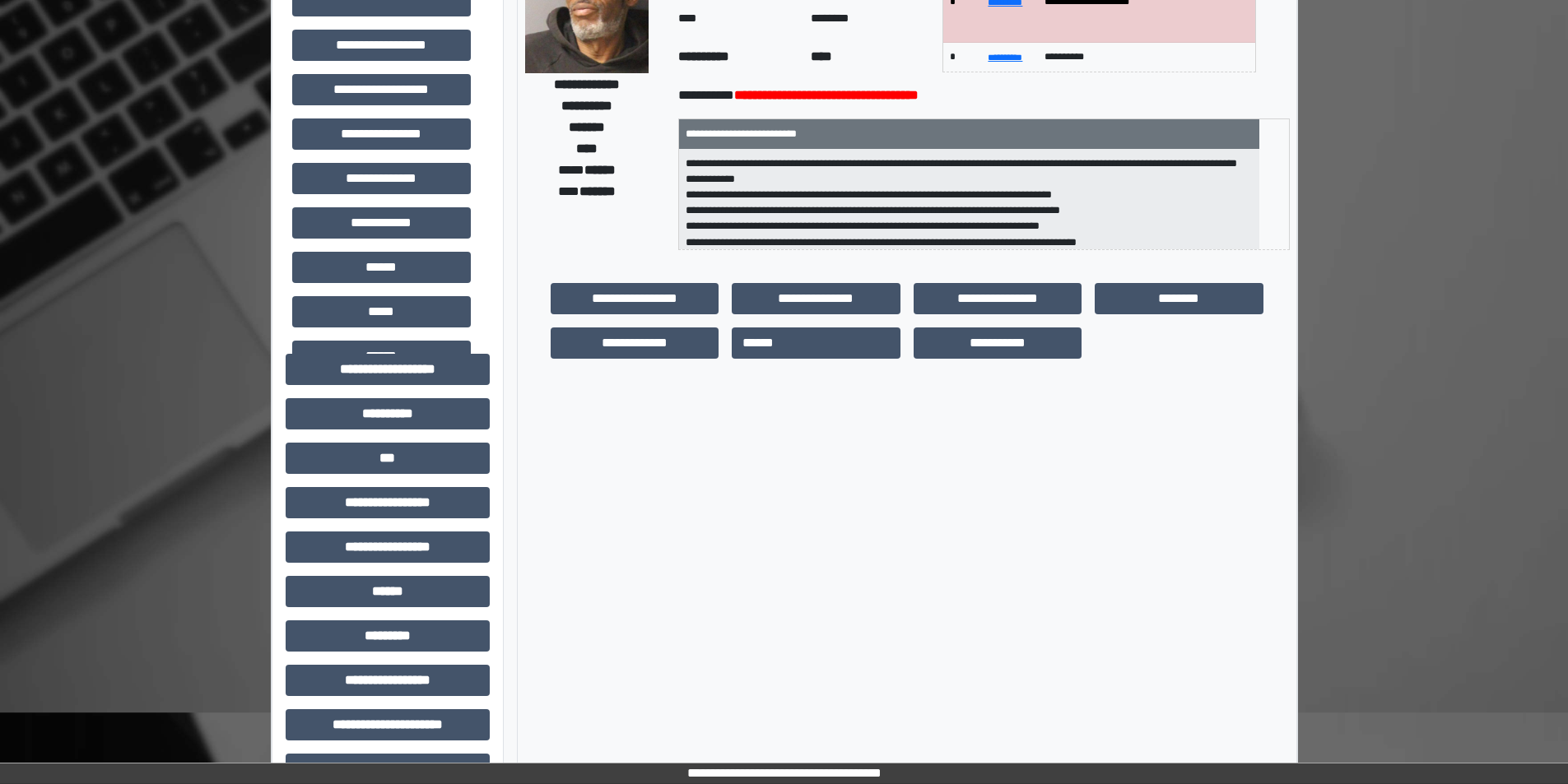 scroll, scrollTop: 0, scrollLeft: 0, axis: both 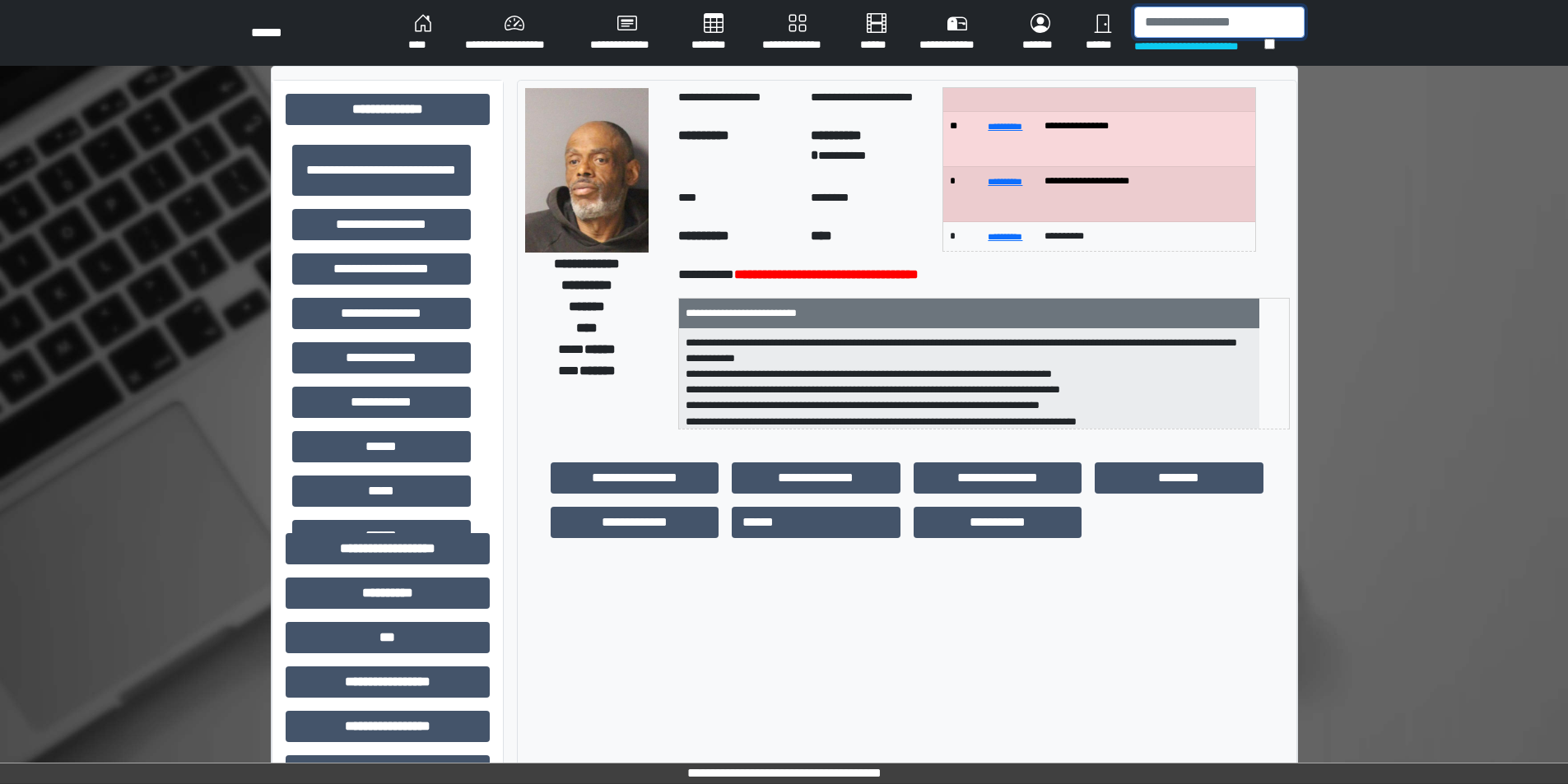 click at bounding box center [1219, 22] 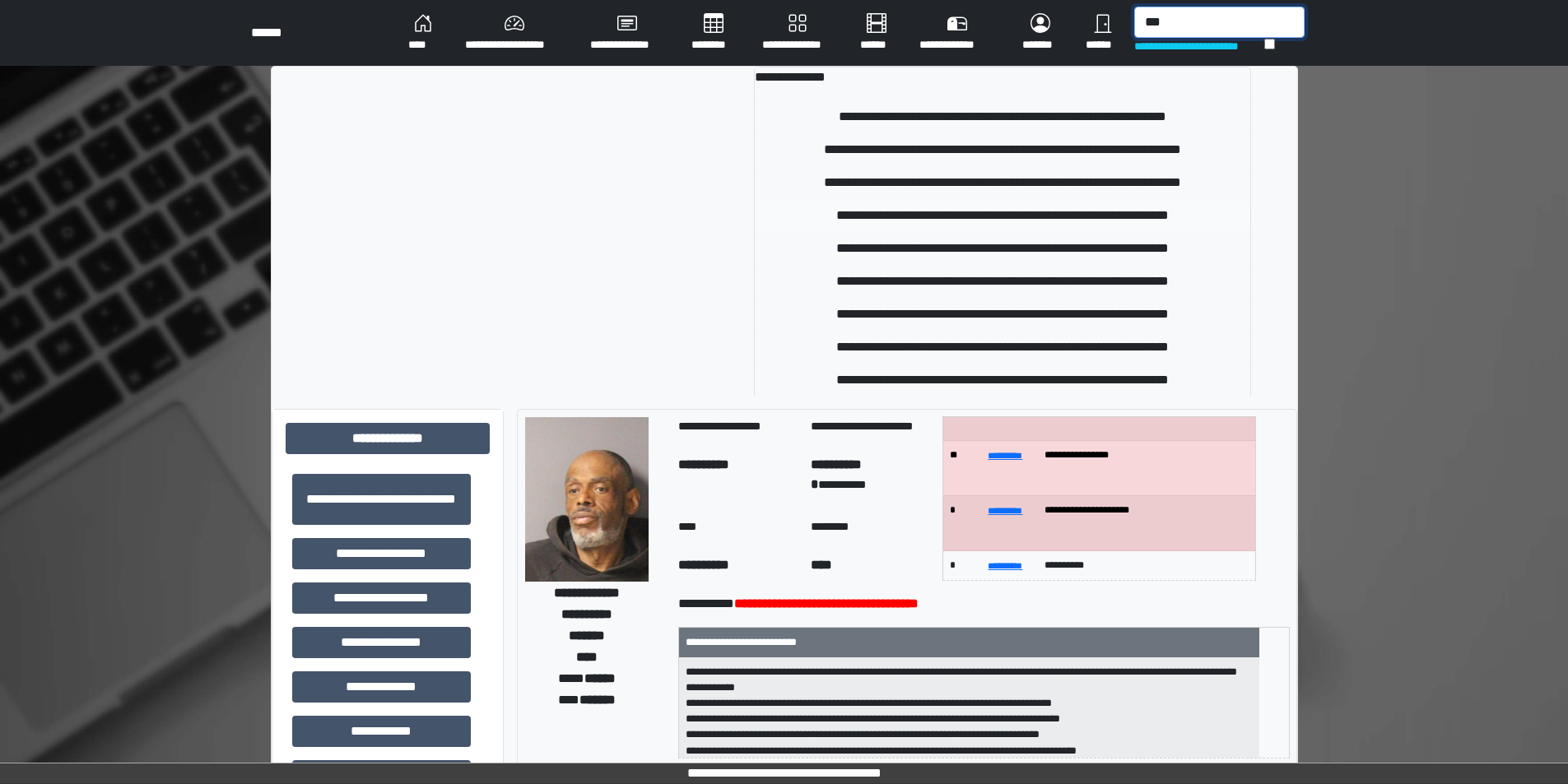 type on "***" 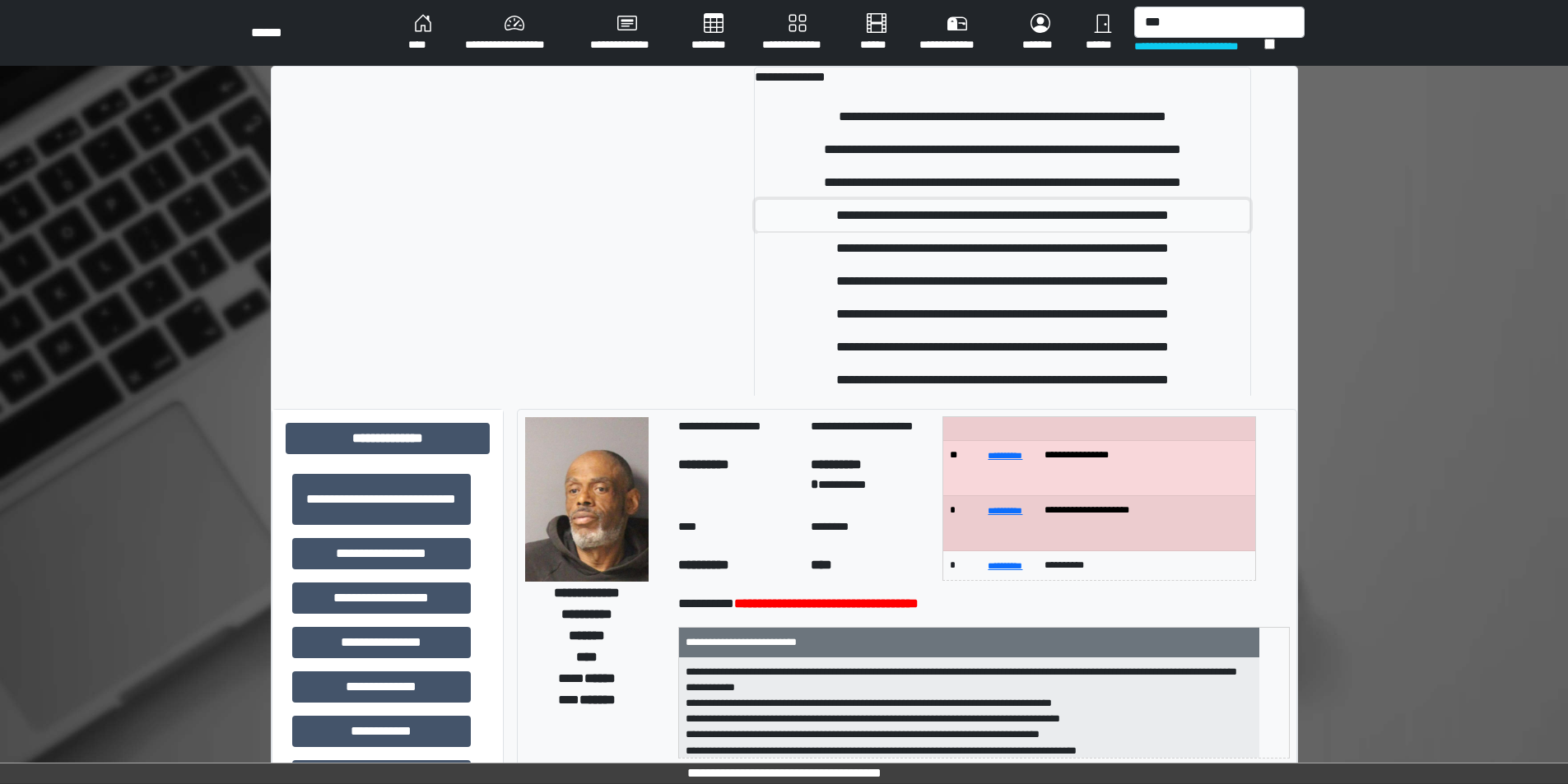 click on "**********" at bounding box center [1003, 216] 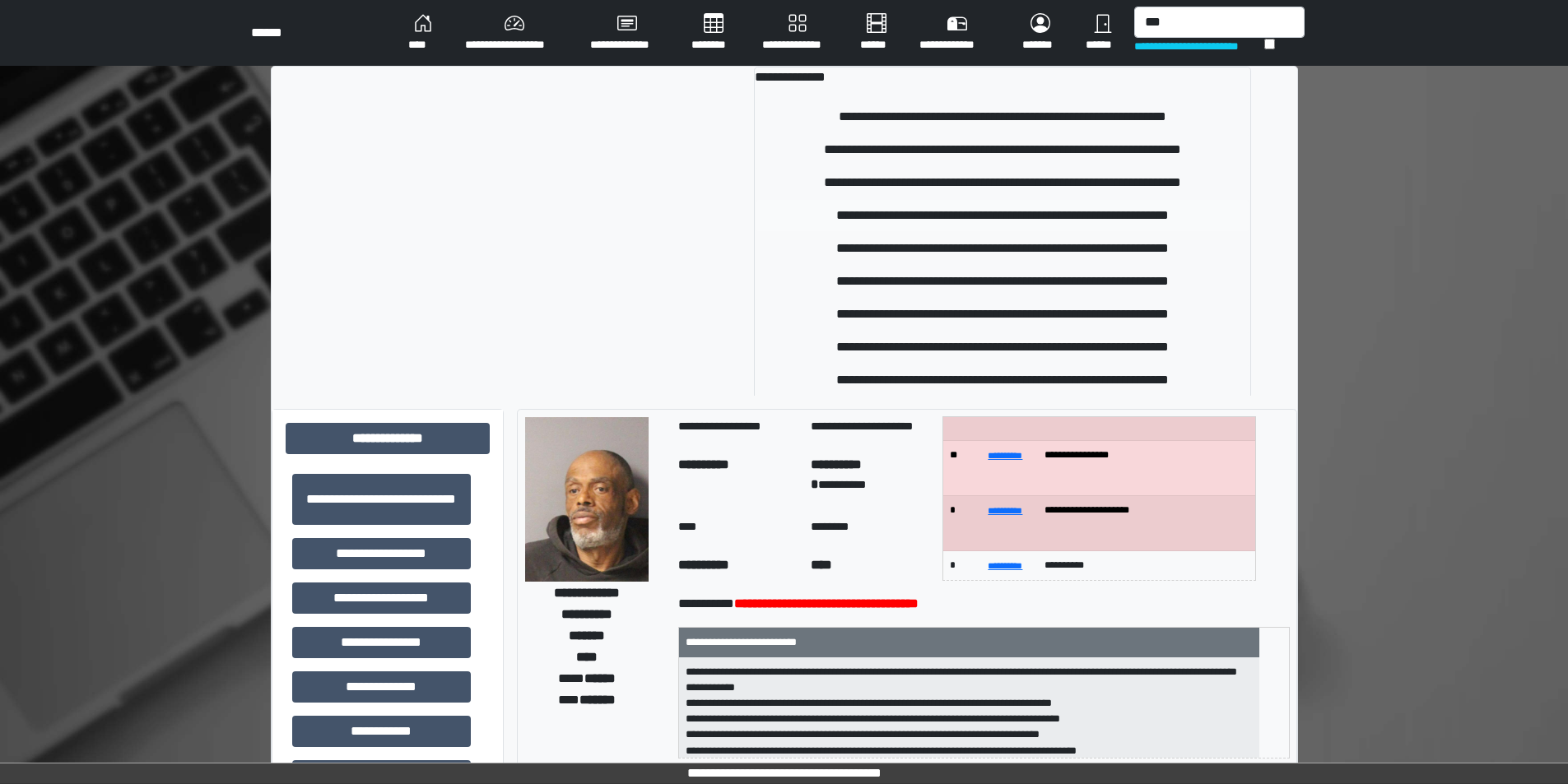 type 